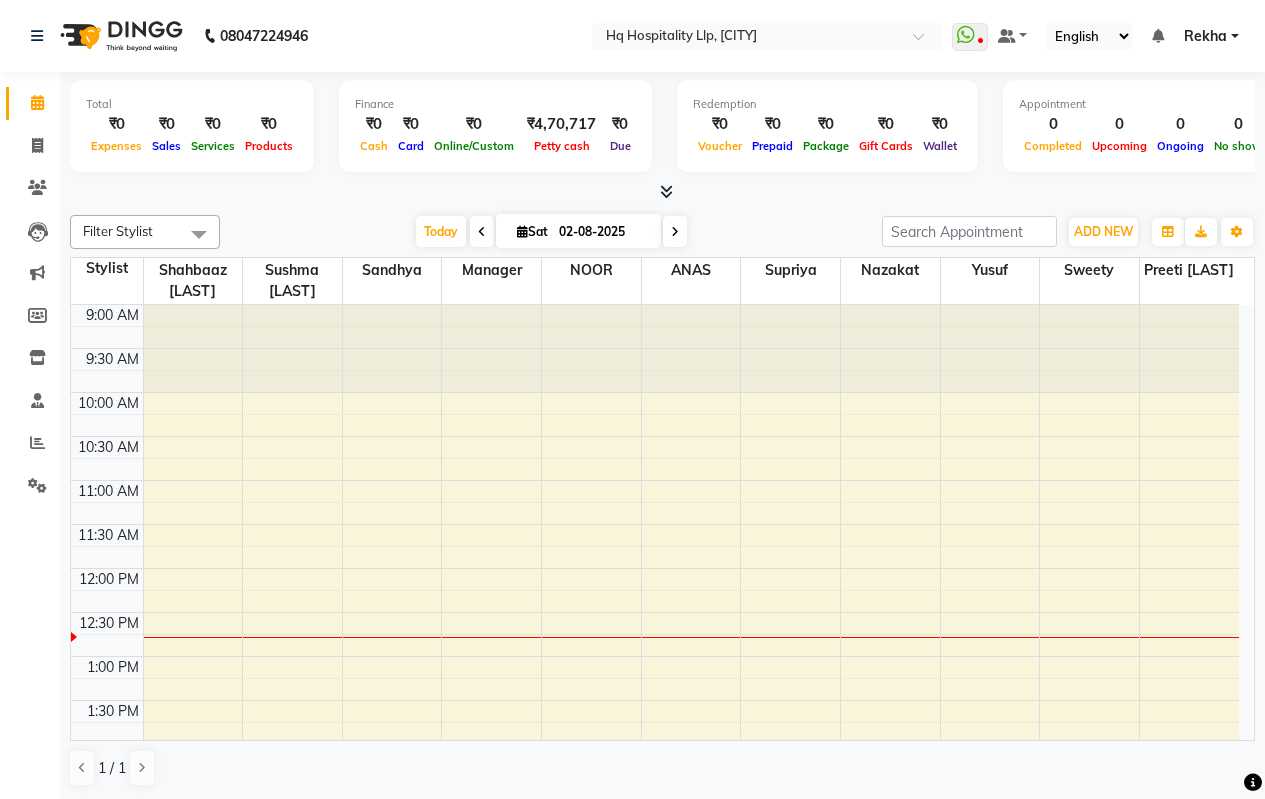 scroll, scrollTop: 0, scrollLeft: 0, axis: both 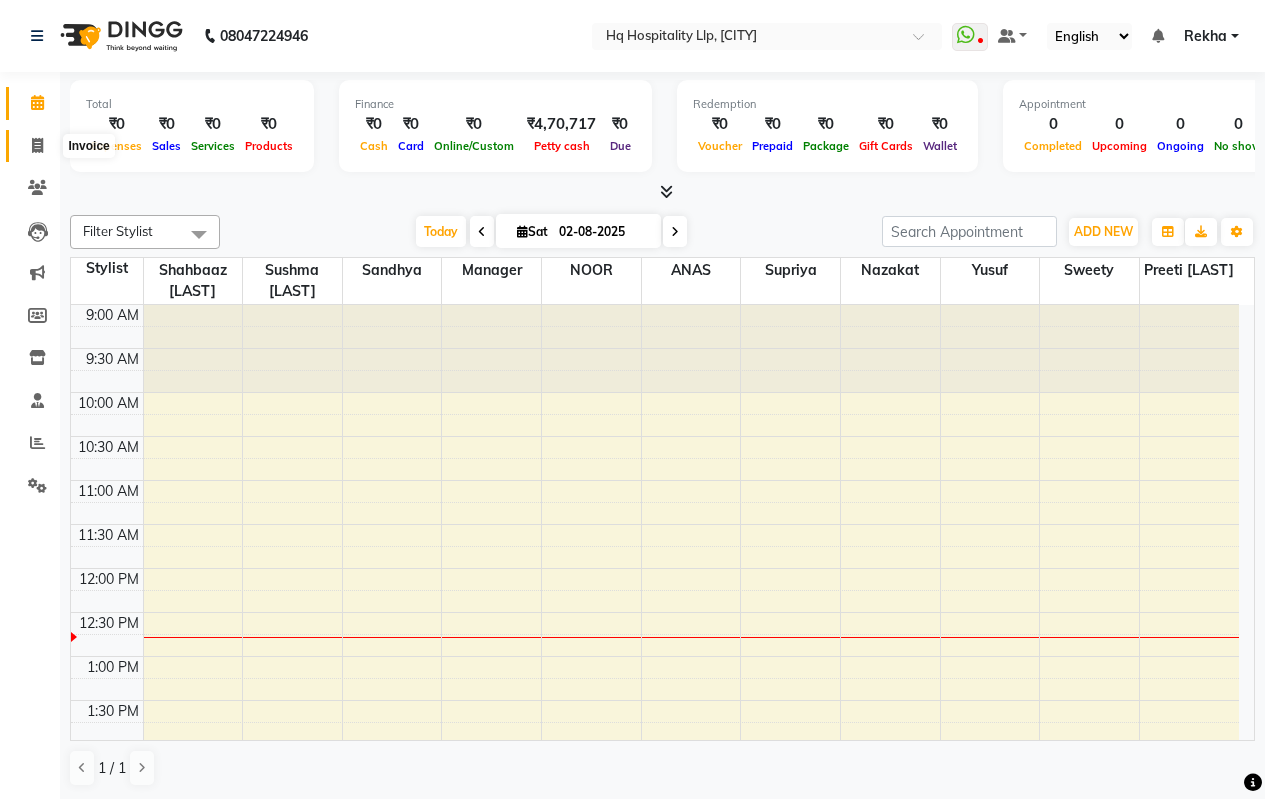 click 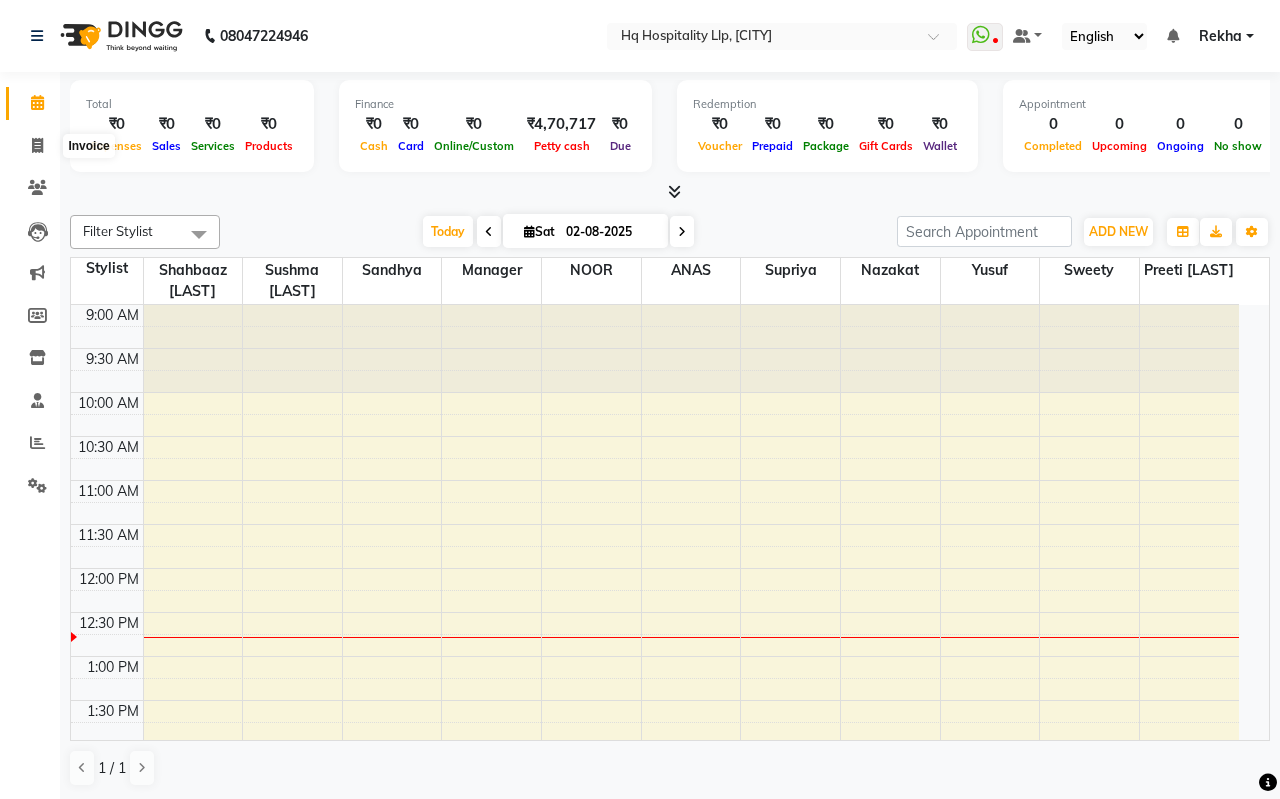 select on "7197" 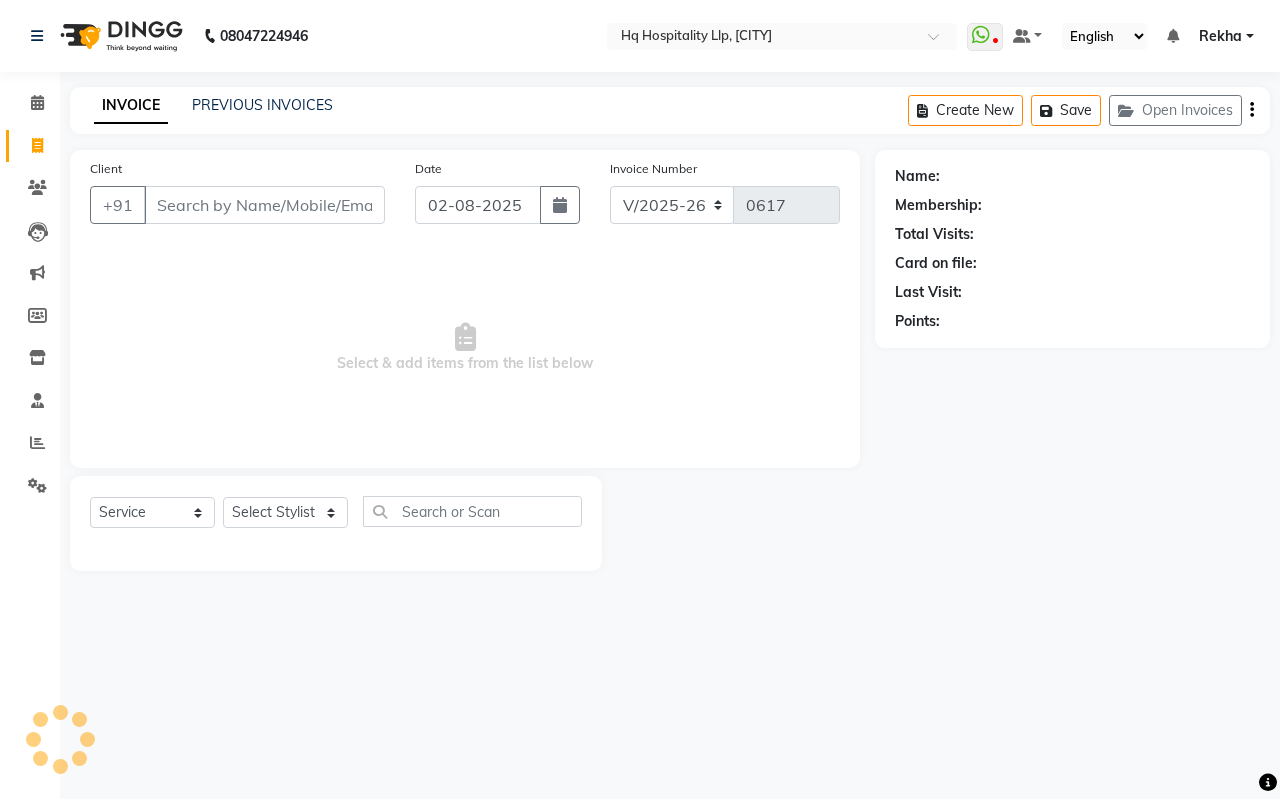 click on "Client" at bounding box center (264, 205) 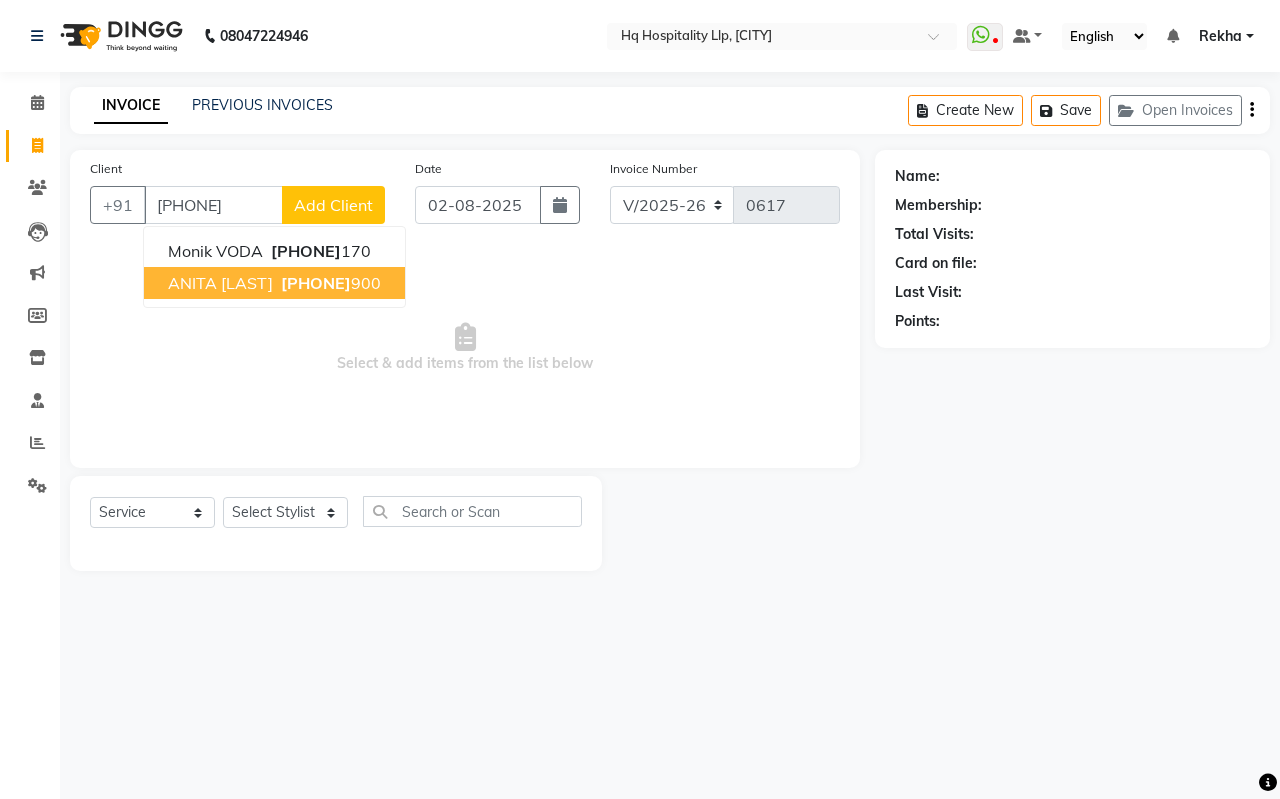 click on "ANITA [LAST]" at bounding box center (220, 283) 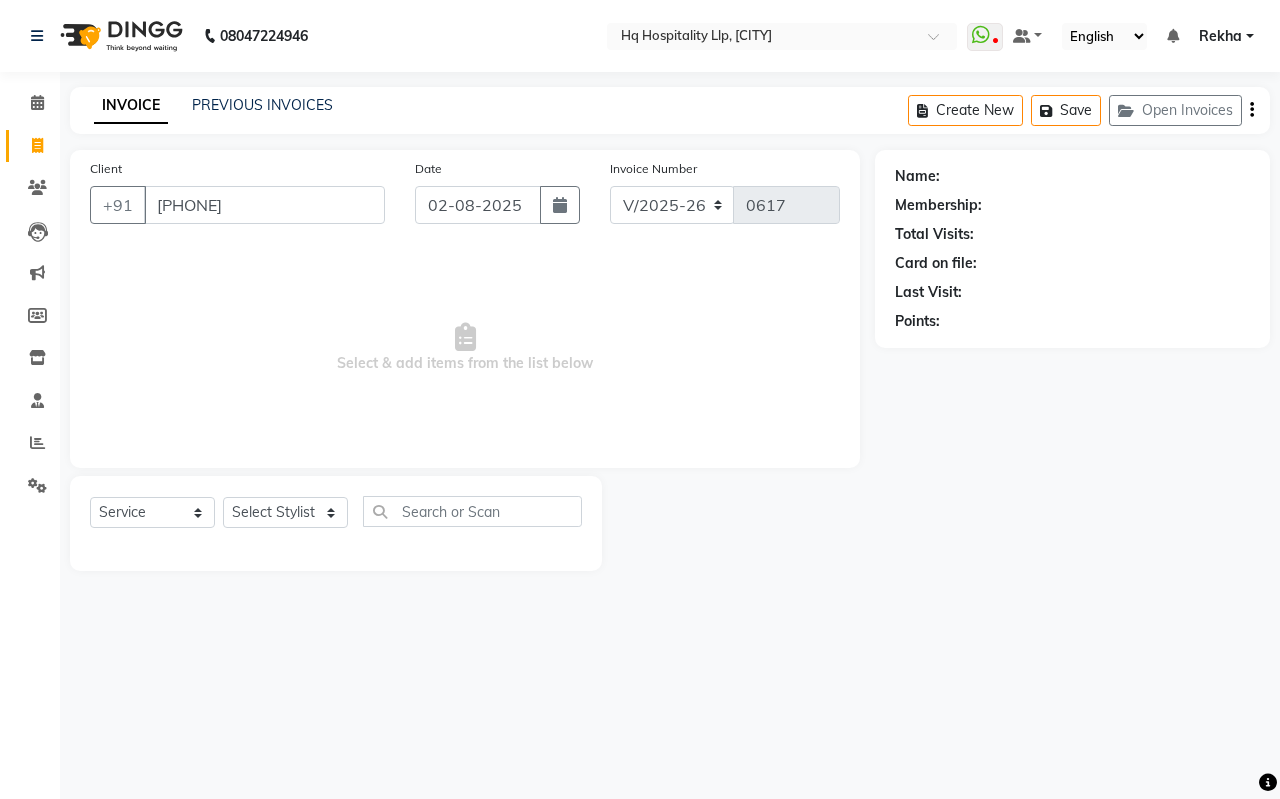 type on "[PHONE]" 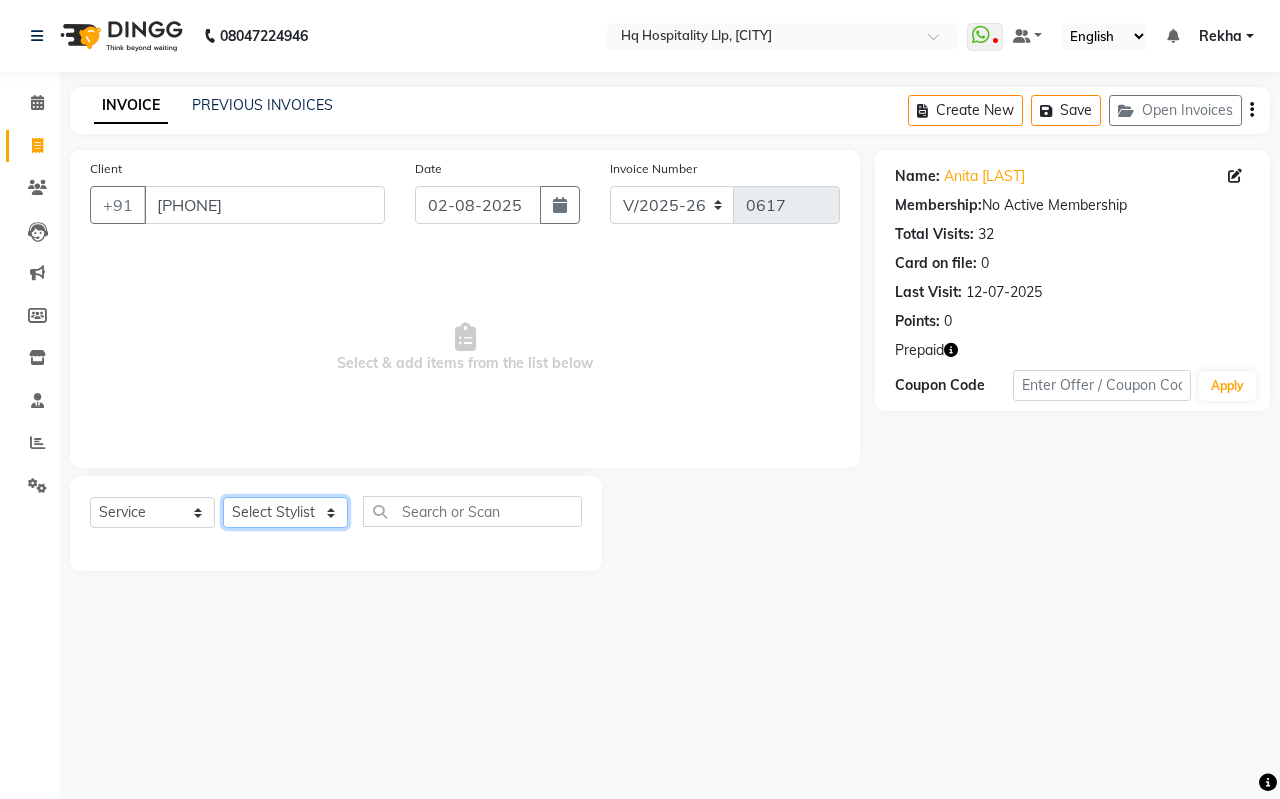 click on "Select Stylist ANAS Manager Nazakat NOOR Old Staff Preeti [LAST] Sandhya Shahbaaz [LAST] Supriya Sushma [LAST] sweety Yusuf" 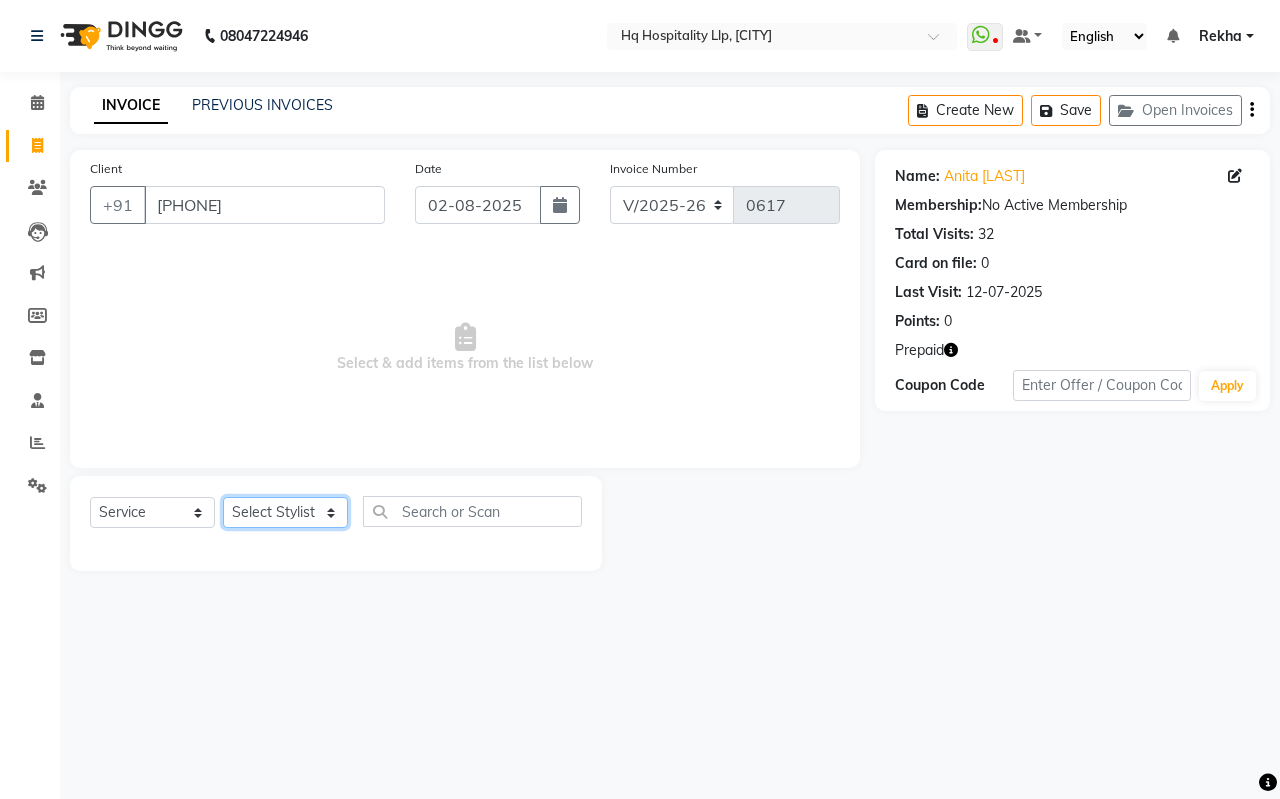 select on "61253" 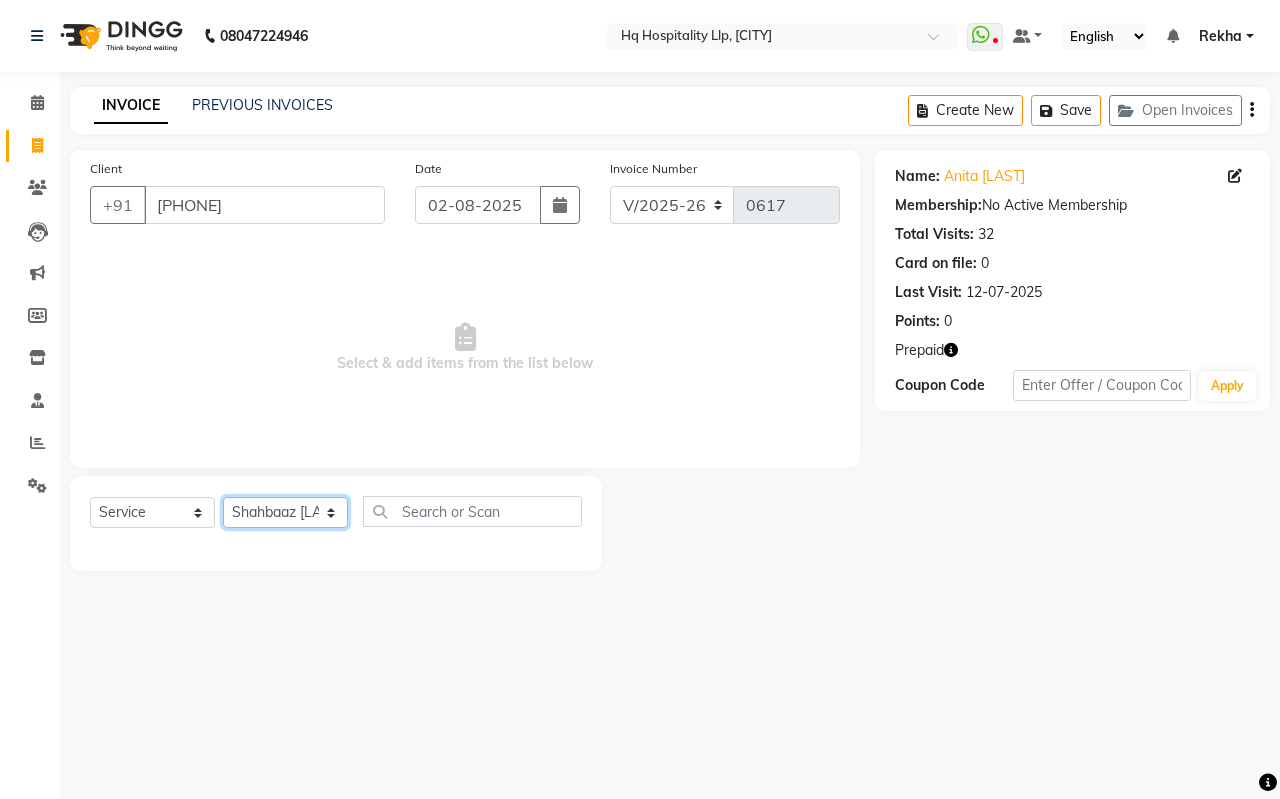 click on "Select Stylist ANAS Manager Nazakat NOOR Old Staff Preeti [LAST] Sandhya Shahbaaz [LAST] Supriya Sushma [LAST] sweety Yusuf" 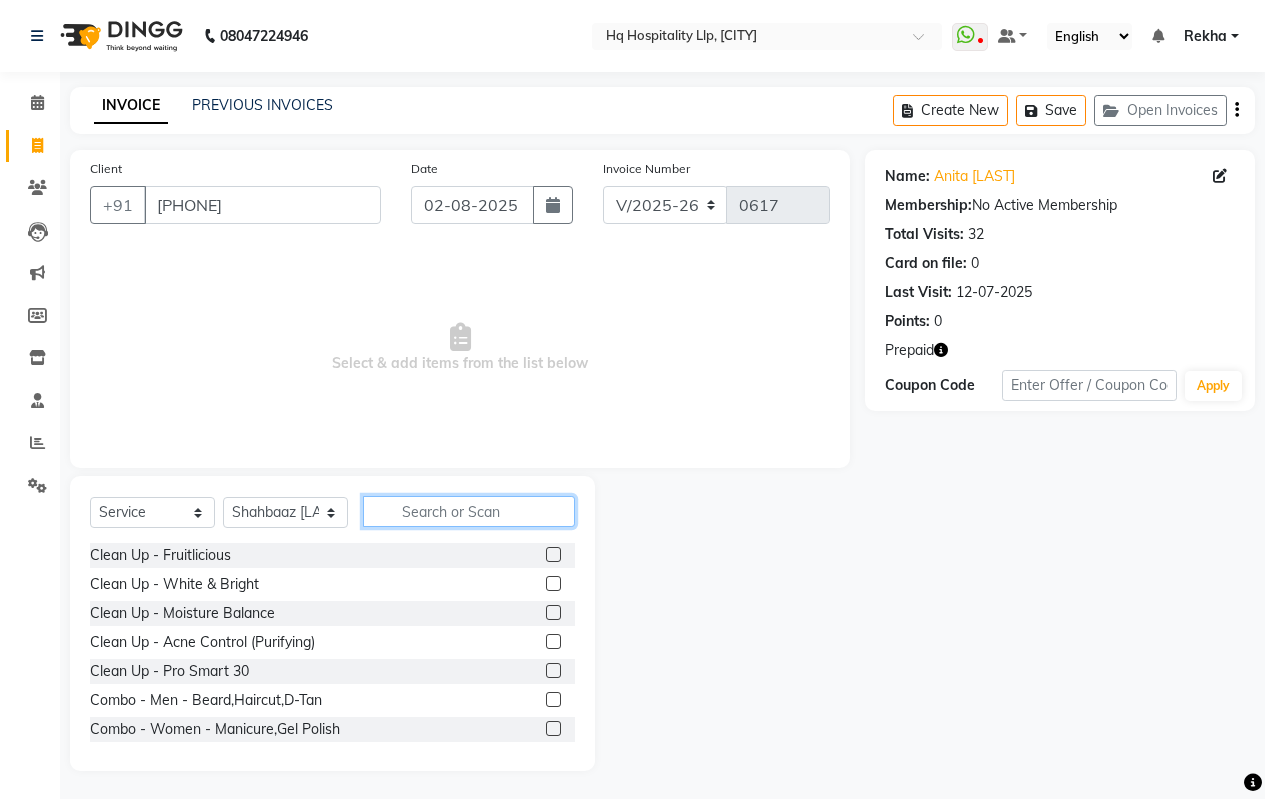 click 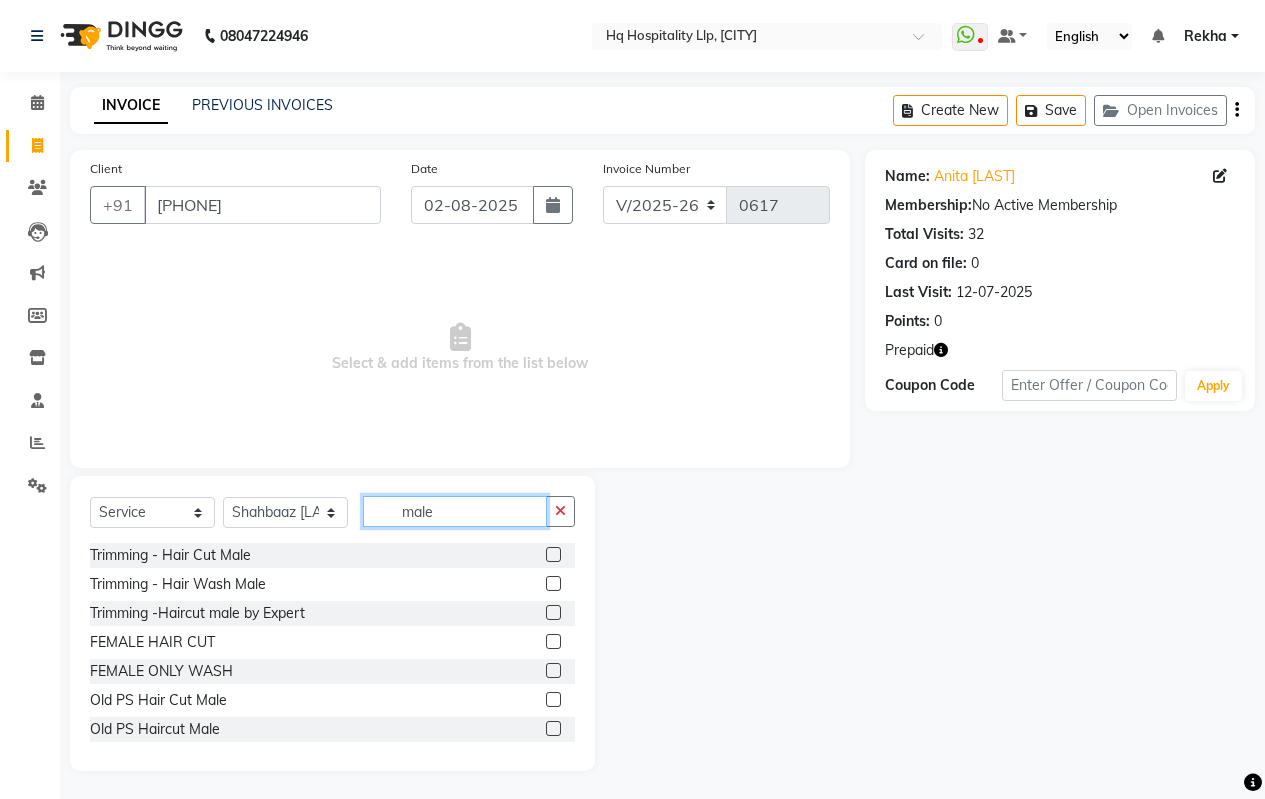 type on "male" 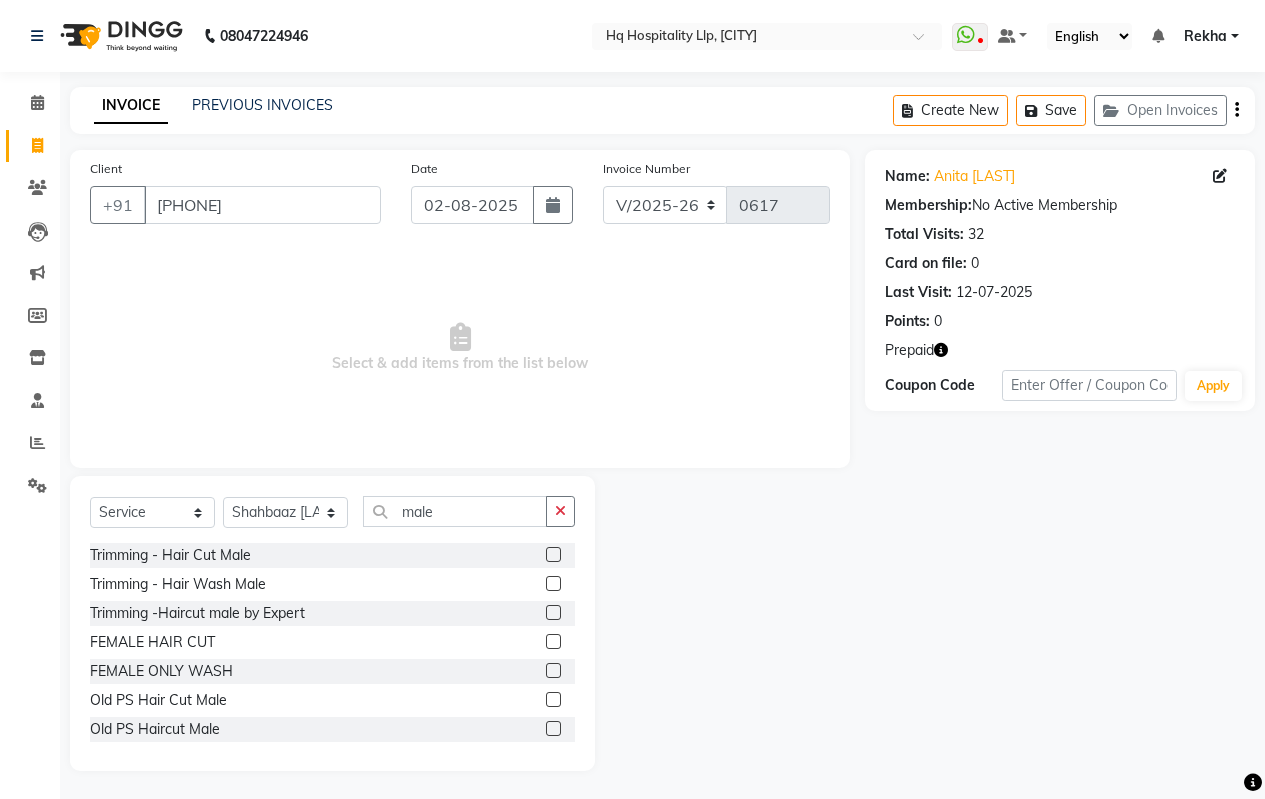 click 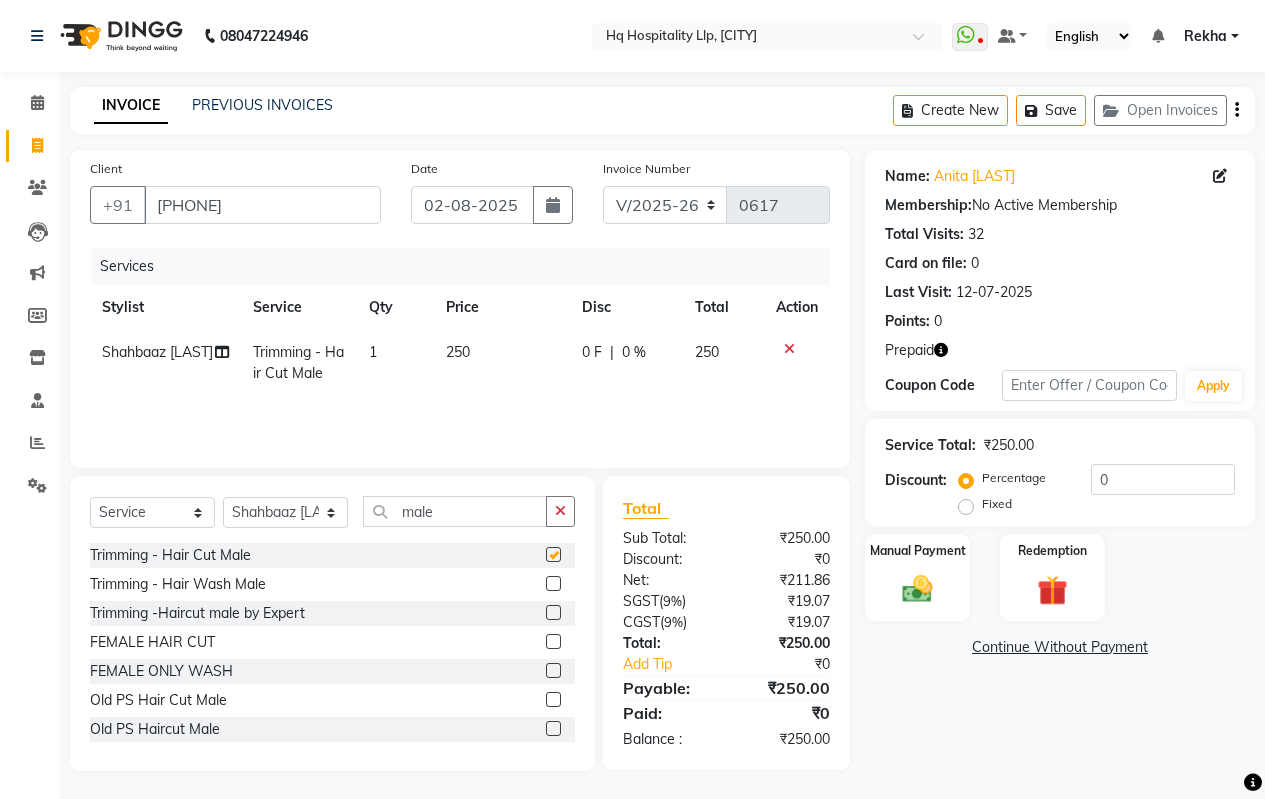 checkbox on "false" 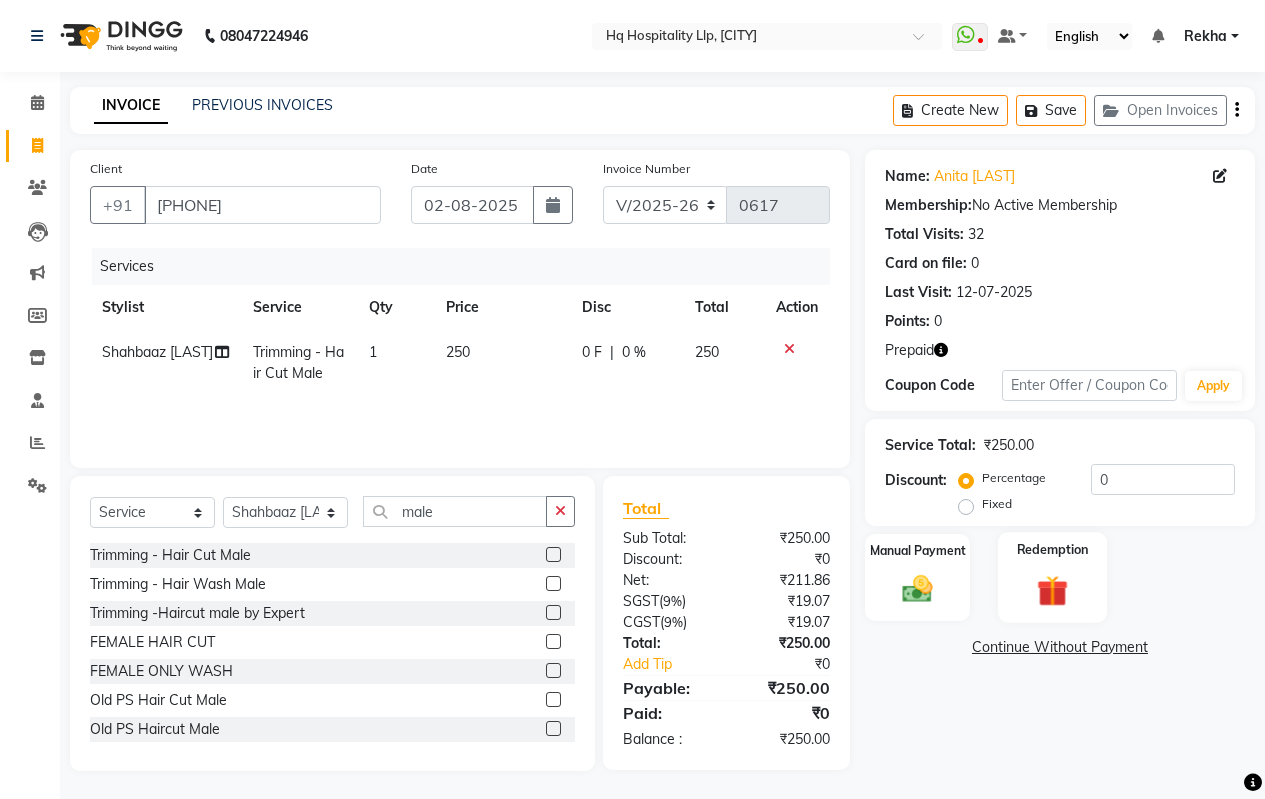 click 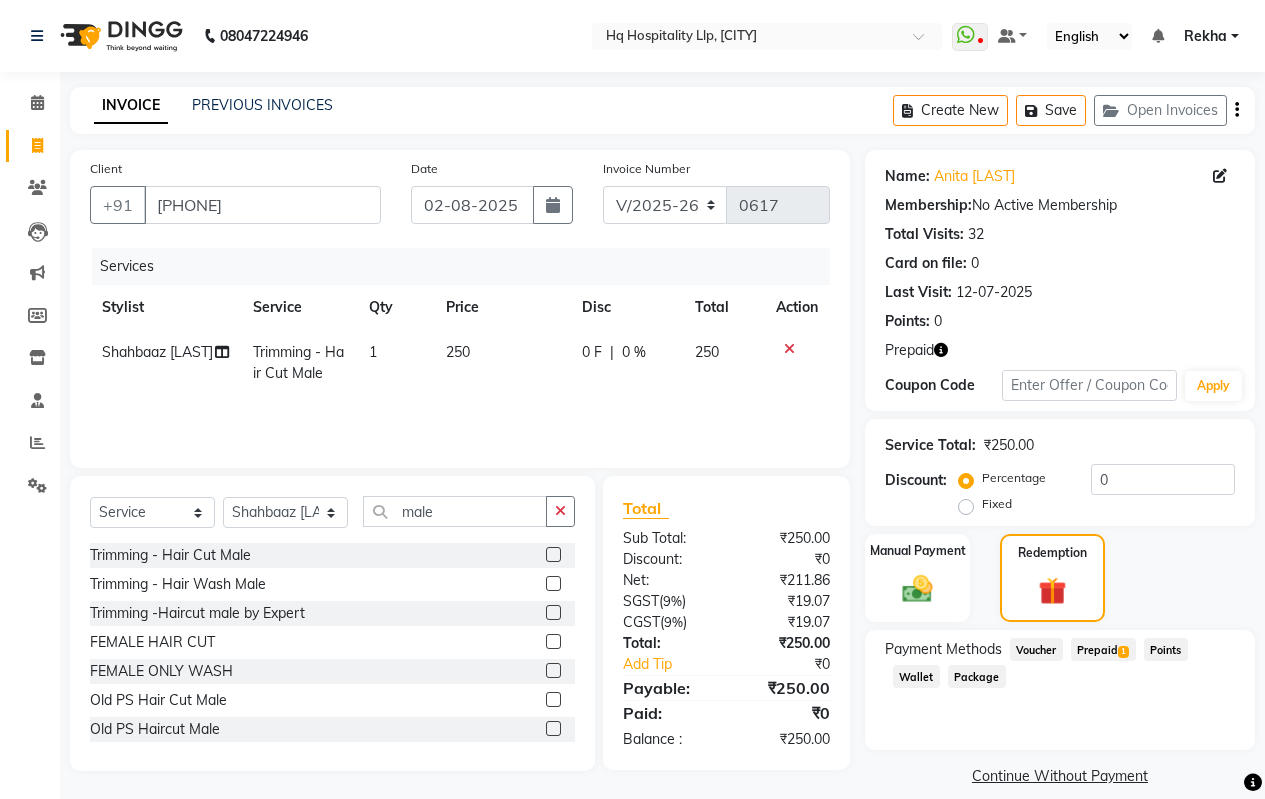click on "Prepaid  1" 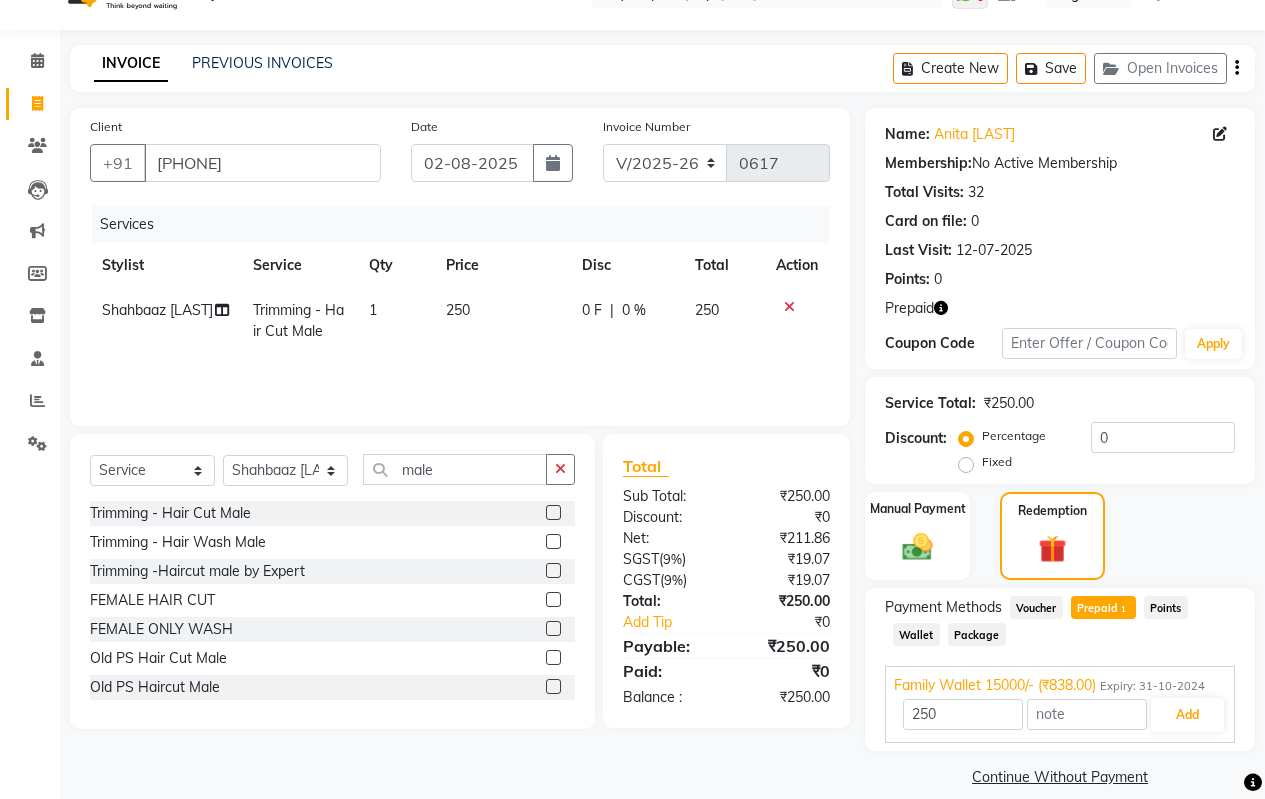 scroll, scrollTop: 65, scrollLeft: 0, axis: vertical 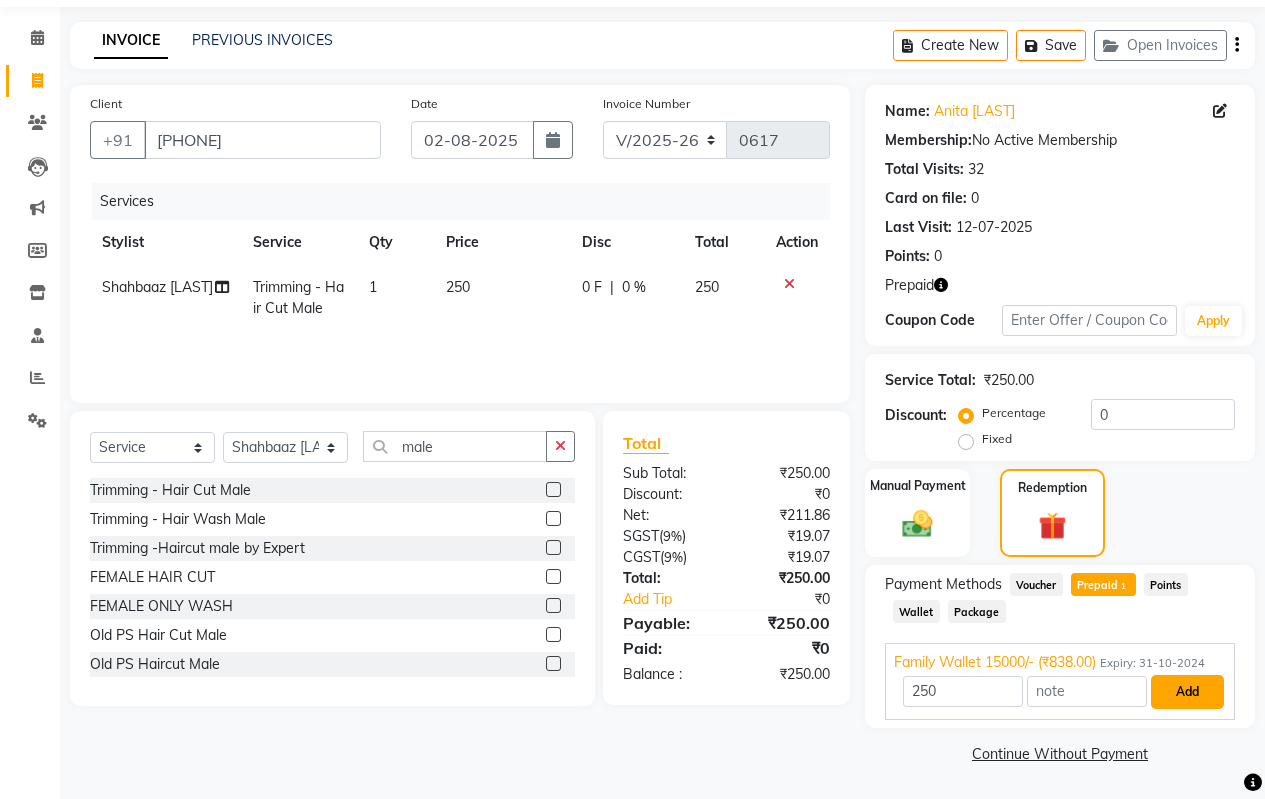 click on "Add" at bounding box center [1187, 692] 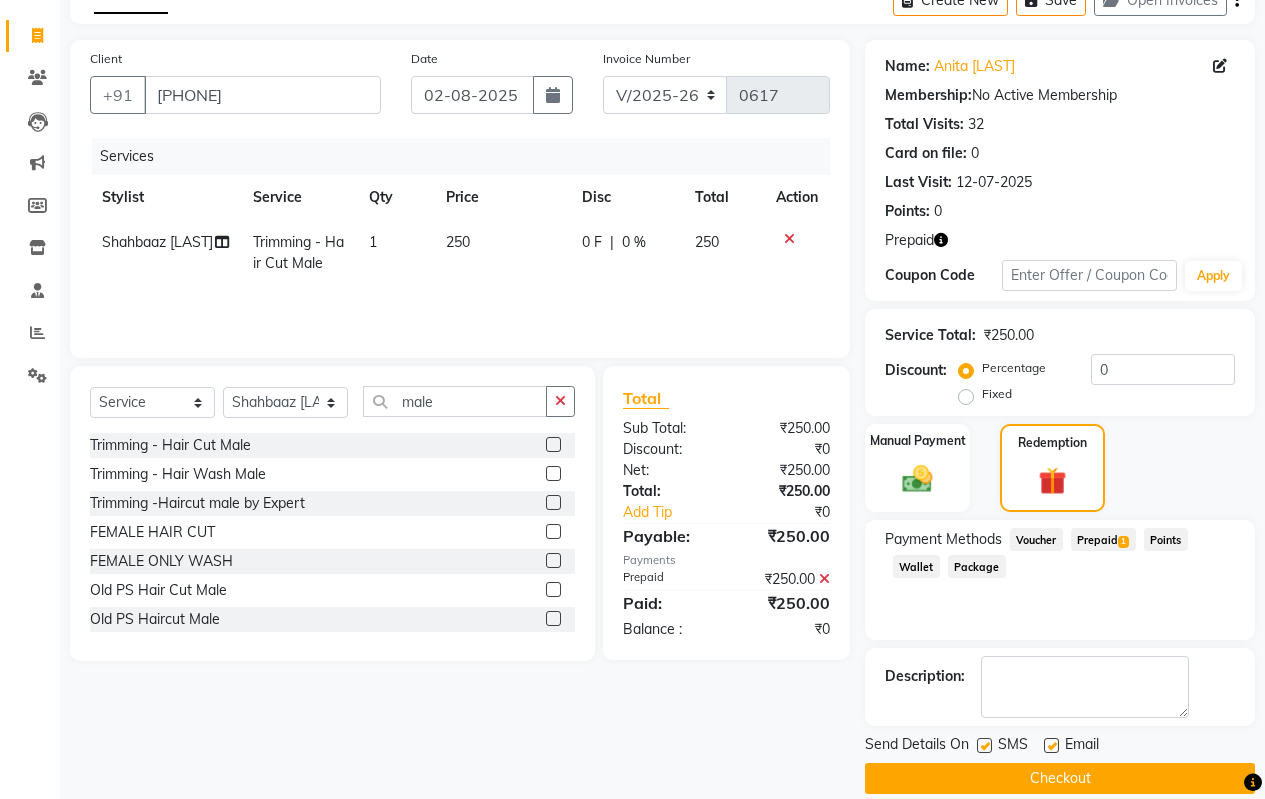 scroll, scrollTop: 135, scrollLeft: 0, axis: vertical 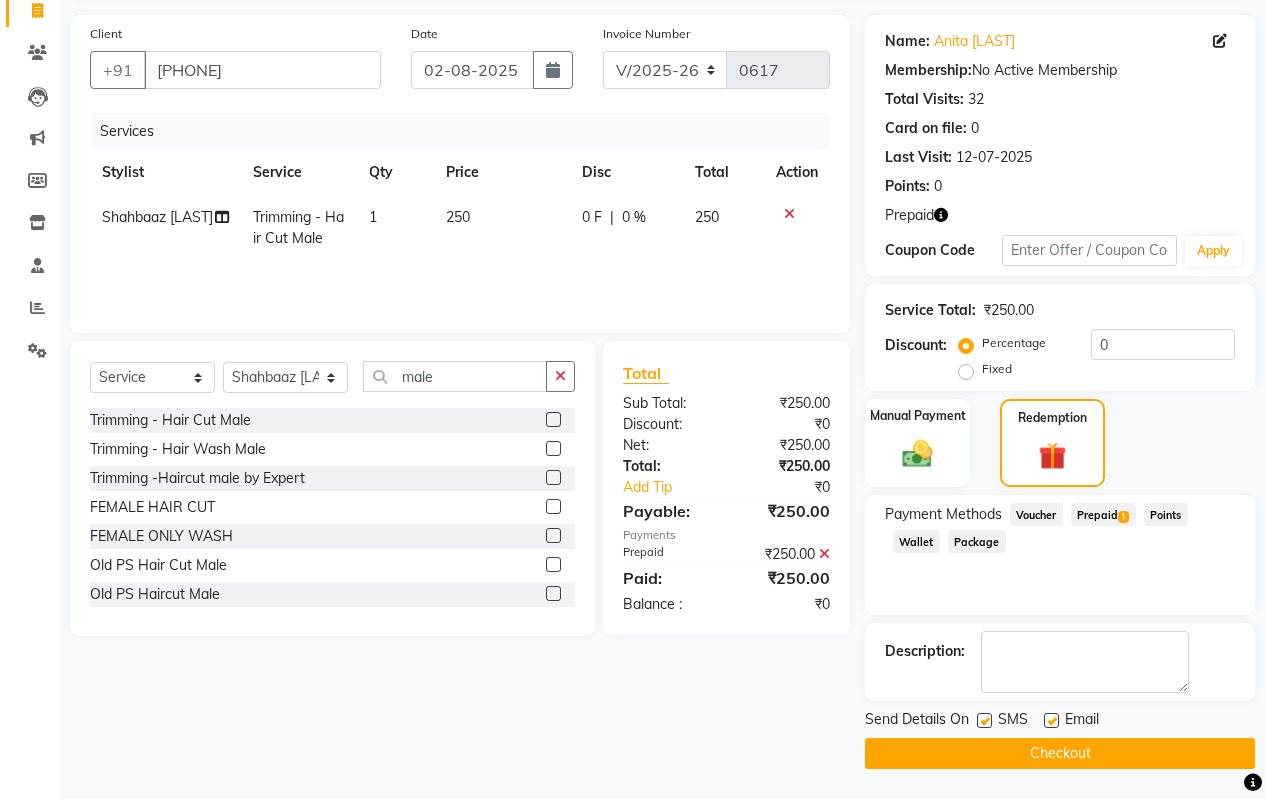 click on "Checkout" 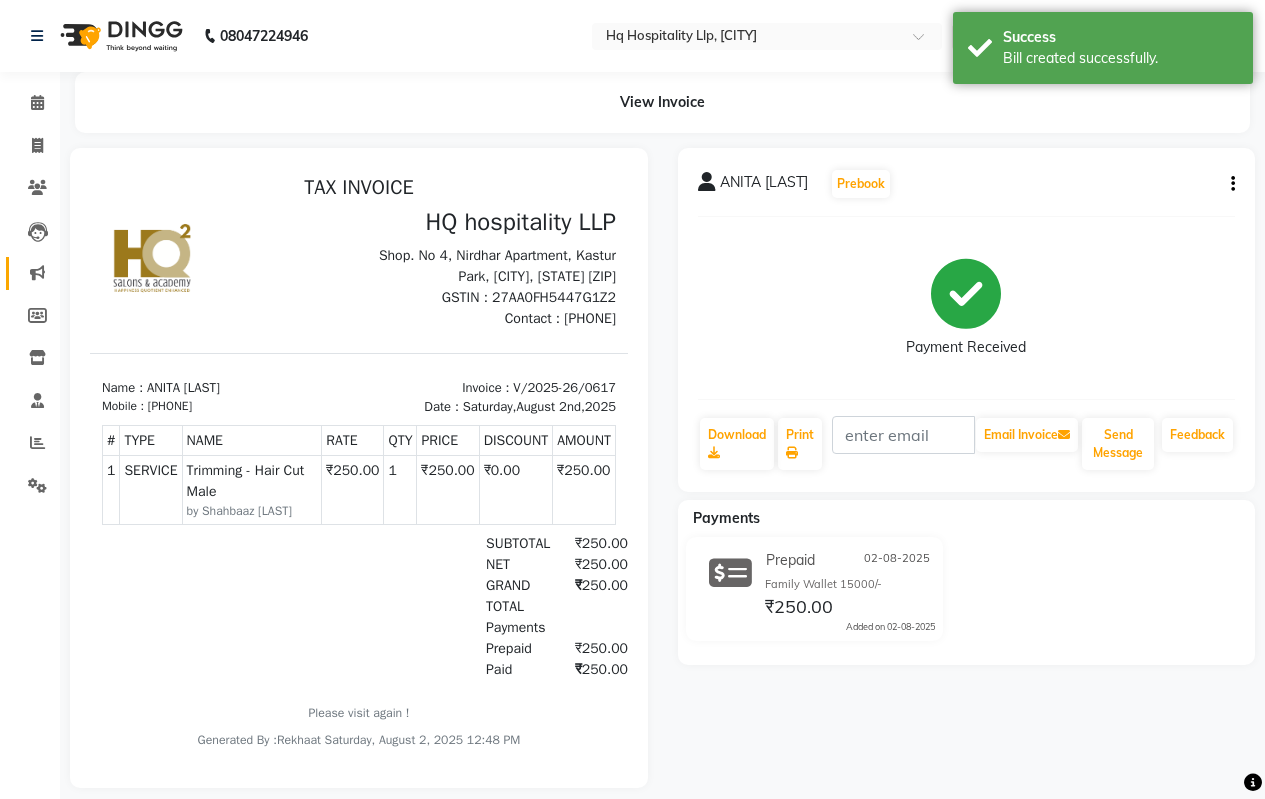 scroll, scrollTop: 0, scrollLeft: 0, axis: both 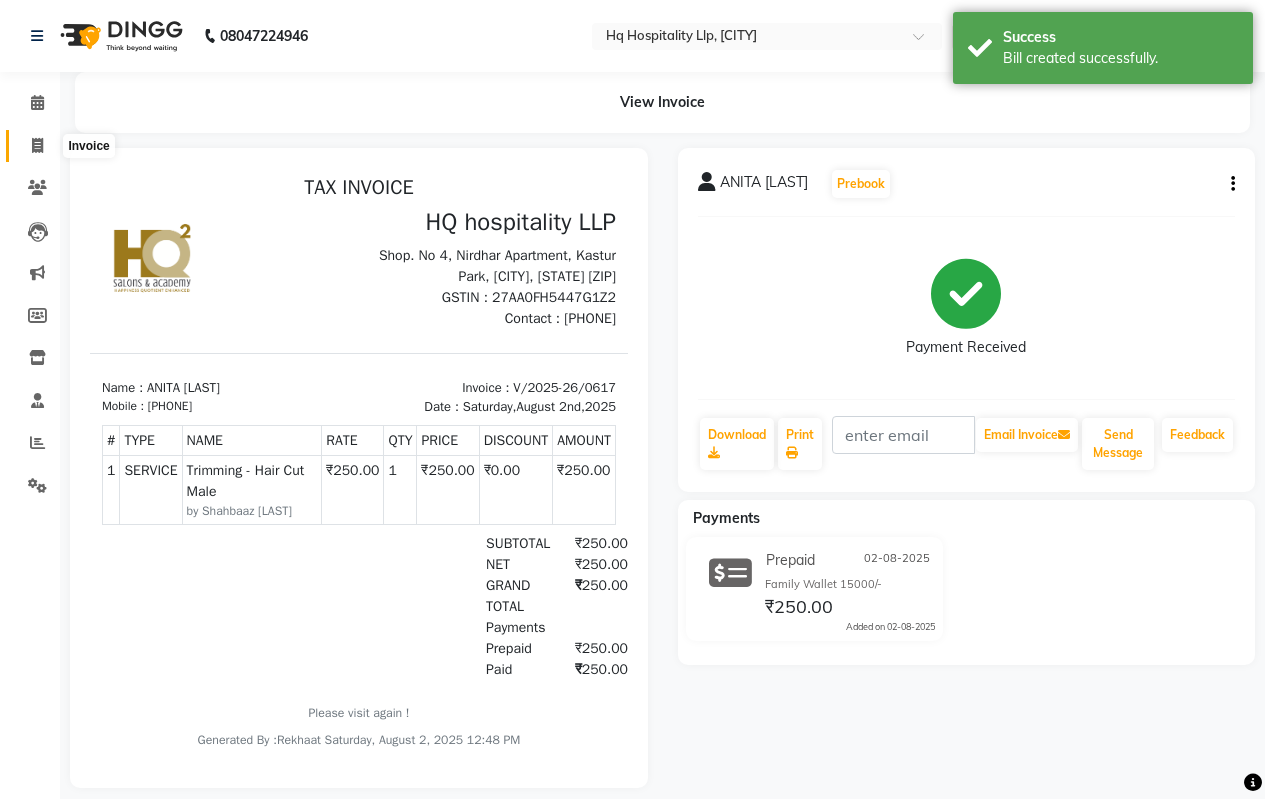 click 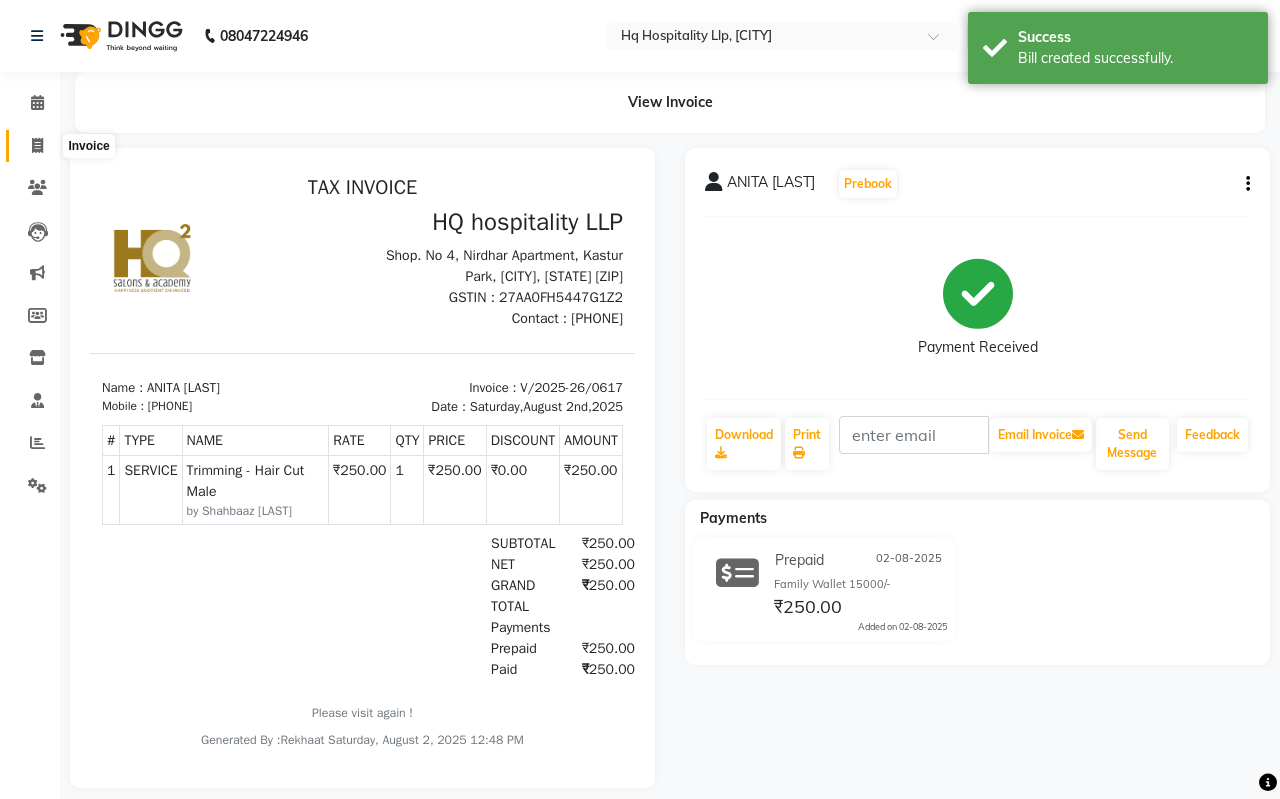 select on "7197" 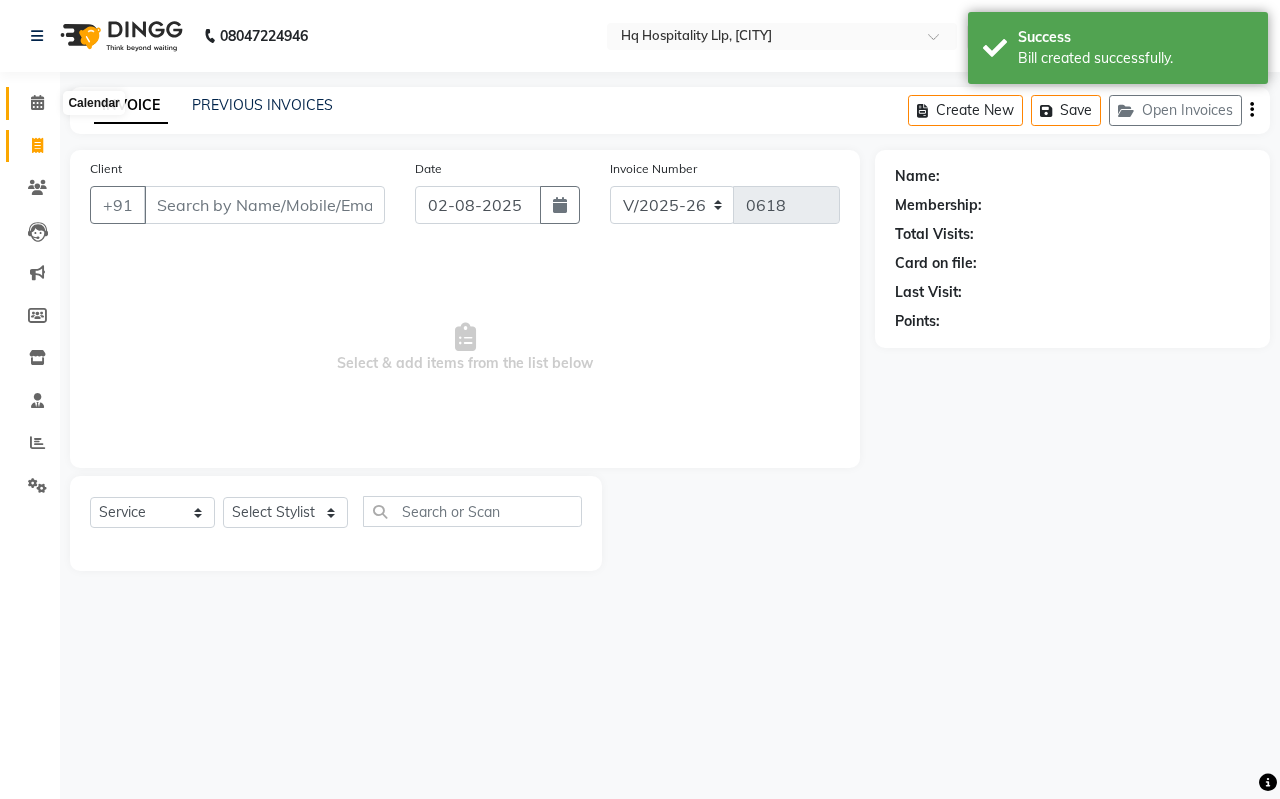 click 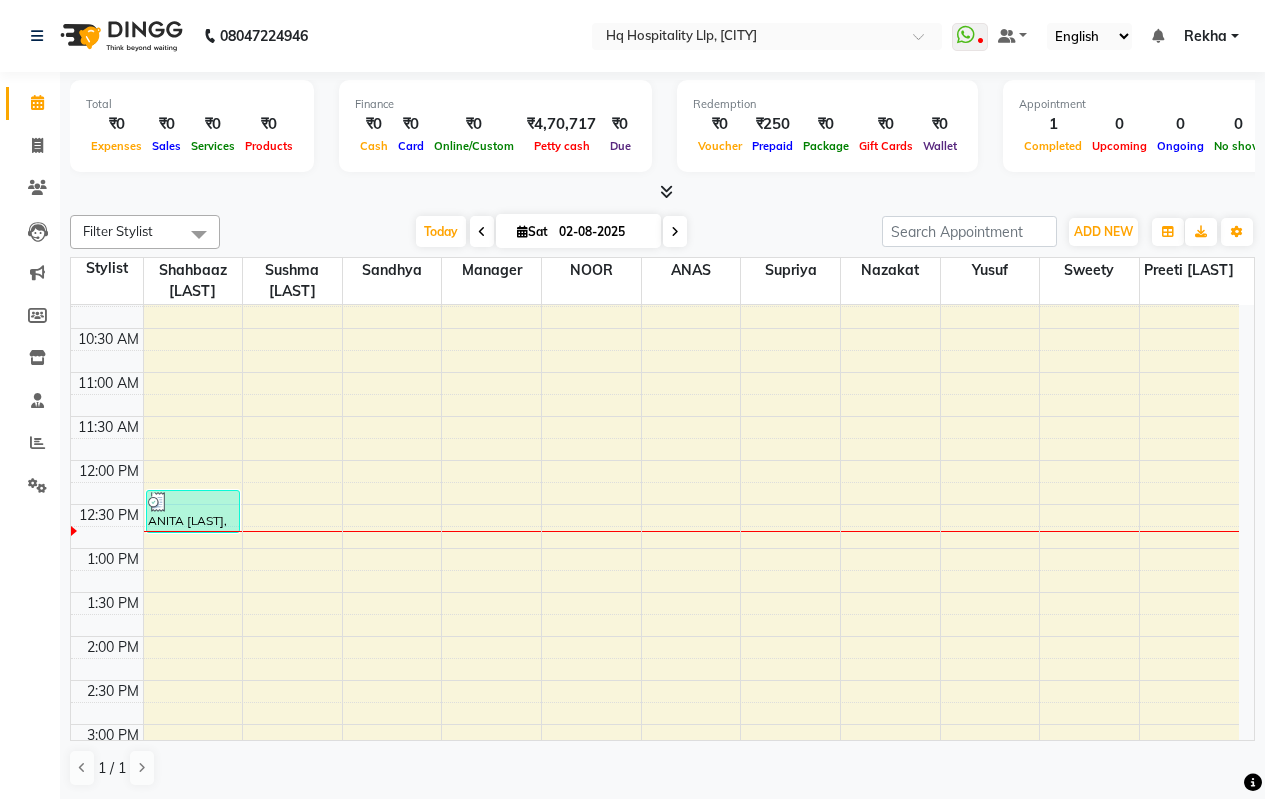 scroll, scrollTop: 0, scrollLeft: 0, axis: both 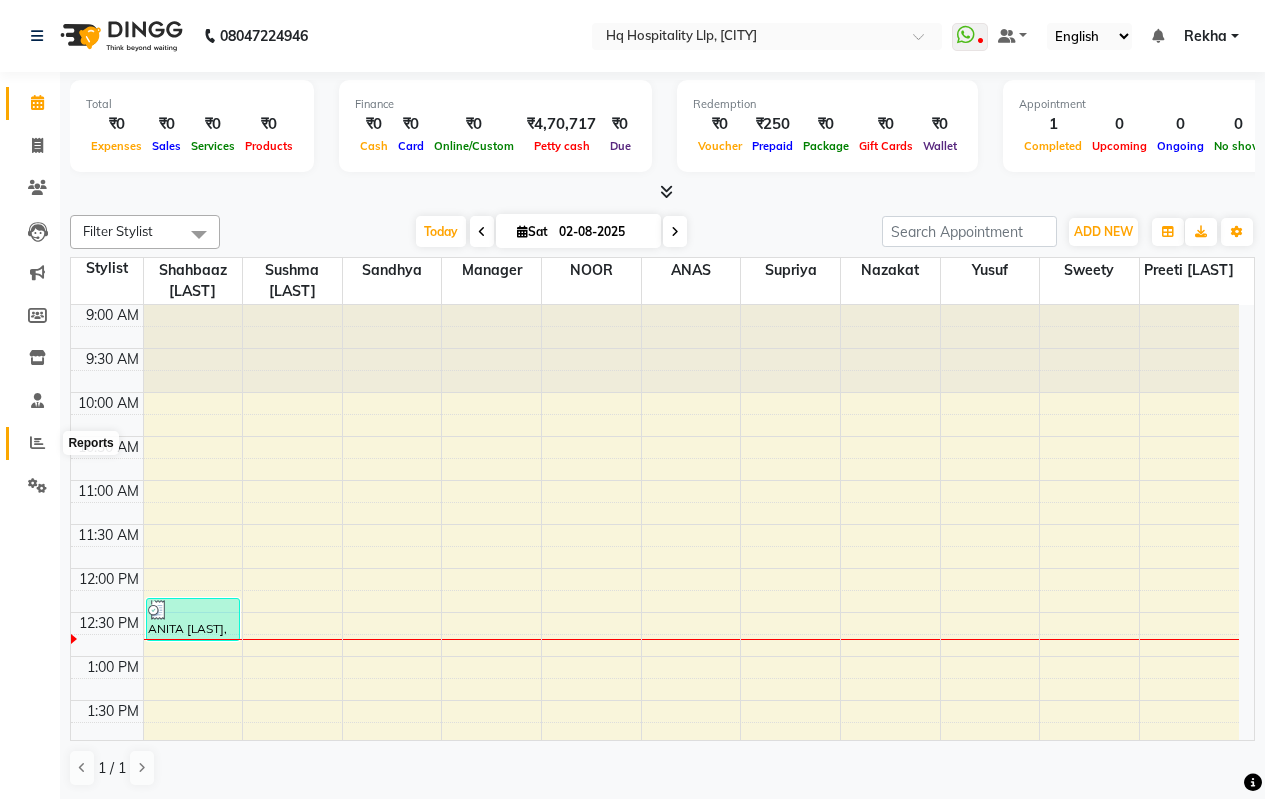 click 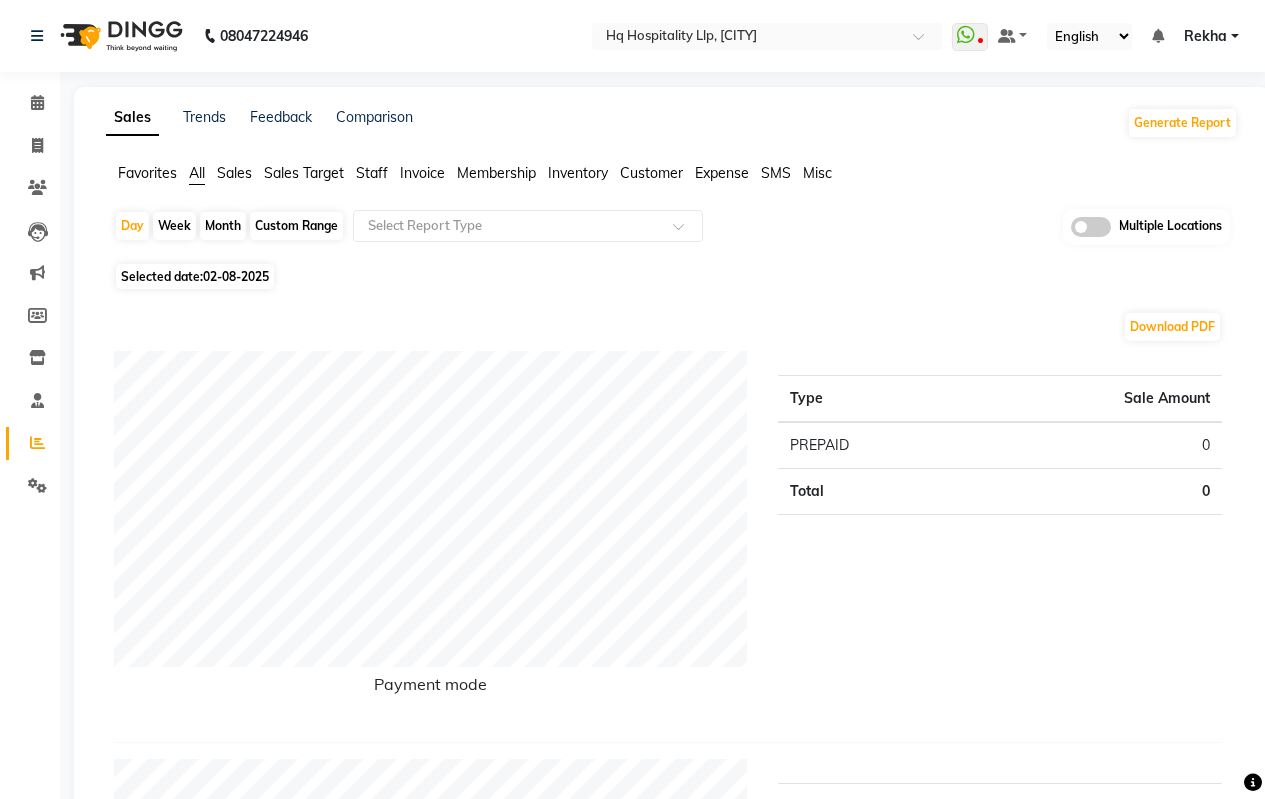 click on "Staff" 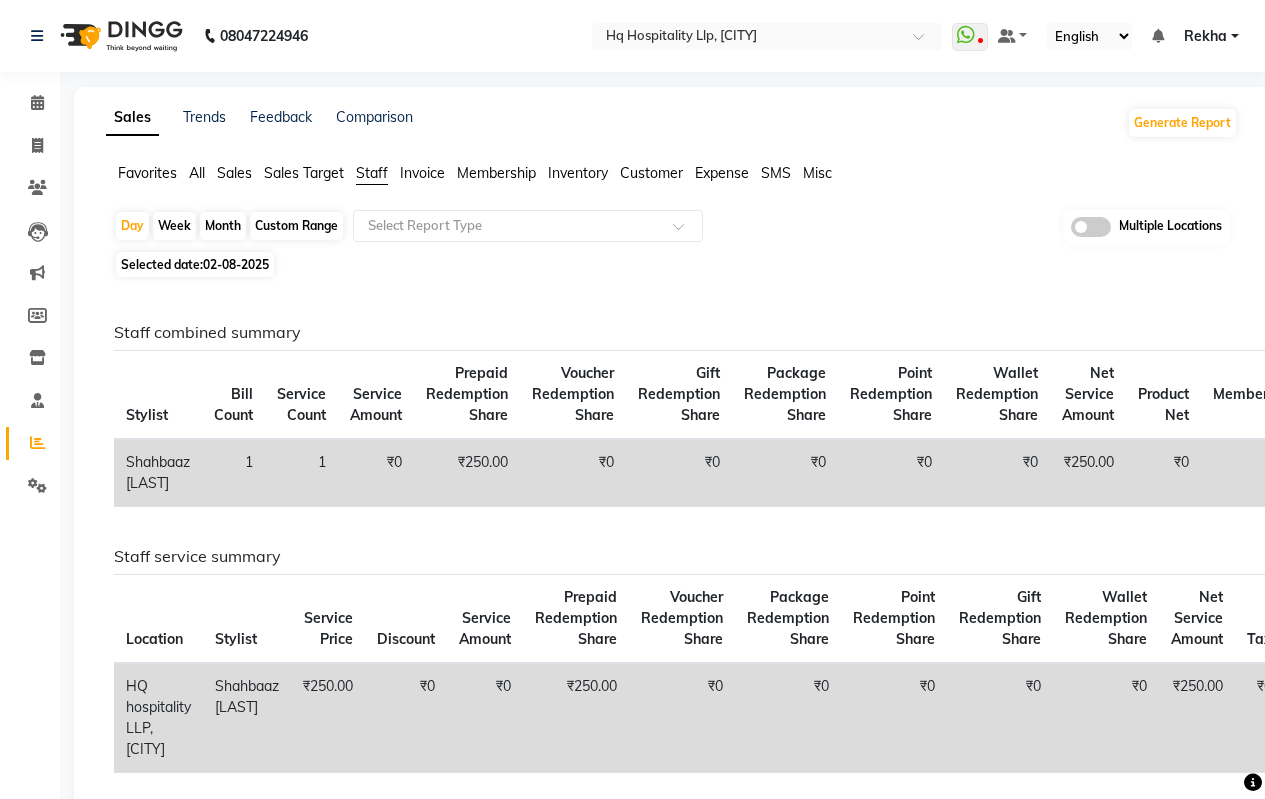 click on "Month" 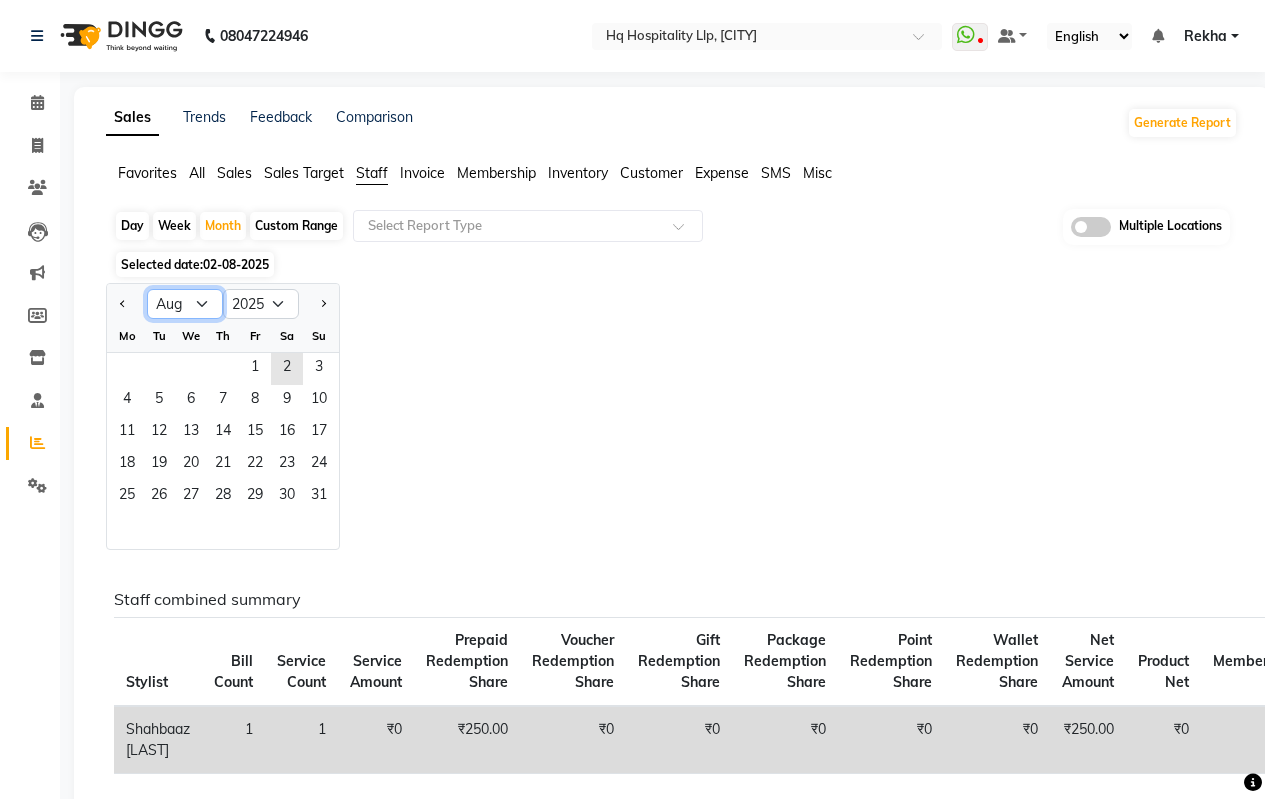 click on "Jan Feb Mar Apr May Jun Jul Aug Sep Oct Nov Dec" 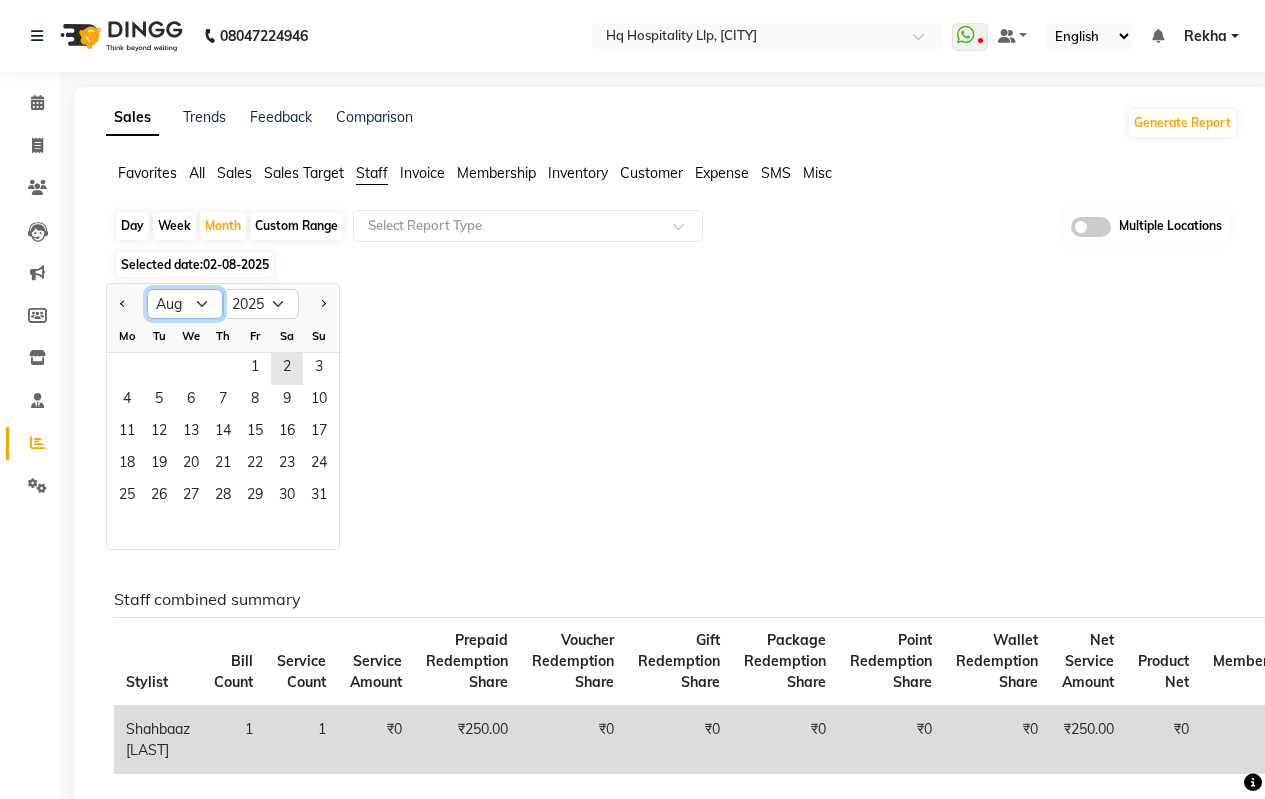 select on "7" 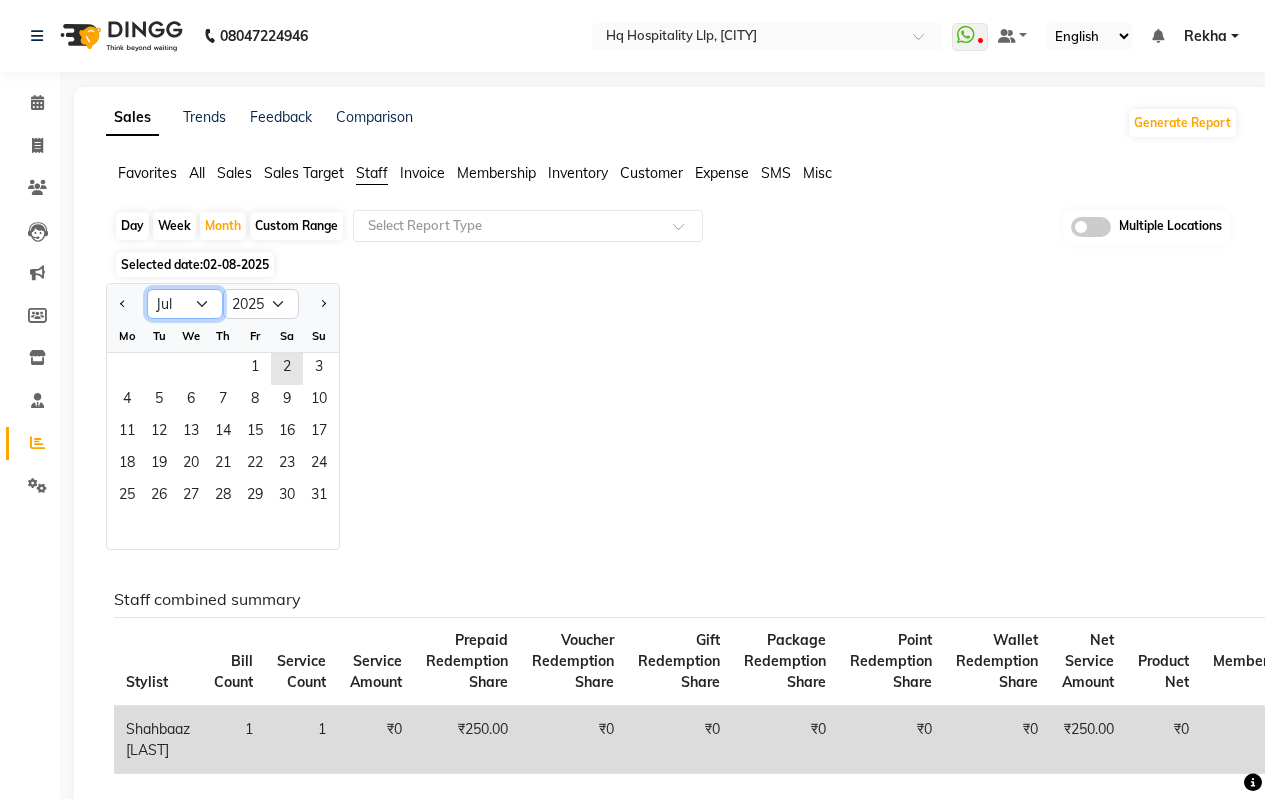 click on "Jan Feb Mar Apr May Jun Jul Aug Sep Oct Nov Dec" 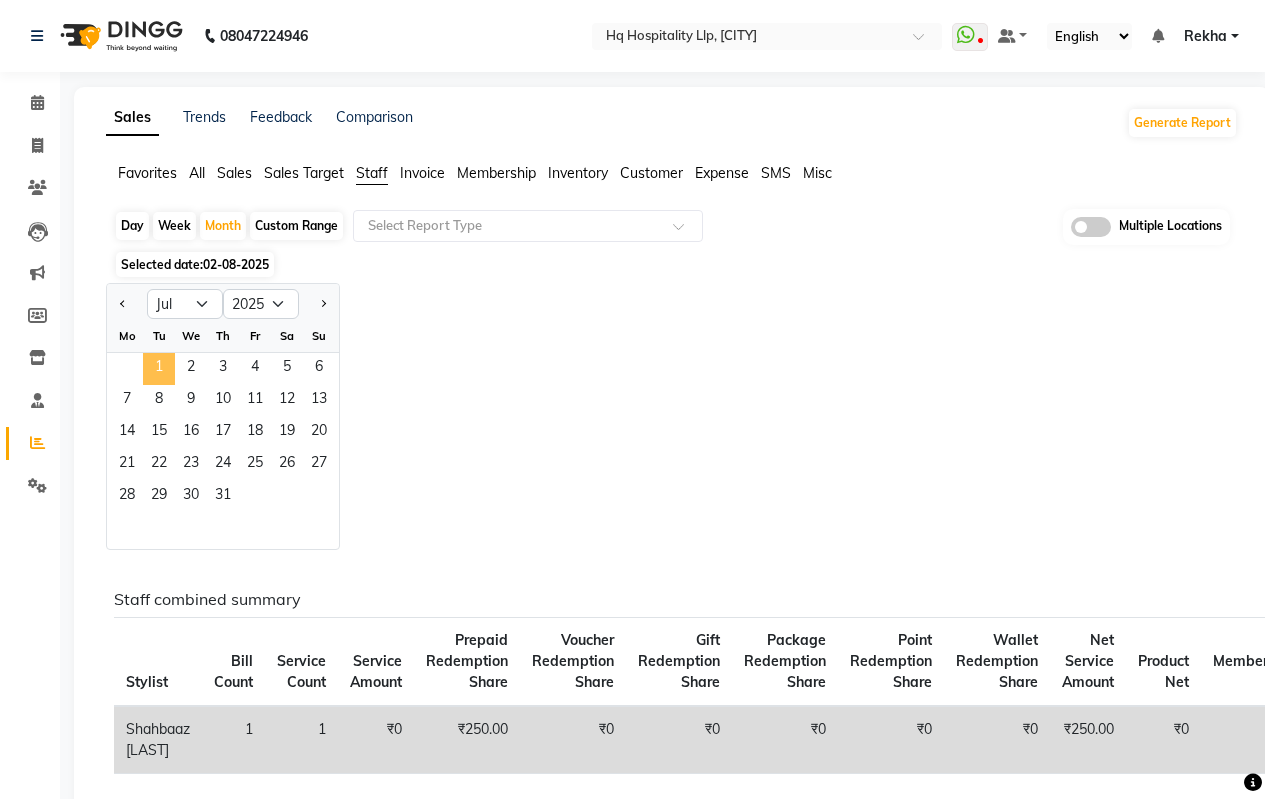 click on "1" 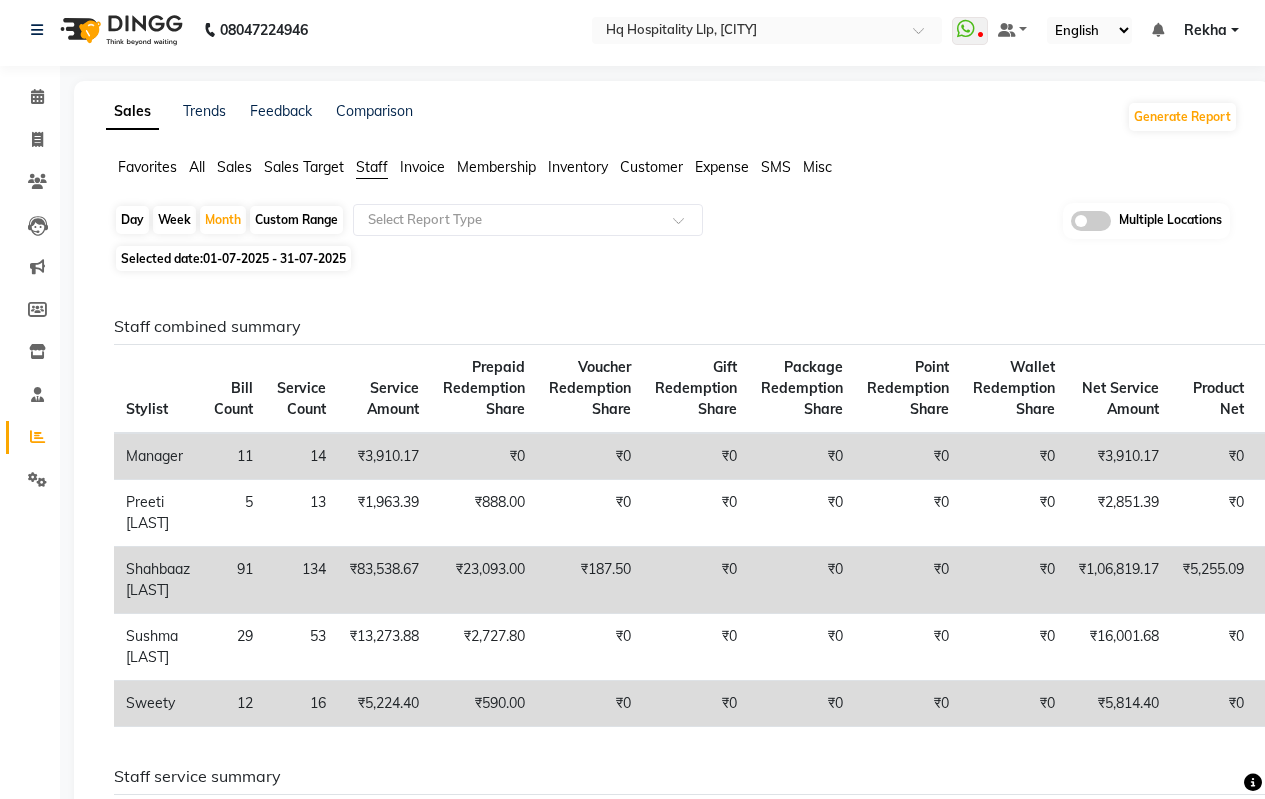 scroll, scrollTop: 0, scrollLeft: 0, axis: both 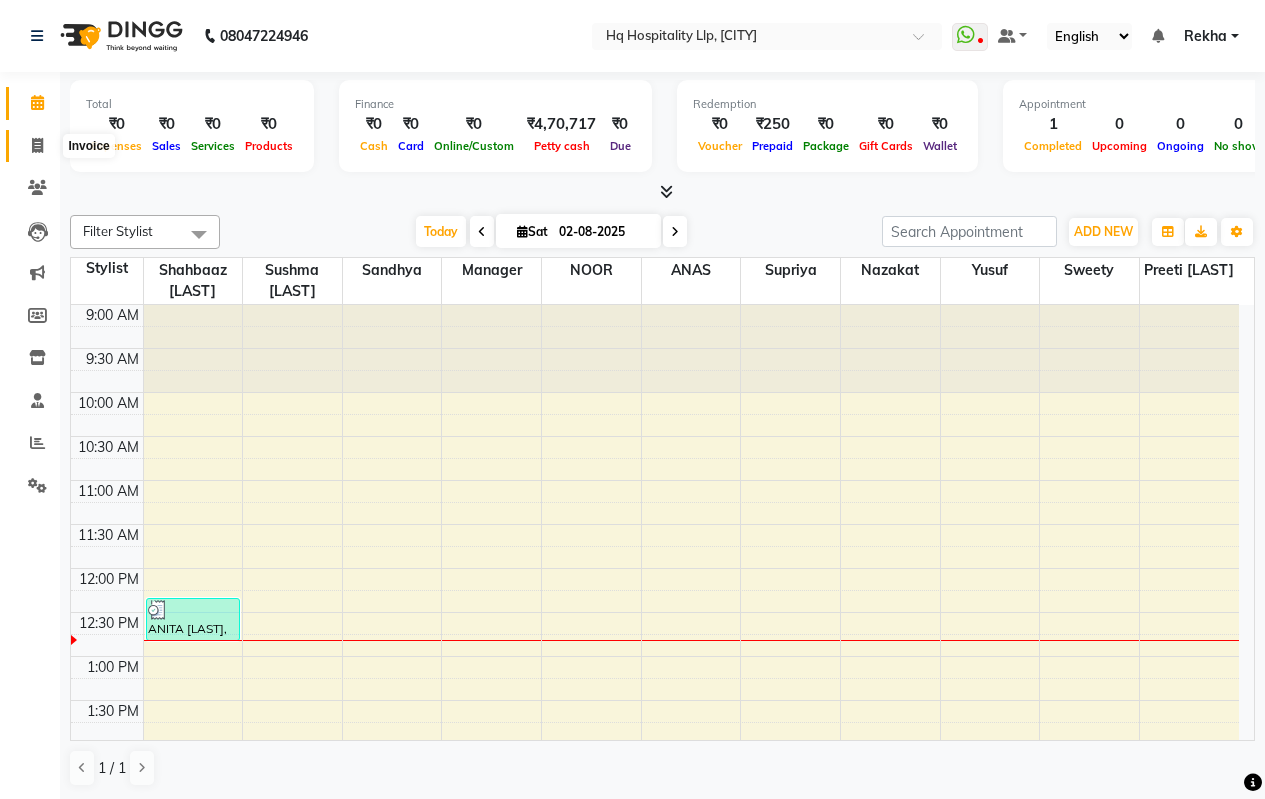 click 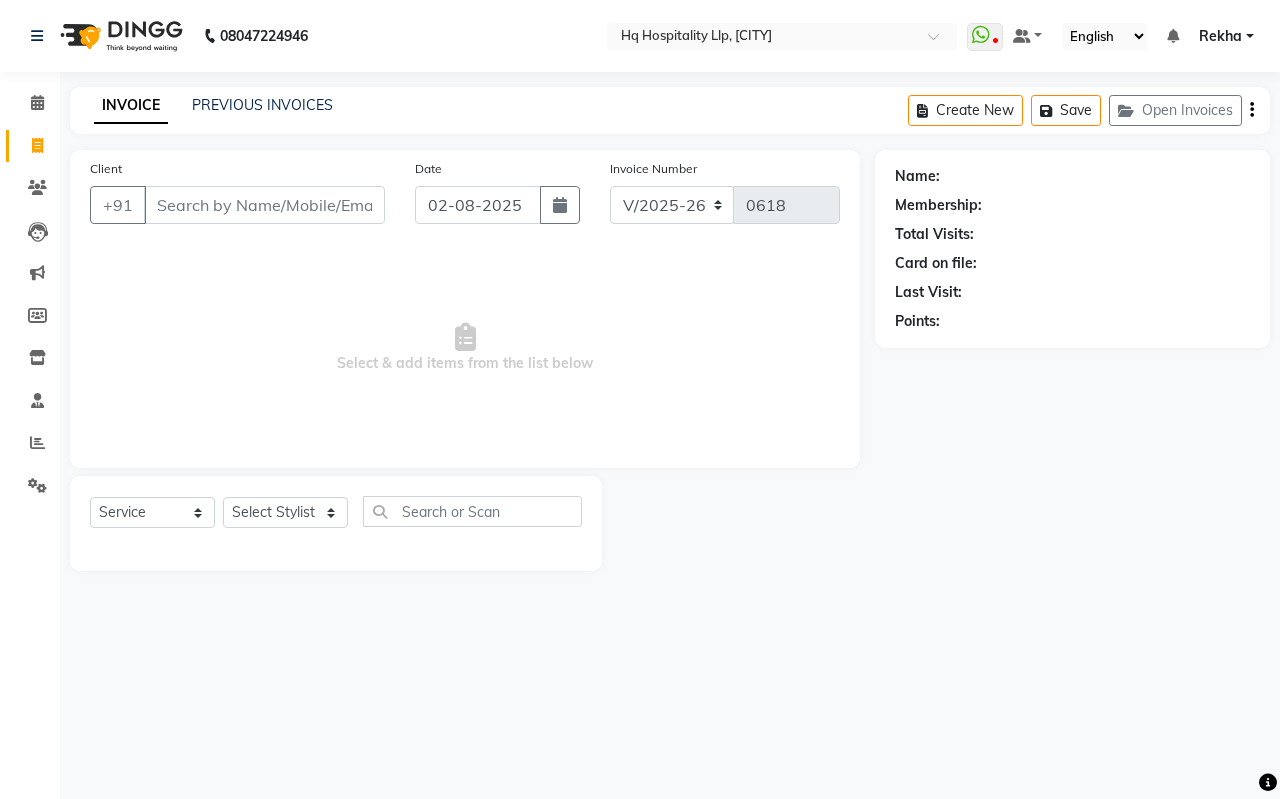 click on "Client" at bounding box center [264, 205] 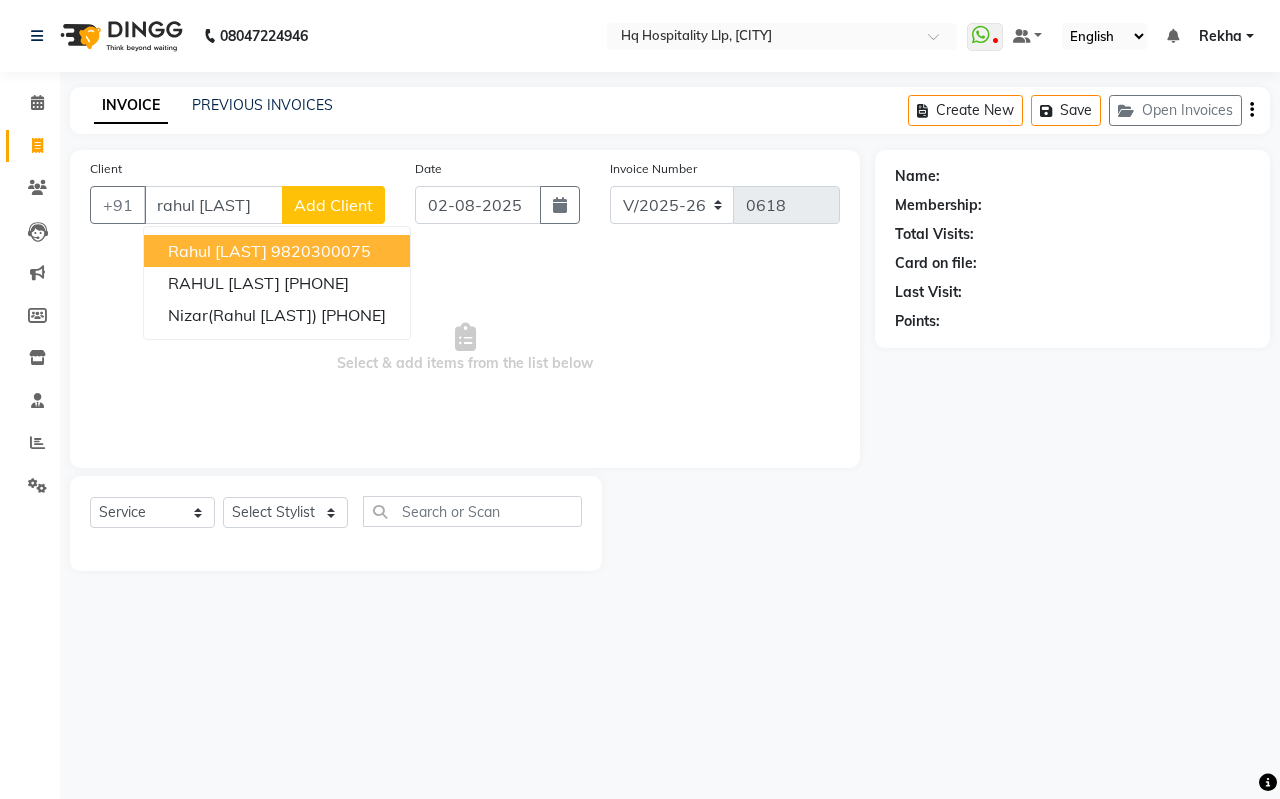click on "Rahul [LAST] [PHONE] RAHUL [LAST] [PHONE] Nizar(Rahul [LAST]) [PHONE]" at bounding box center (277, 283) 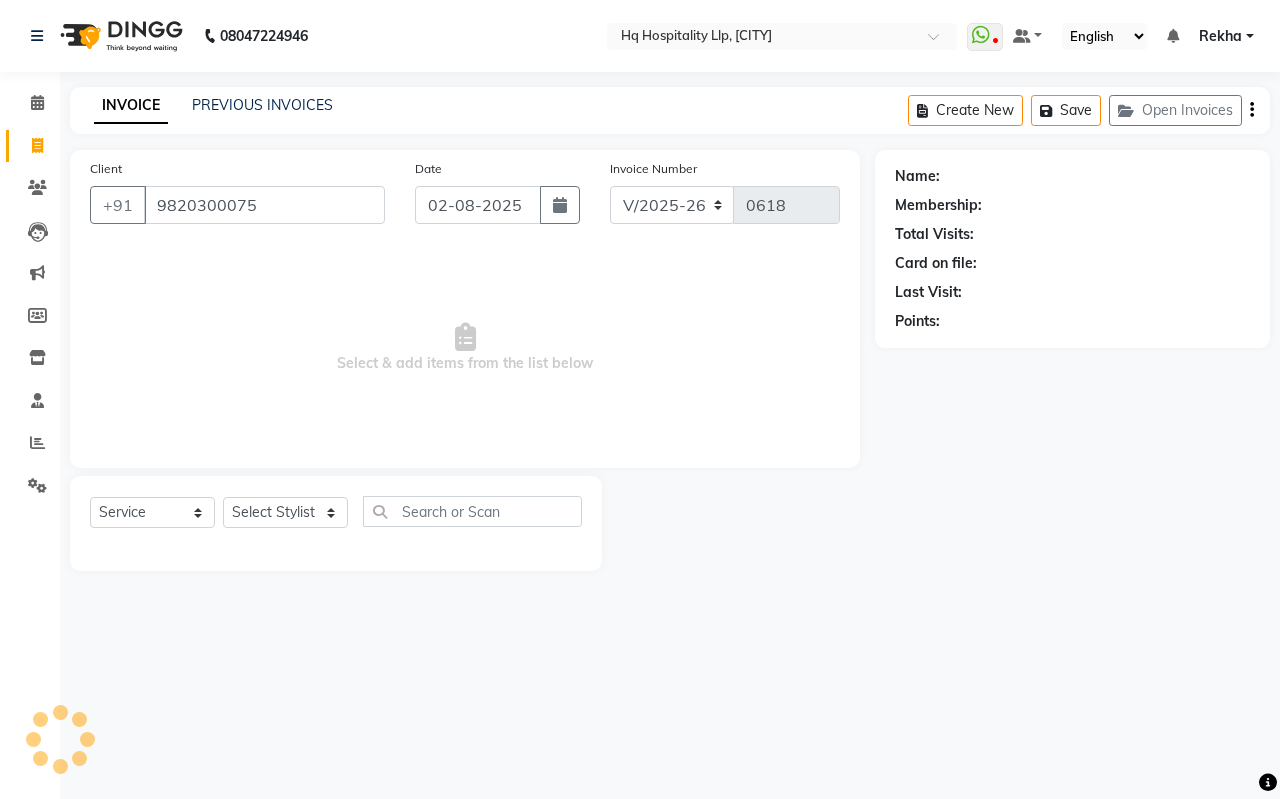 type on "9820300075" 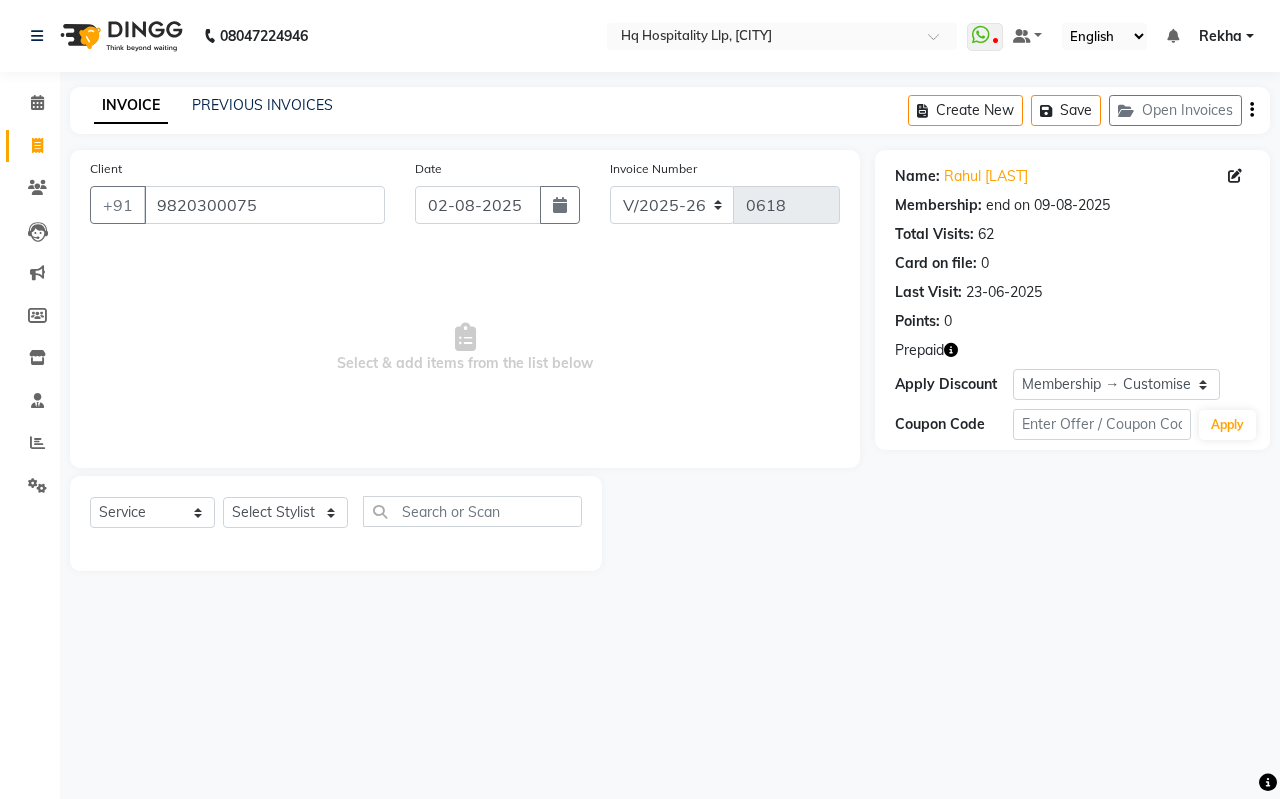 click 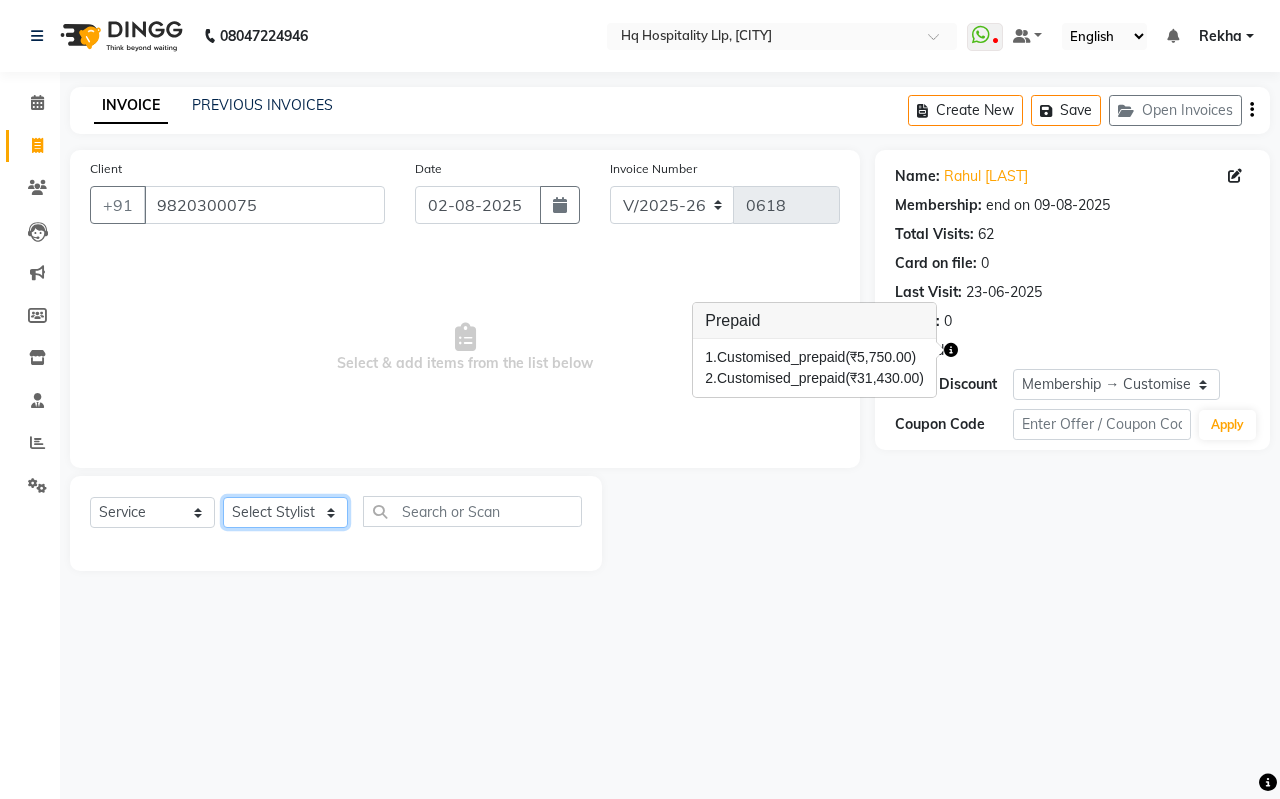 click on "Select Stylist ANAS Manager Nazakat NOOR Old Staff Preeti [LAST] Sandhya Shahbaaz [LAST] Supriya Sushma [LAST] sweety Yusuf" 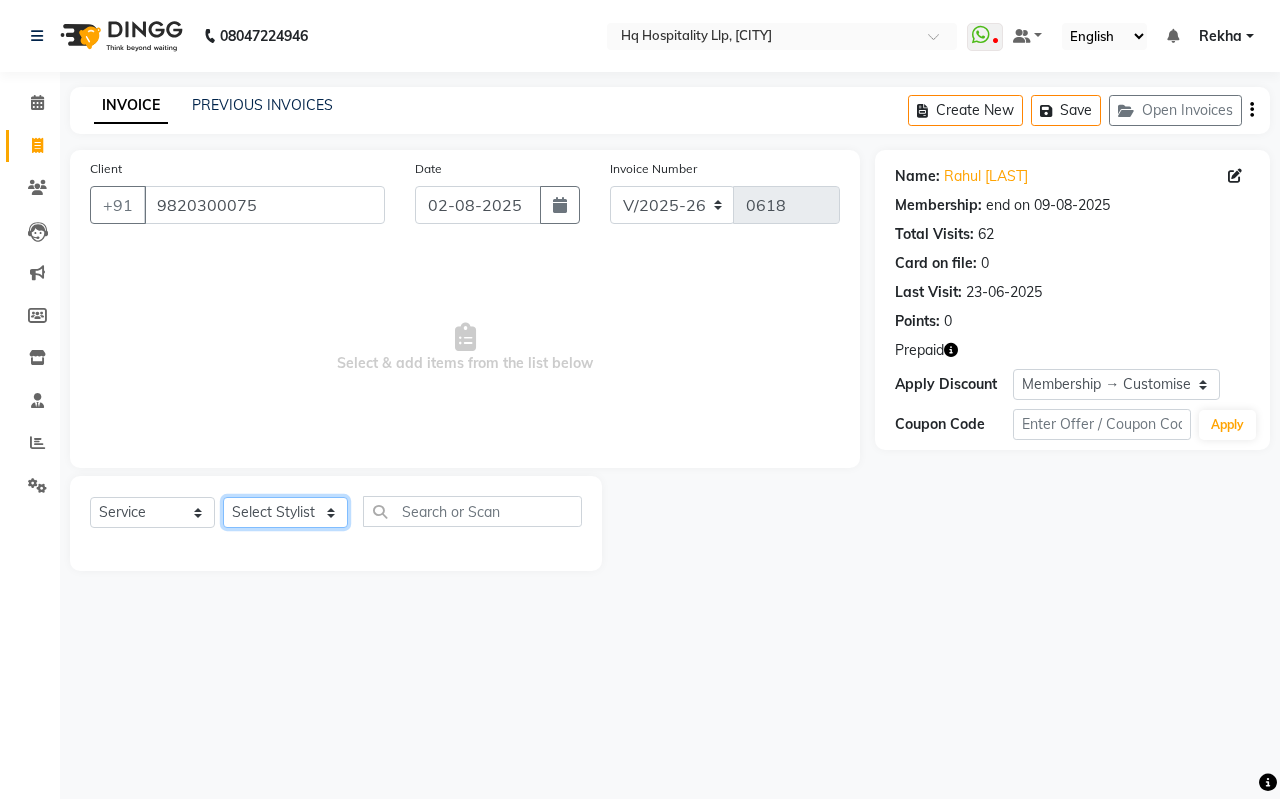 select on "61253" 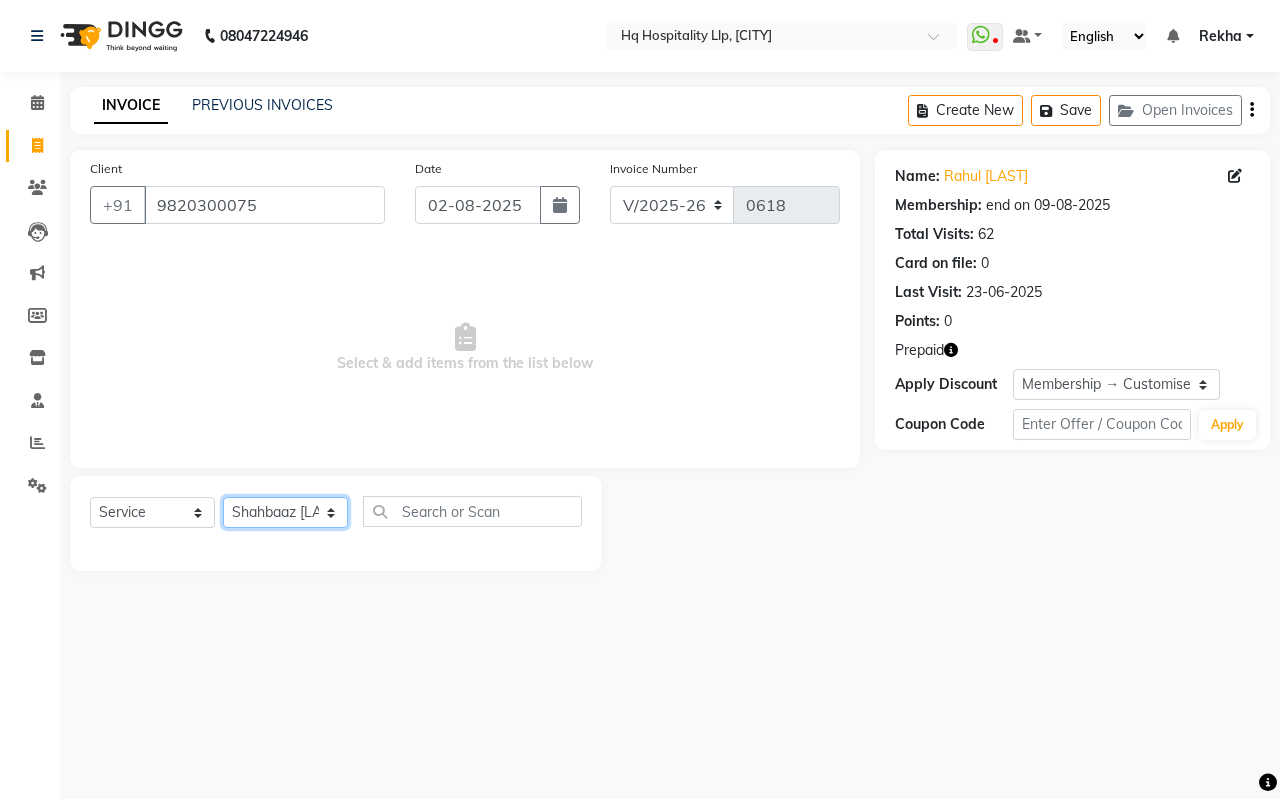 click on "Select Stylist ANAS Manager Nazakat NOOR Old Staff Preeti [LAST] Sandhya Shahbaaz [LAST] Supriya Sushma [LAST] sweety Yusuf" 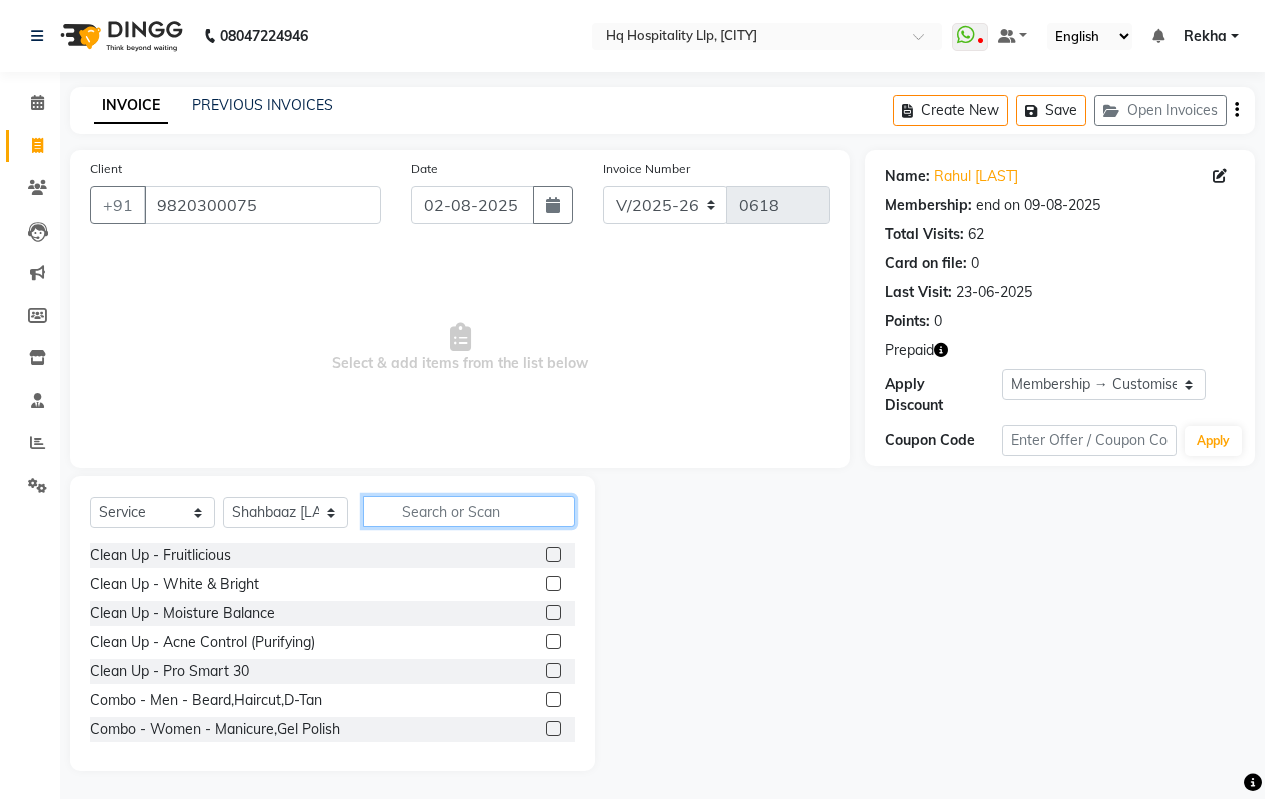 click 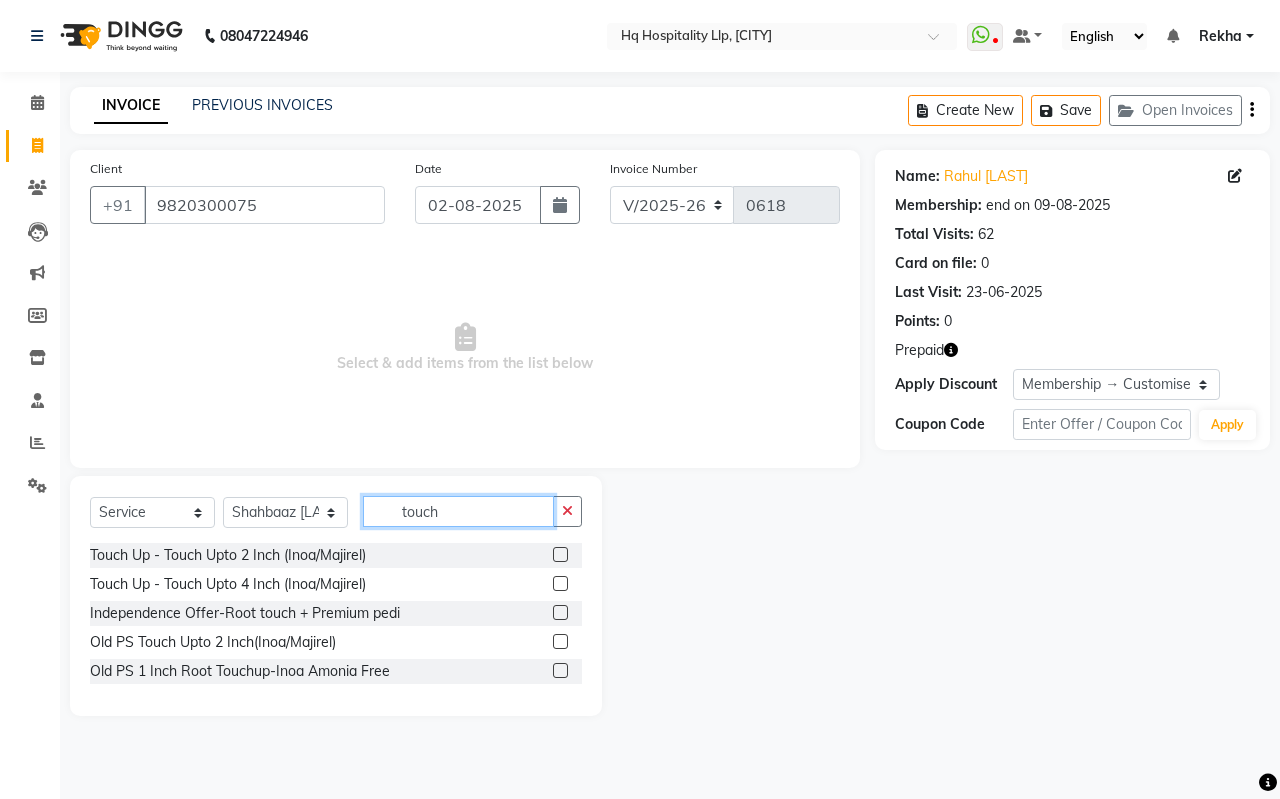 type on "touch" 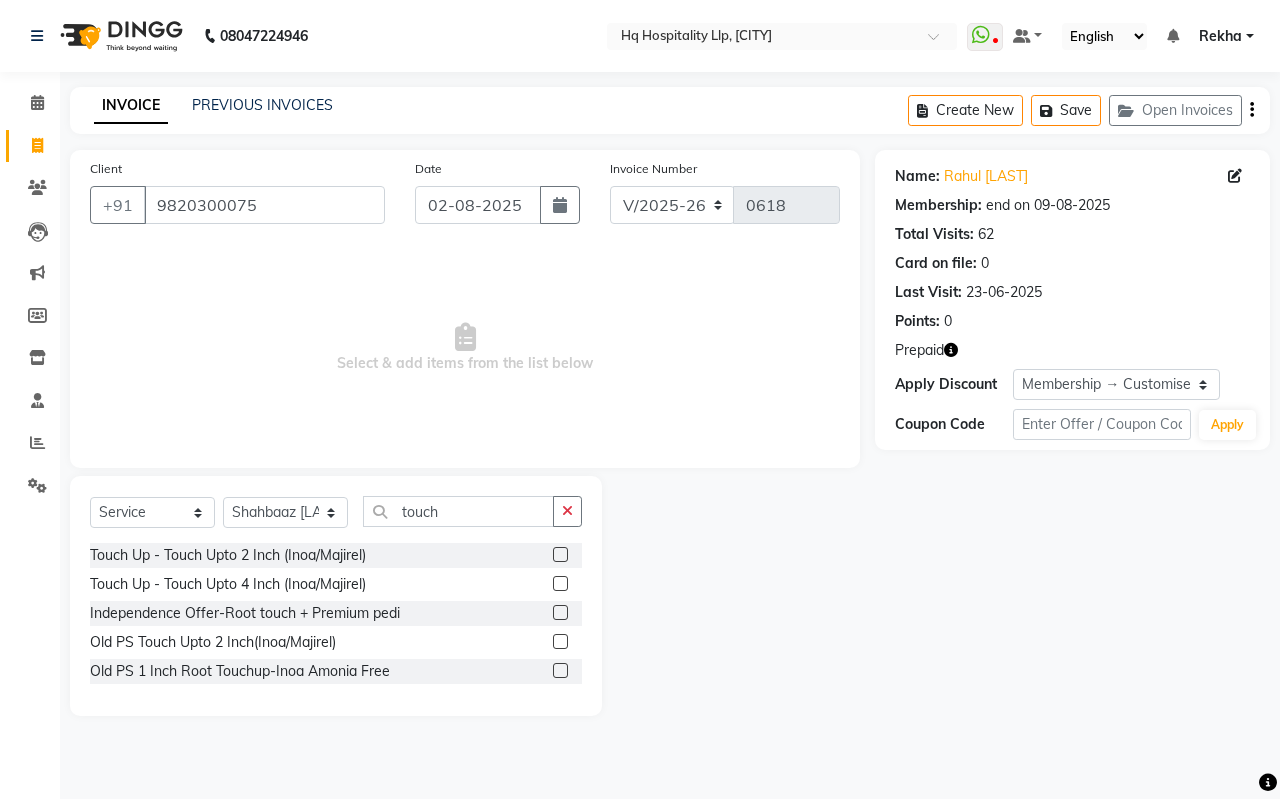 click 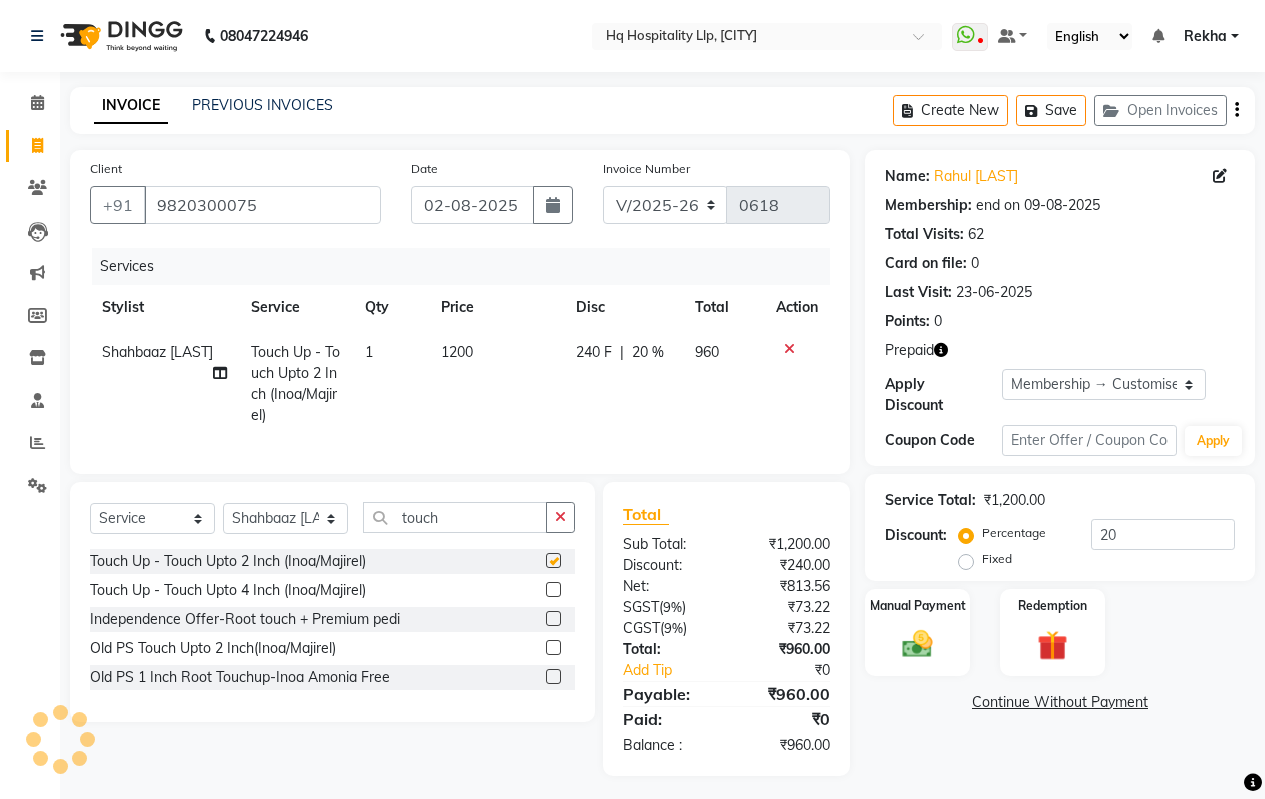 checkbox on "false" 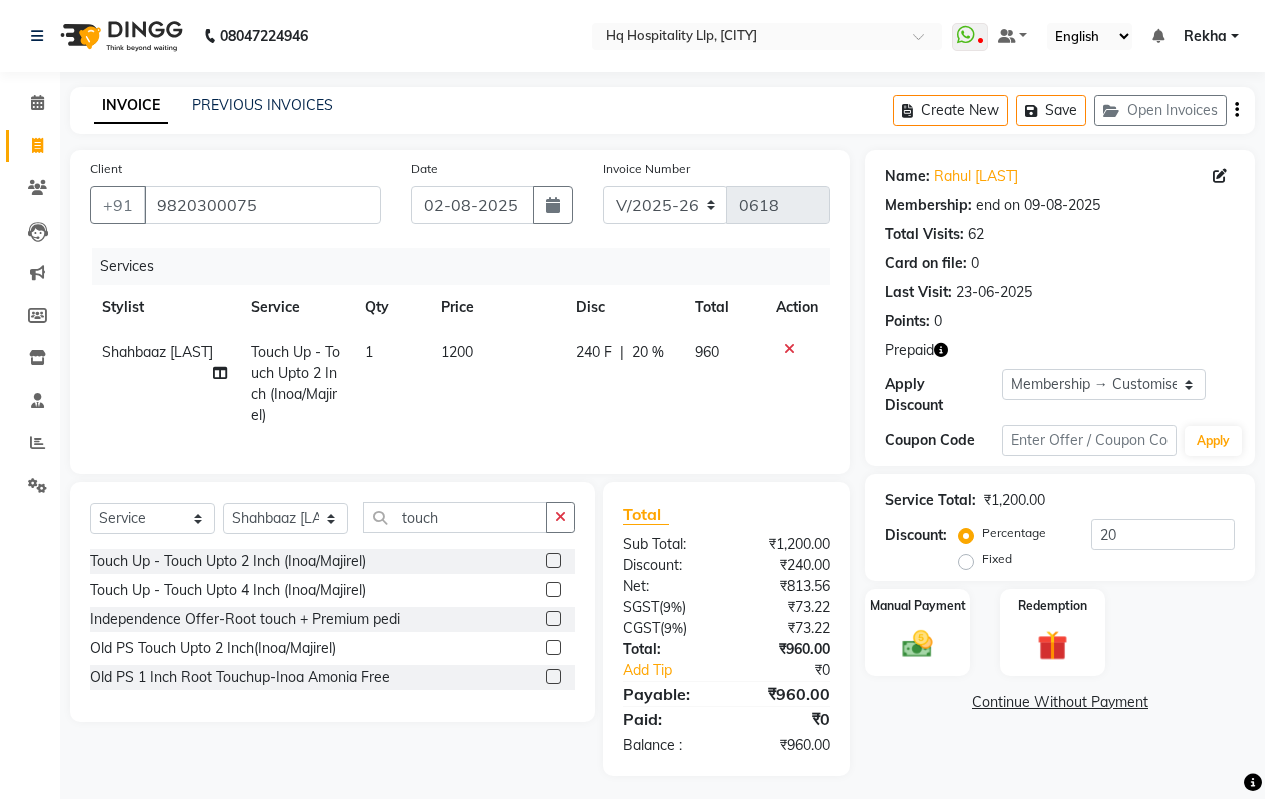 click on "1200" 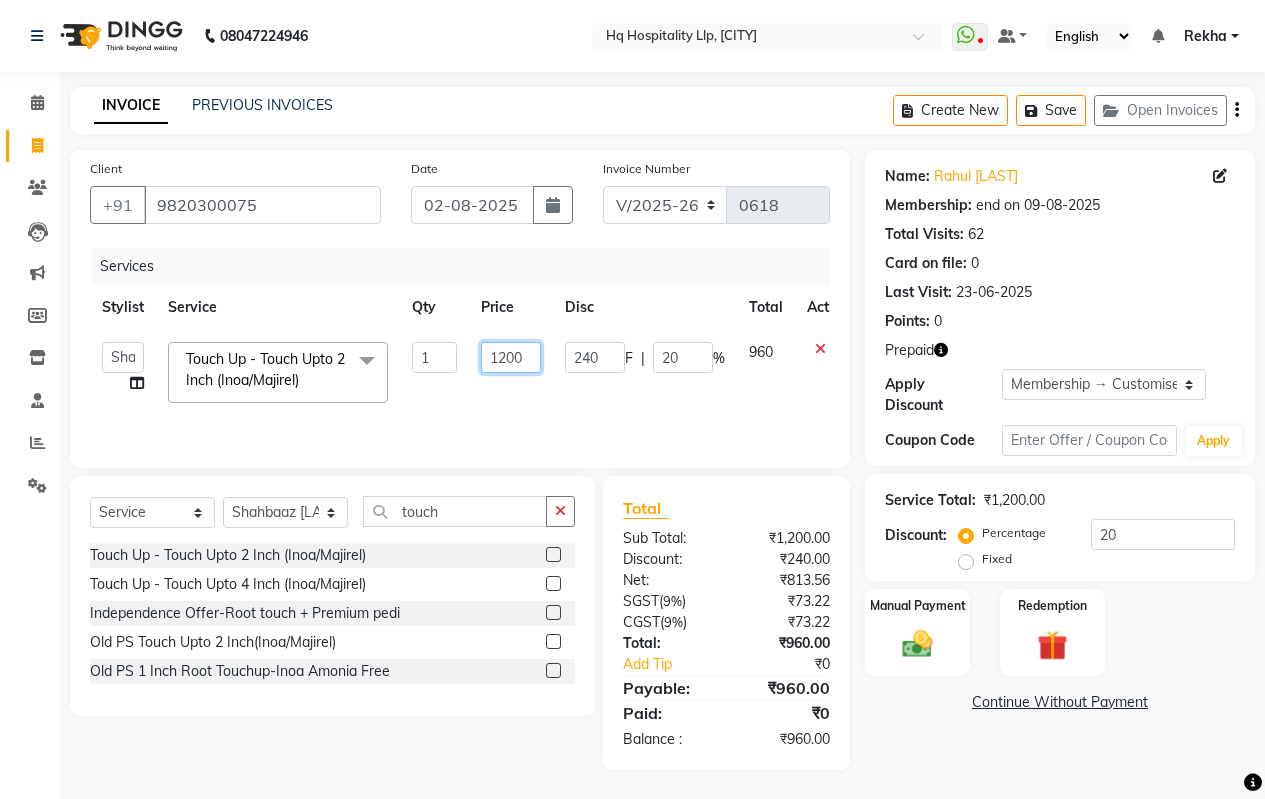 click on "1200" 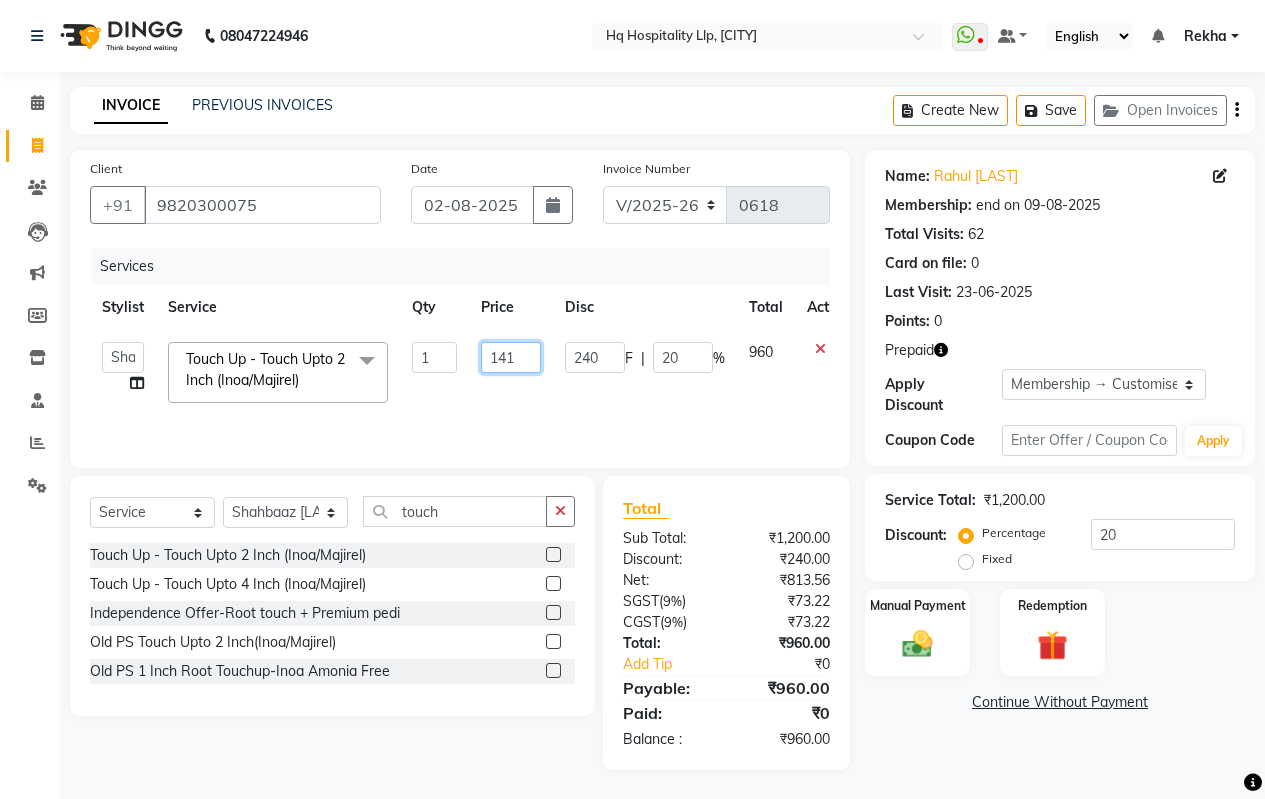 type on "1416" 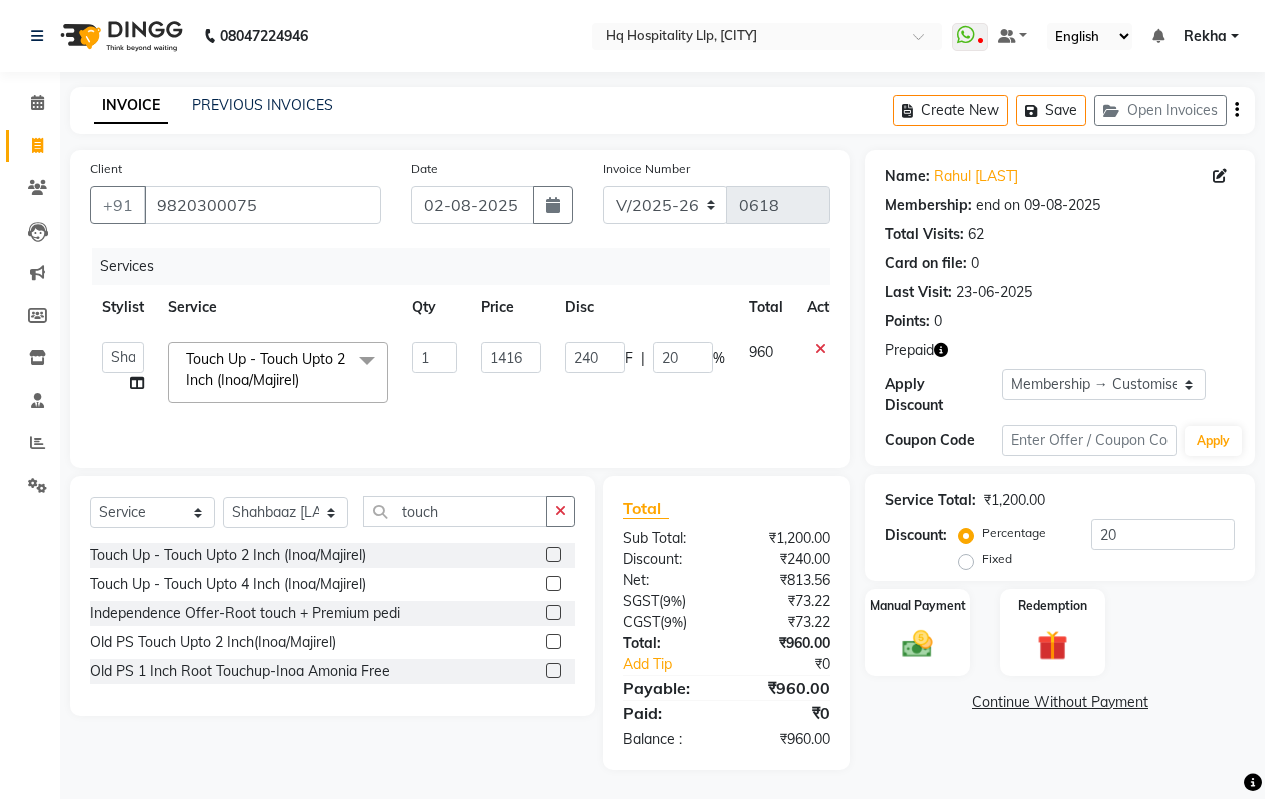 click on "INVOICE PREVIOUS INVOICES Create New Save Open Invoices Client +91 [PHONE] Date 02-08-2025 Invoice Number V/2025 V/2025-26 0618 Services Stylist Service Qty Price Disc Total Action ANAS Manager Nazakat NOOR Old Staff Preeti Gaud Sandhya Shahbaaz [LAST] Supriya Sushma [LAST] sweety Yusuf Touch Up - Touch Upto 2 Inch (Inoa/Majirel) x Clean Up - Fruitlicious Clean Up - White & Bright Clean Up - Moisture Balance Clean Up - Acne Control (Purifying) Clean Up - Pro Smart 30 Combo - Men - Beard,Haircut,D-Tan Combo - Women - Manicure,Gel Polish Combo- Men-Cut, Spa/Global Combo-Men- Clean up,Pedicure Combo-Women-Hair spa, D-Tan Combo -Women-FA,FL & Under Combo- Haircut,beard,cleanup,dtan Trimming - Hair Trimming Trimming - Master Stylist Trimming - Expert Stylist Trimming - Fringe Cut Trimming - Hair Cut Male Trimming - Hair Wash Male Trimming - Shave/Beard Trim Trimming - Beard Crafting Trimming - Hair Cut Kid Boy Trimming - Hair Cut Kid Girls Trimming -Haircut male by Expert Toning 1 F" 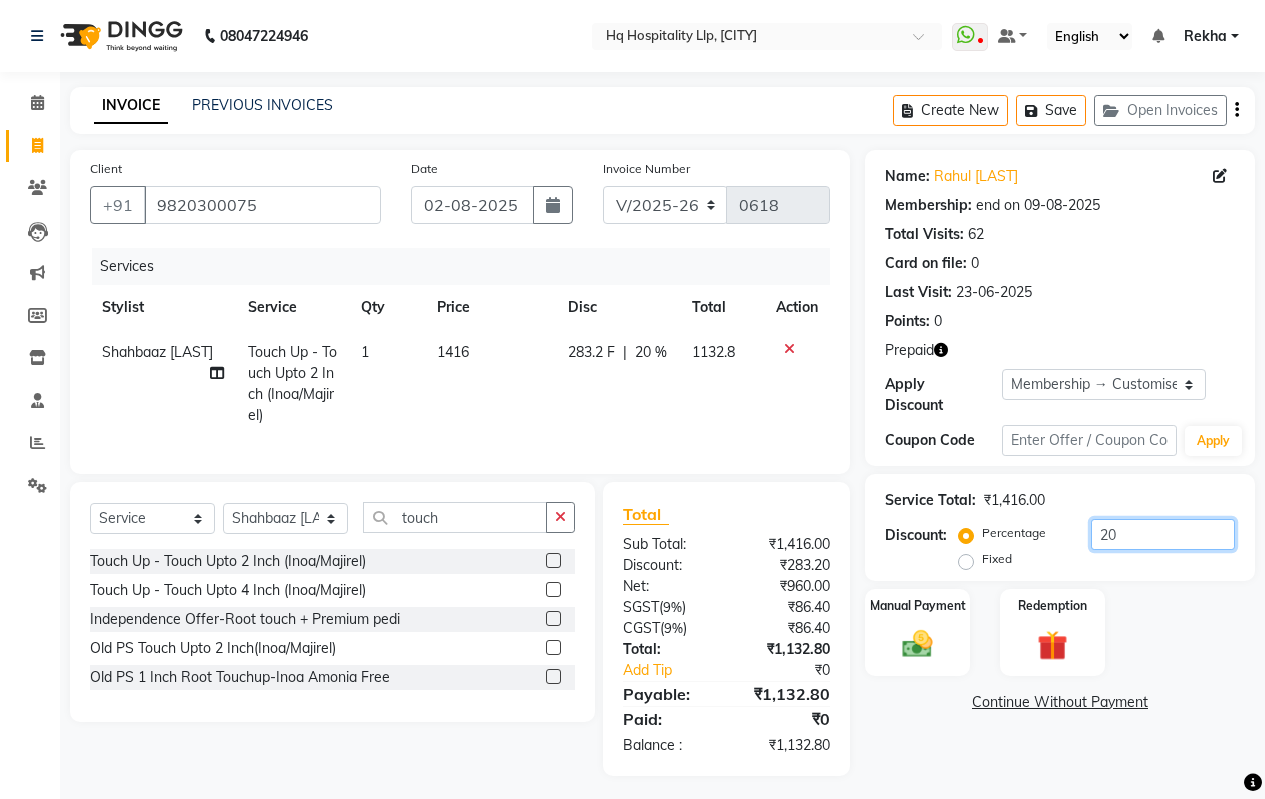 click on "20" 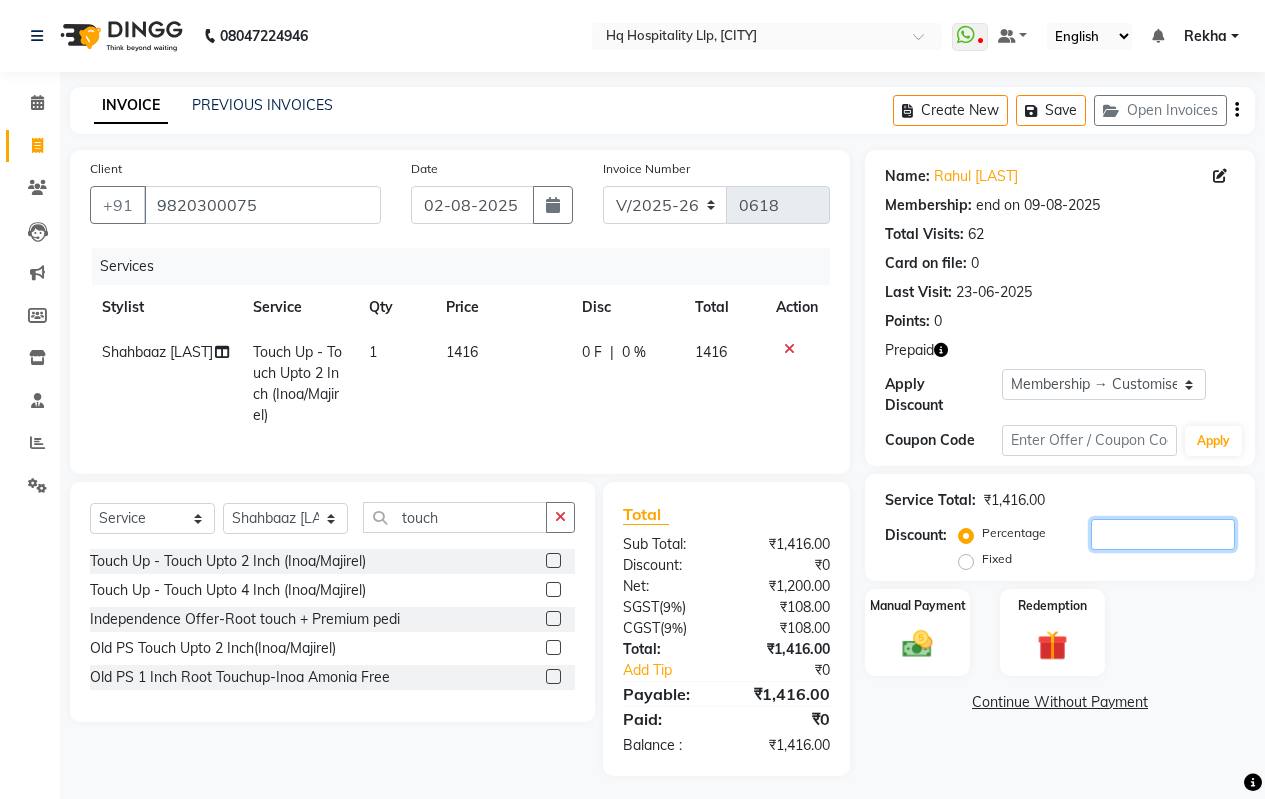 type 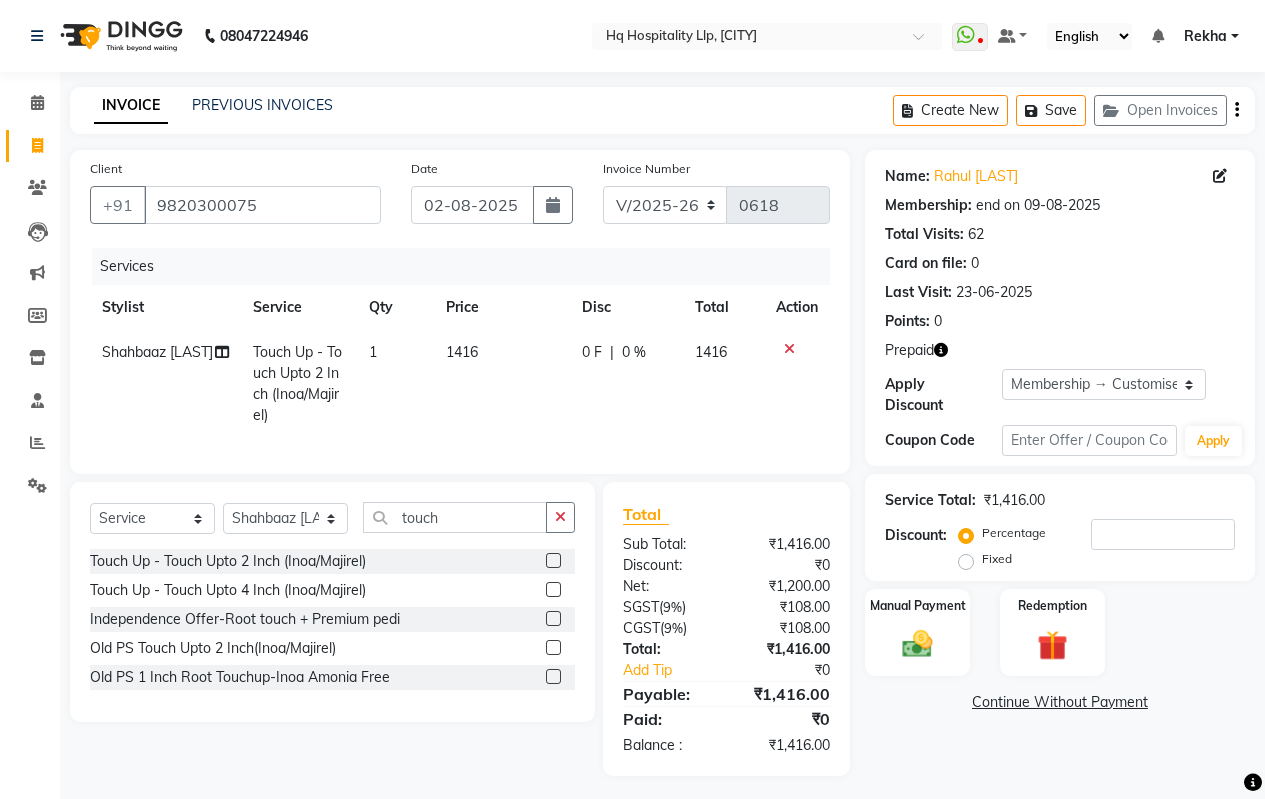 click on "Name: Rahul [LAST] Membership: end on 09-08-2025 Total Visits: 62 Card on file: 0 Last Visit: 23-06-2025 Points: 0 Prepaid Apply Discount Select Membership → Customised_membership Coupon Code Apply Service Total: ₹1,416.00 Discount: Percentage Fixed Manual Payment Redemption Continue Without Payment" 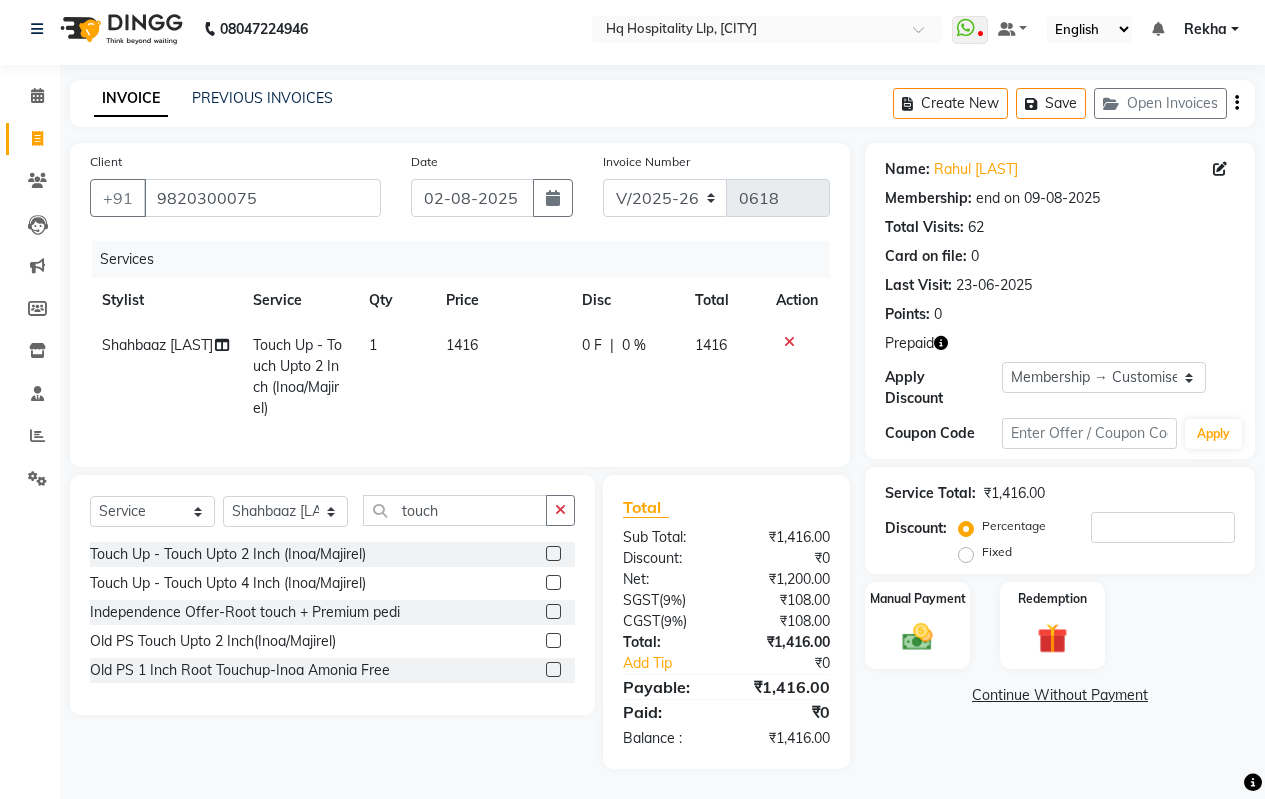 scroll, scrollTop: 22, scrollLeft: 0, axis: vertical 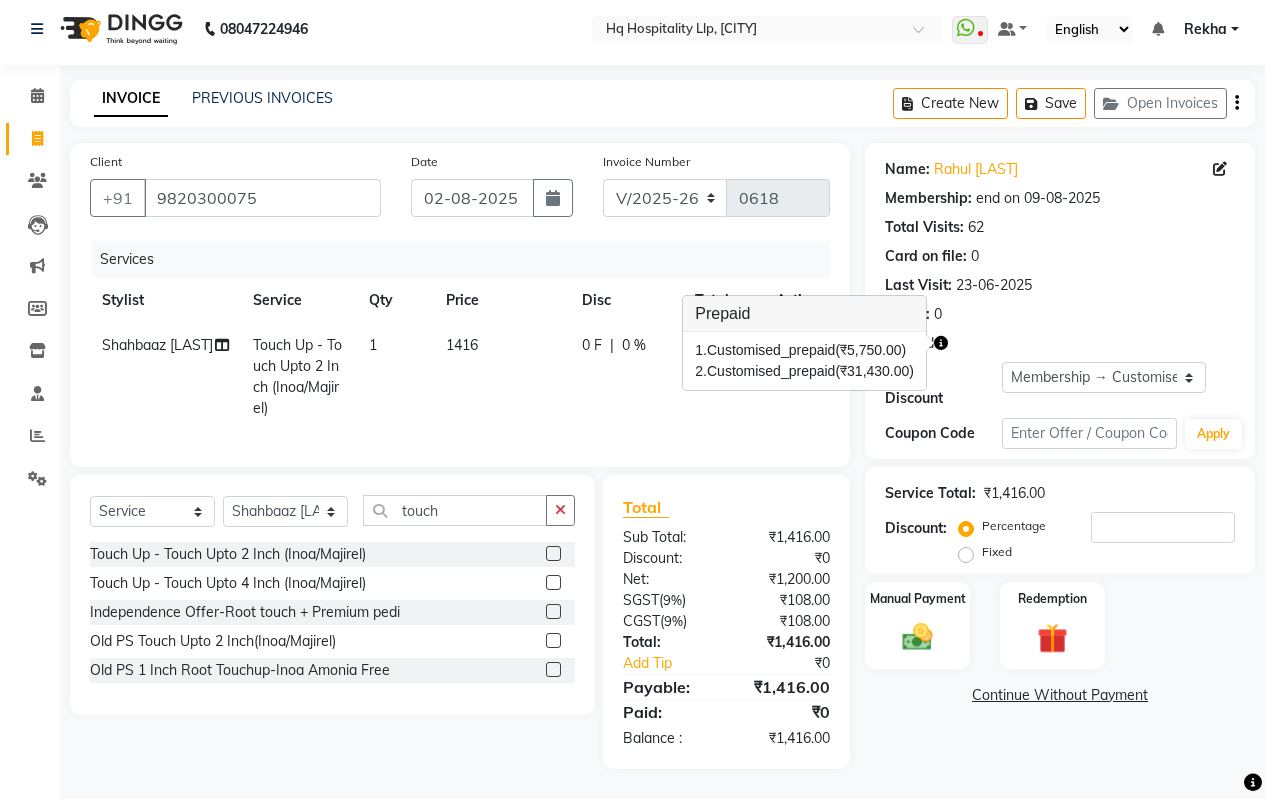 click 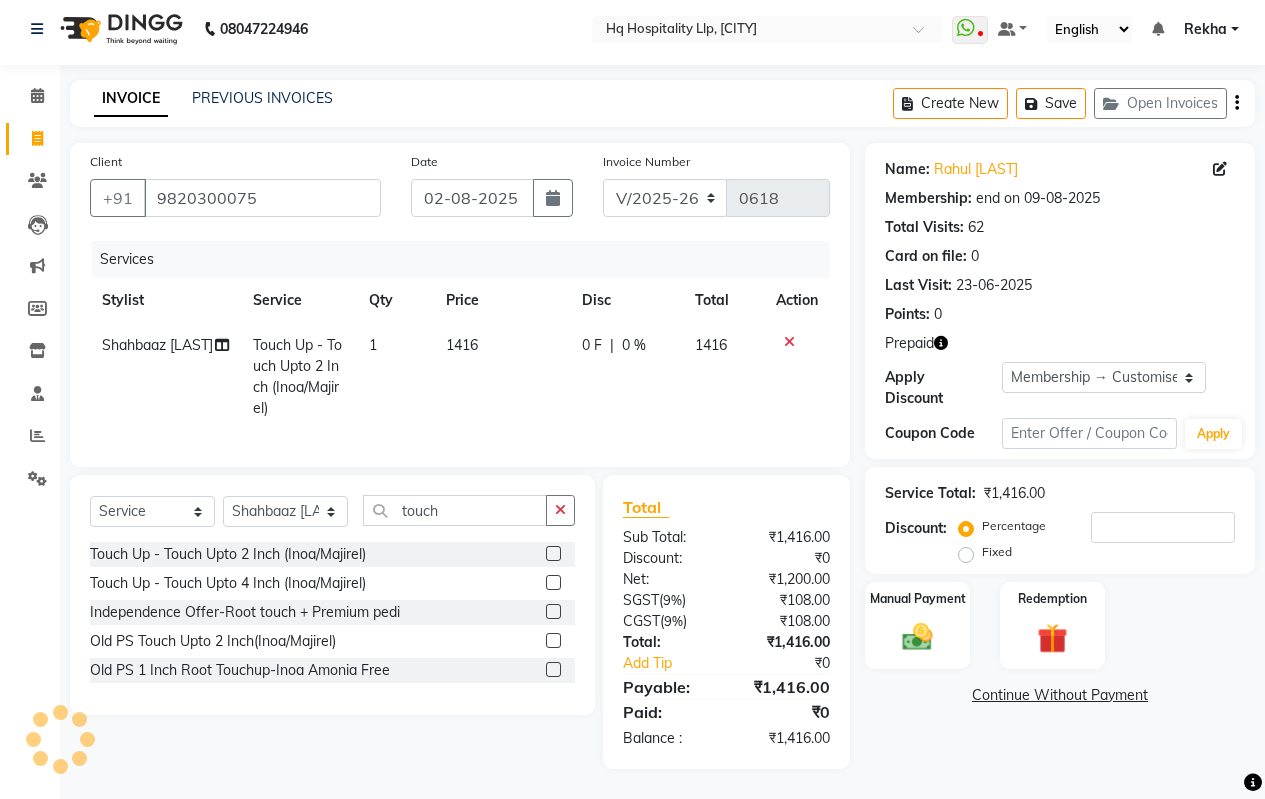 click on "Name: Rahul [LAST] Membership: end on 09-08-2025 Total Visits: 62 Card on file: 0 Last Visit: 23-06-2025 Points: 0 Prepaid Apply Discount Select Membership → Customised_membership Coupon Code Apply Service Total: ₹1,416.00 Discount: Percentage Fixed Manual Payment Redemption Continue Without Payment" 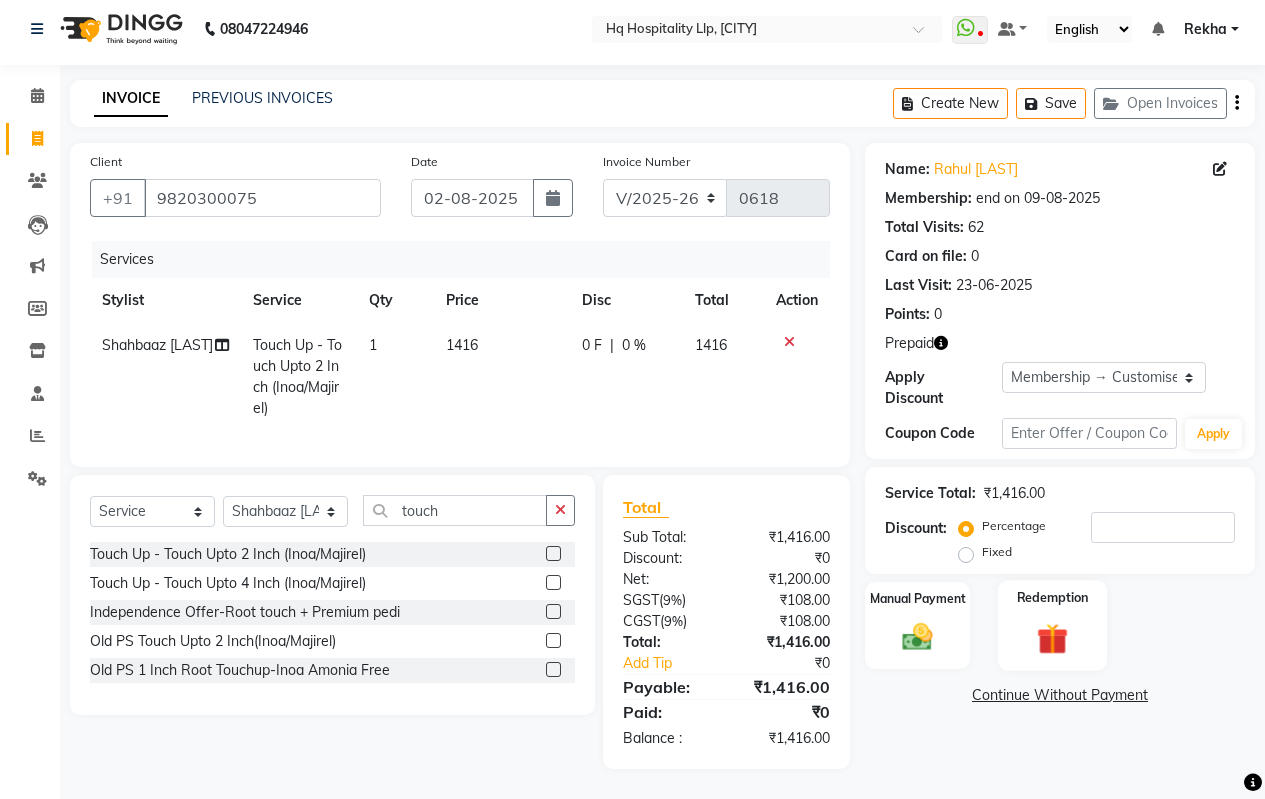 click on "Redemption" 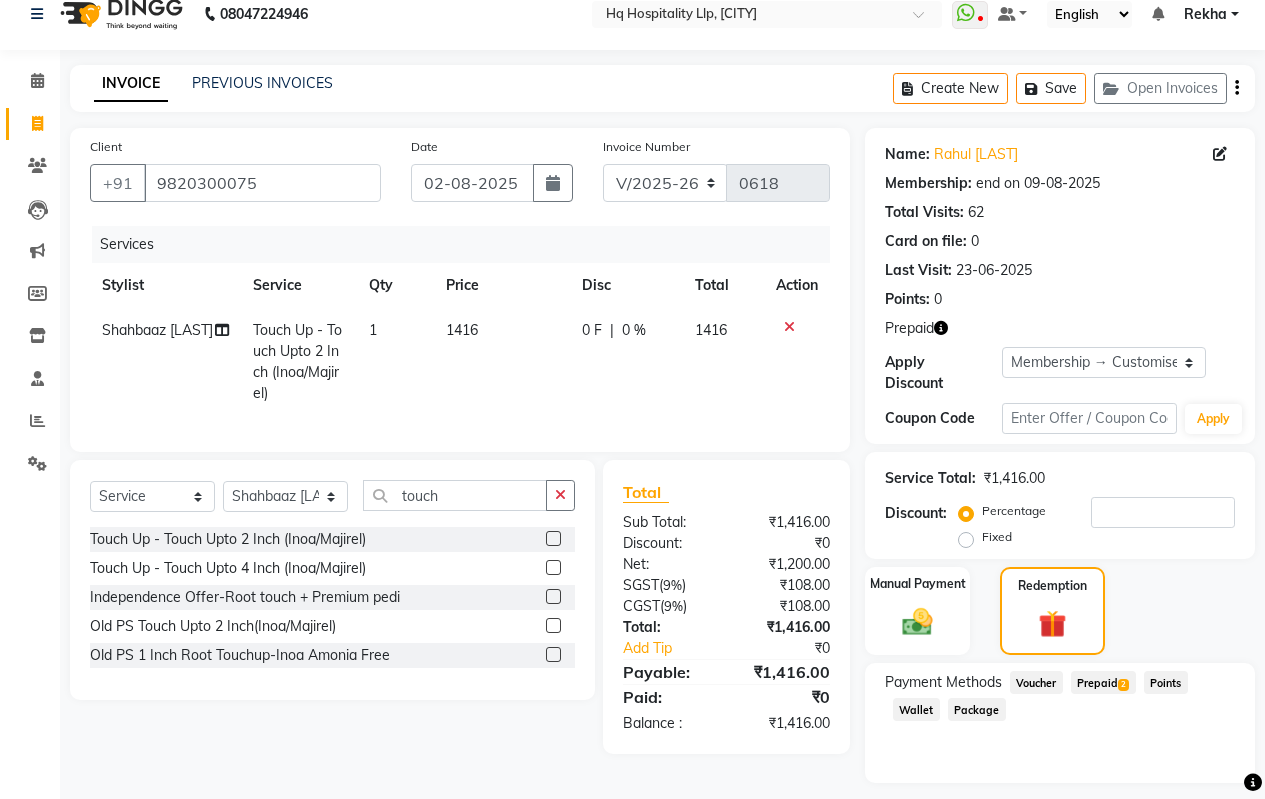 click on "Prepaid  2" 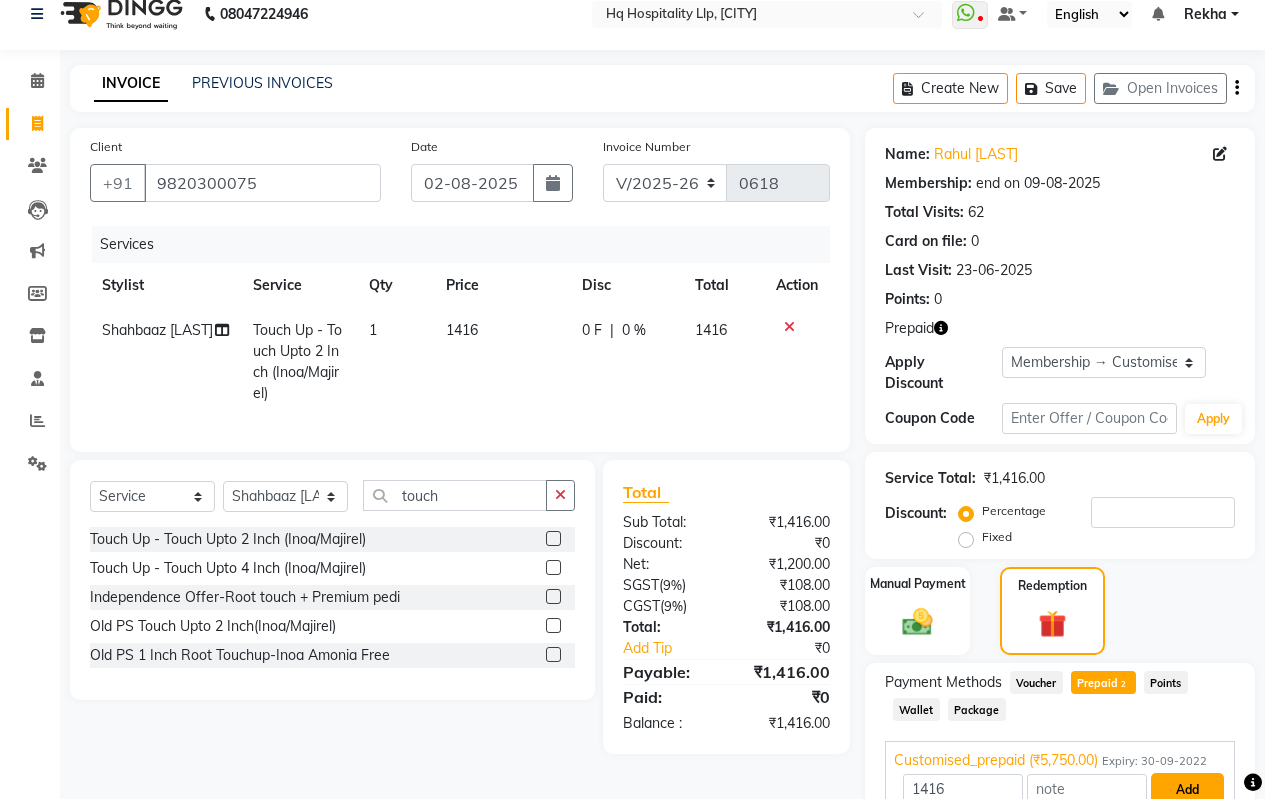 click on "Add" at bounding box center (1187, 790) 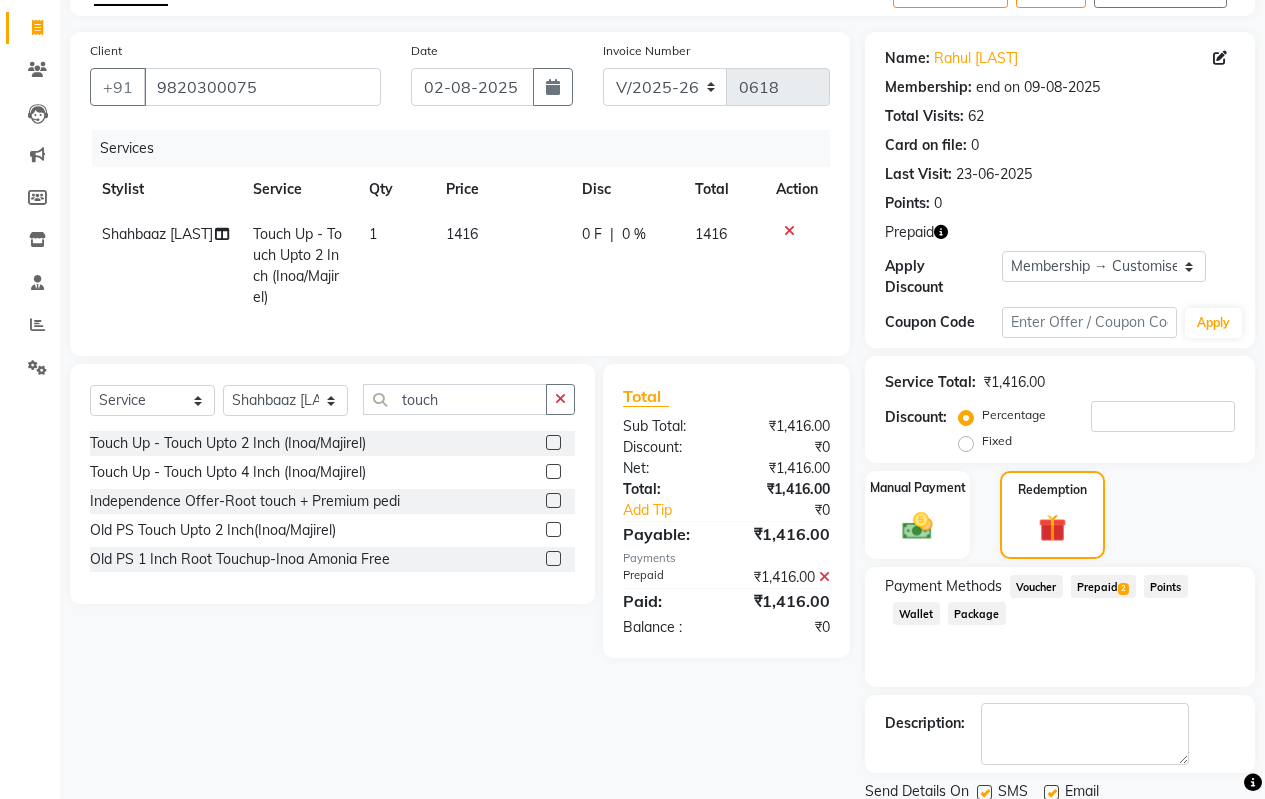 scroll, scrollTop: 174, scrollLeft: 0, axis: vertical 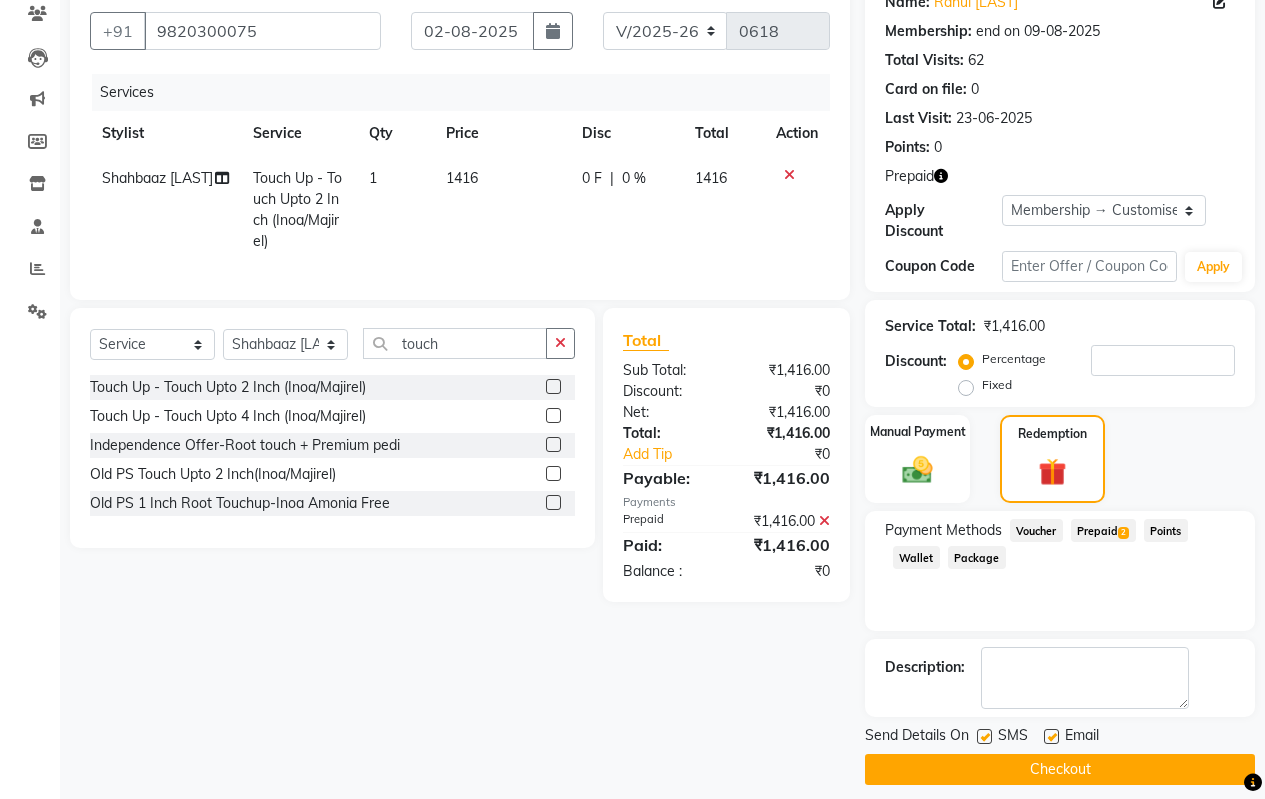 click on "Checkout" 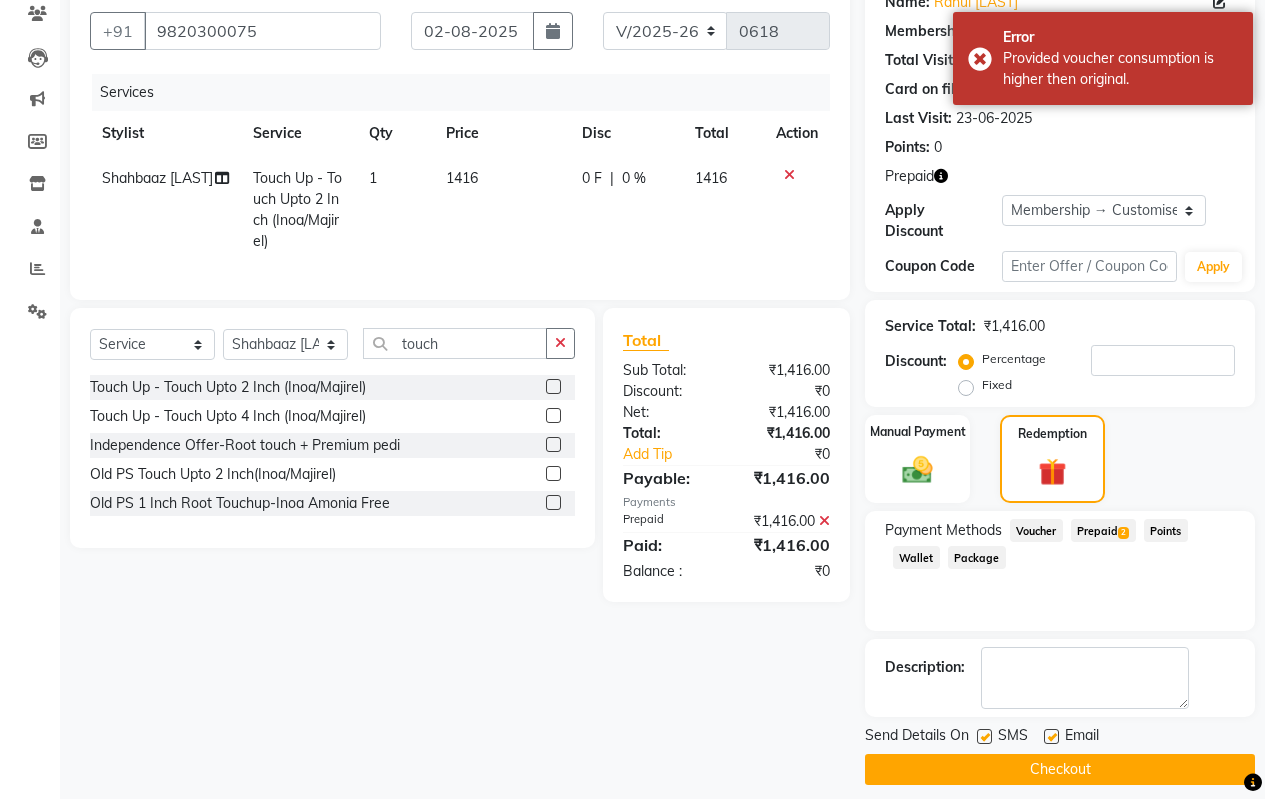 click on "Prepaid  2" 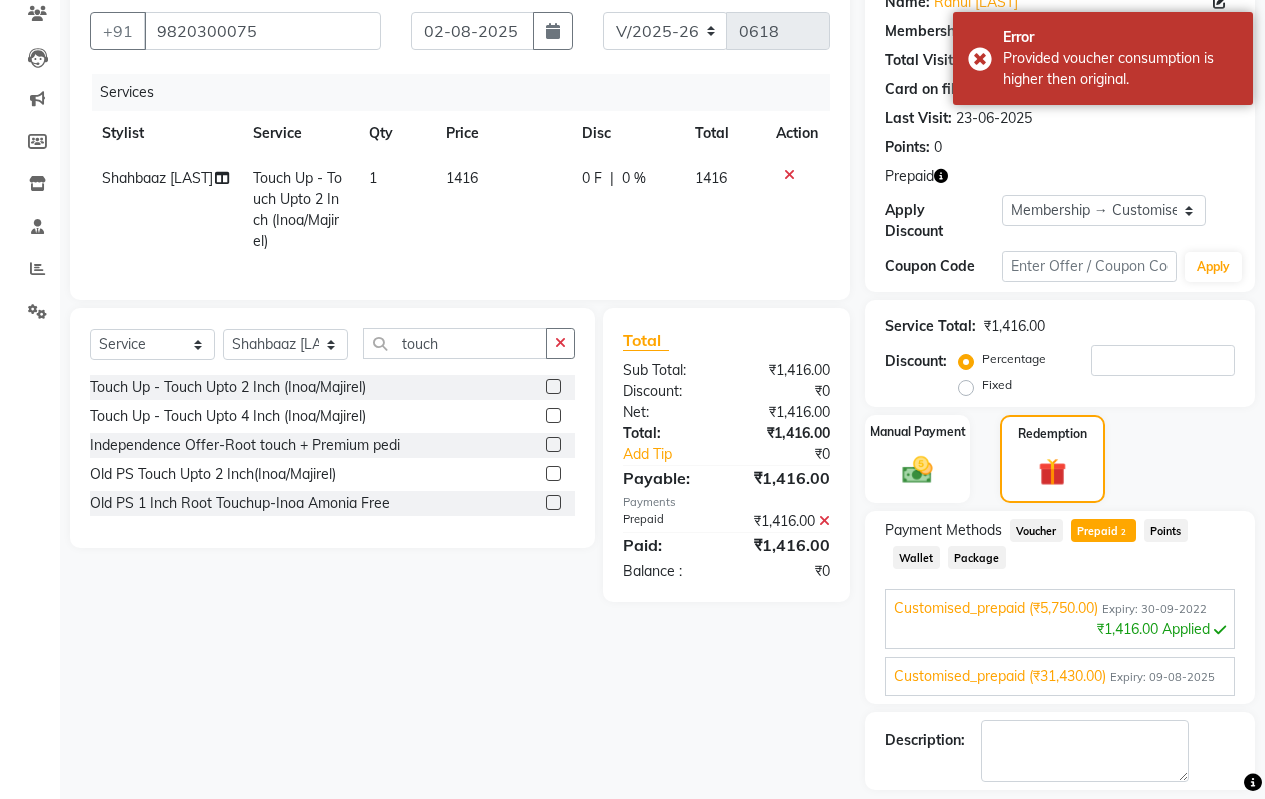 click on "Customised_prepaid (₹5,750.00)" at bounding box center [996, 608] 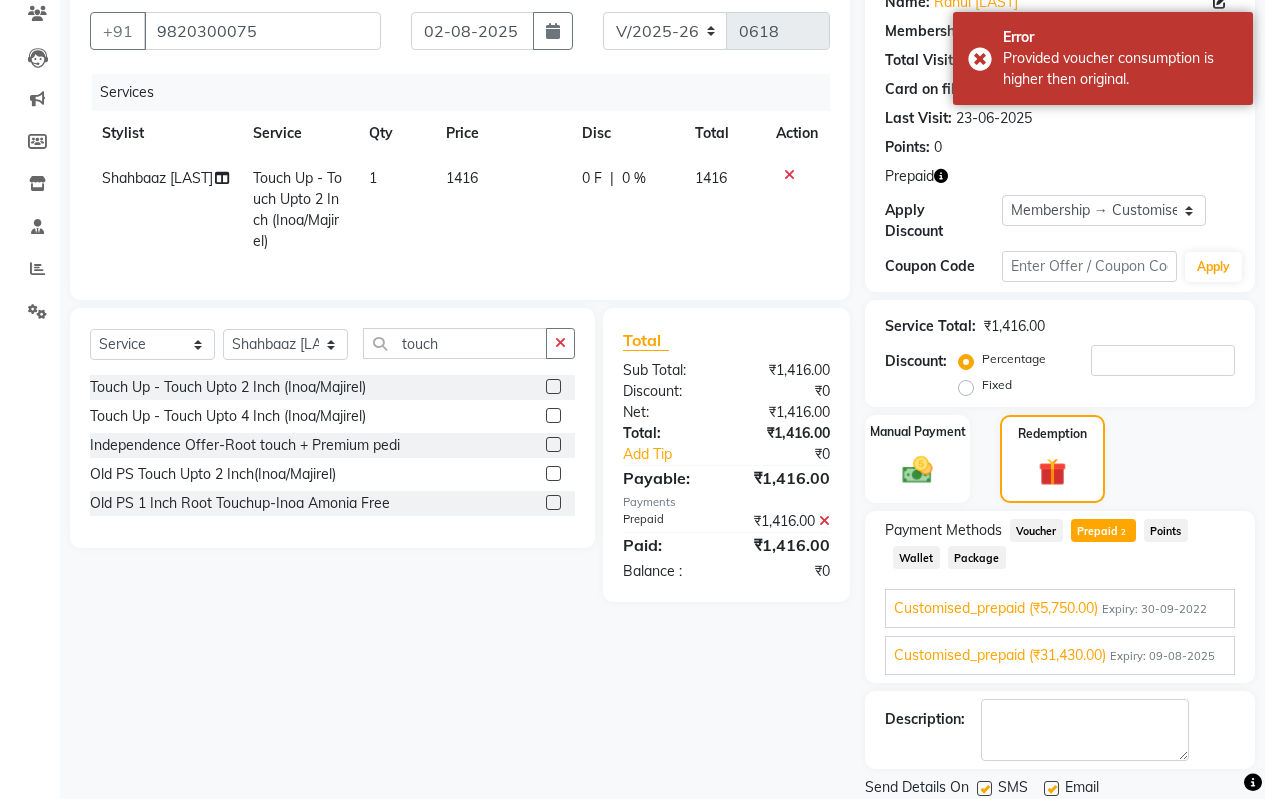 click on "Customised_prepaid (₹5,750.00)" at bounding box center (996, 608) 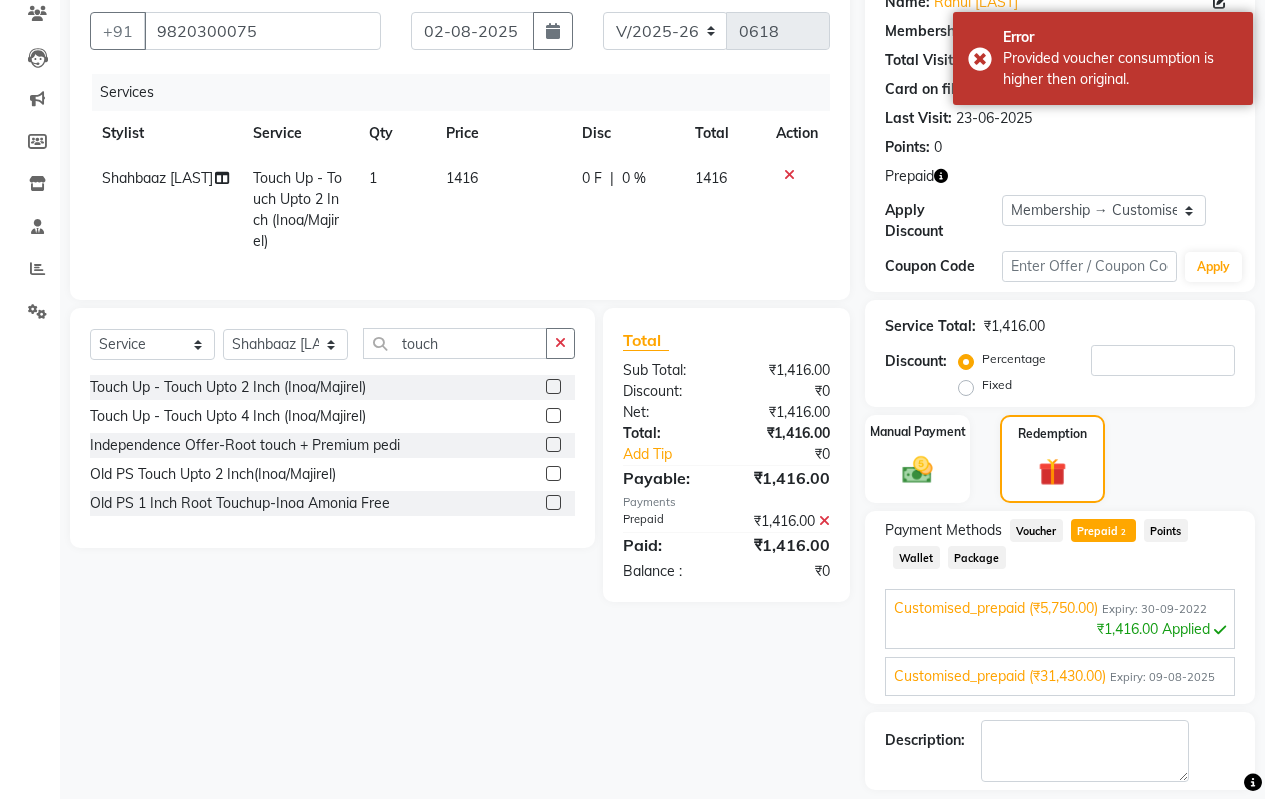 click on "₹1,416.00 Applied" at bounding box center [1060, 629] 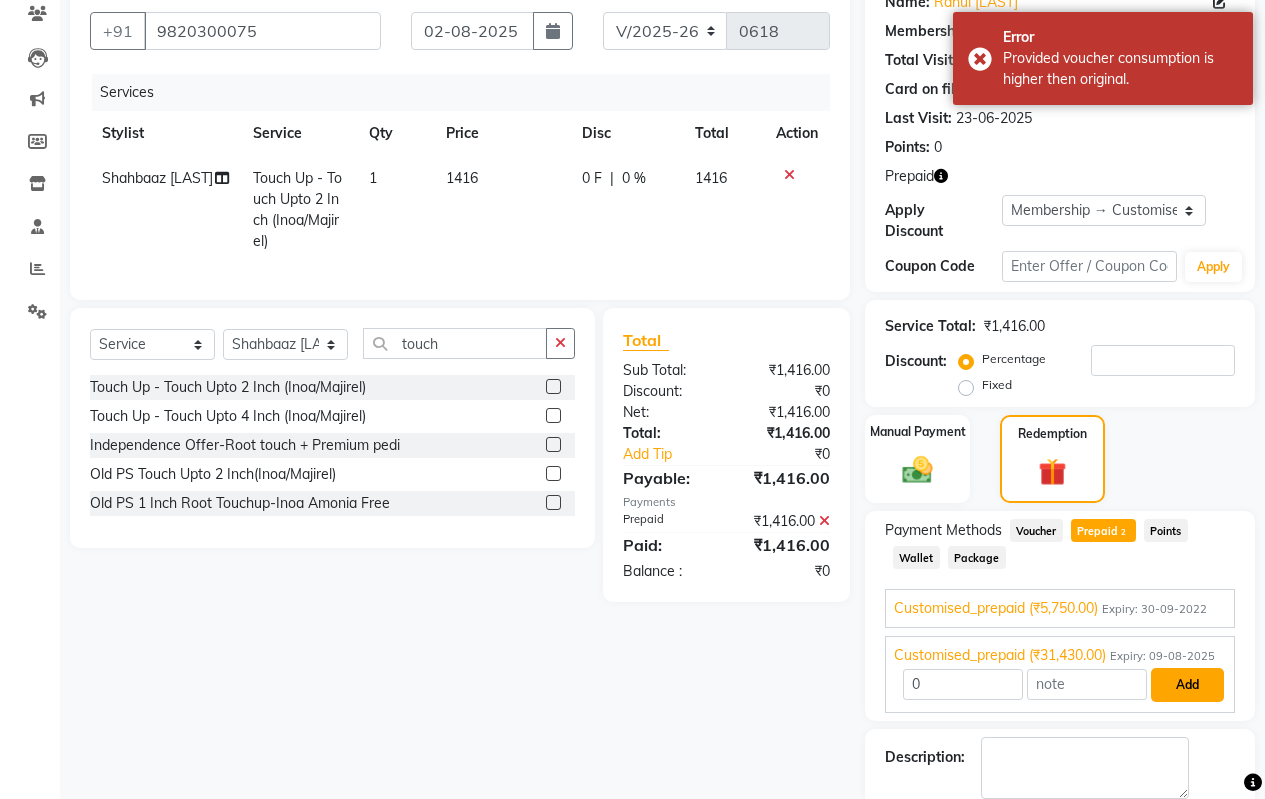 click on "Add" at bounding box center [1187, 685] 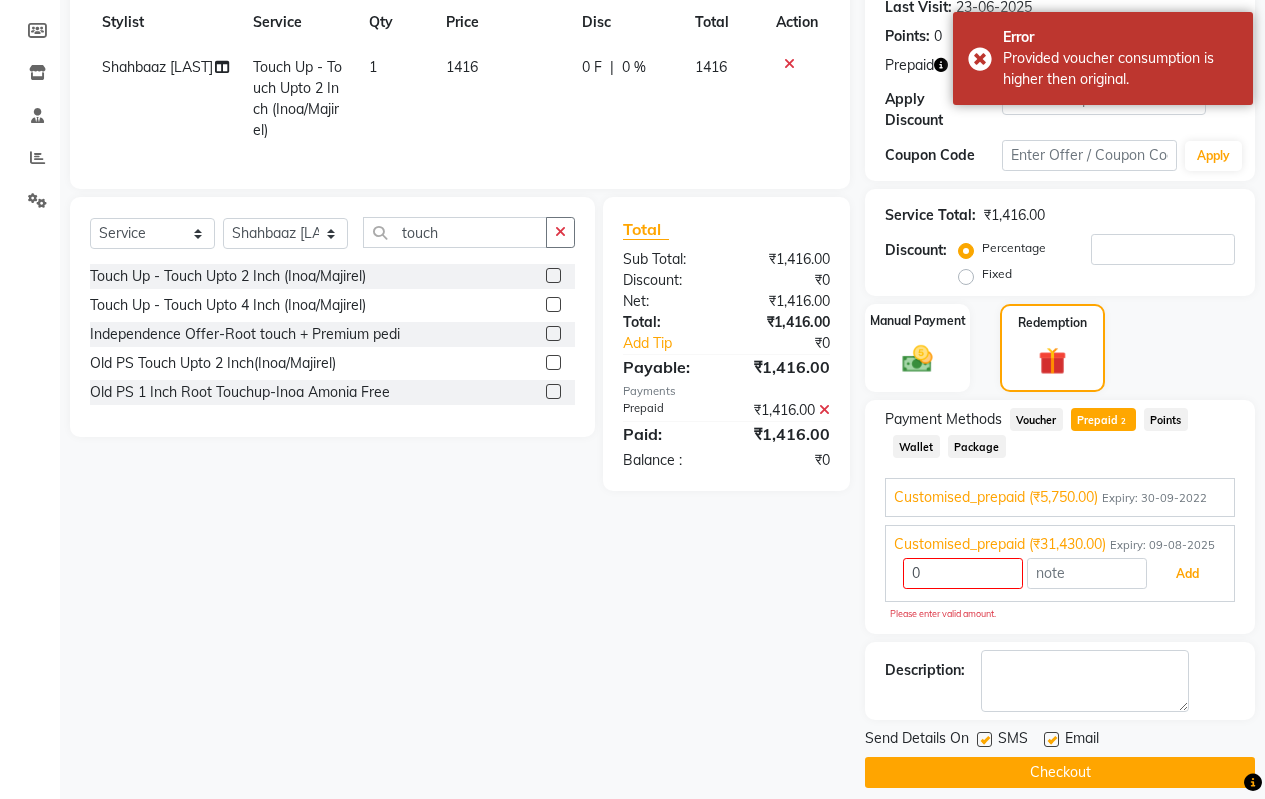scroll, scrollTop: 288, scrollLeft: 0, axis: vertical 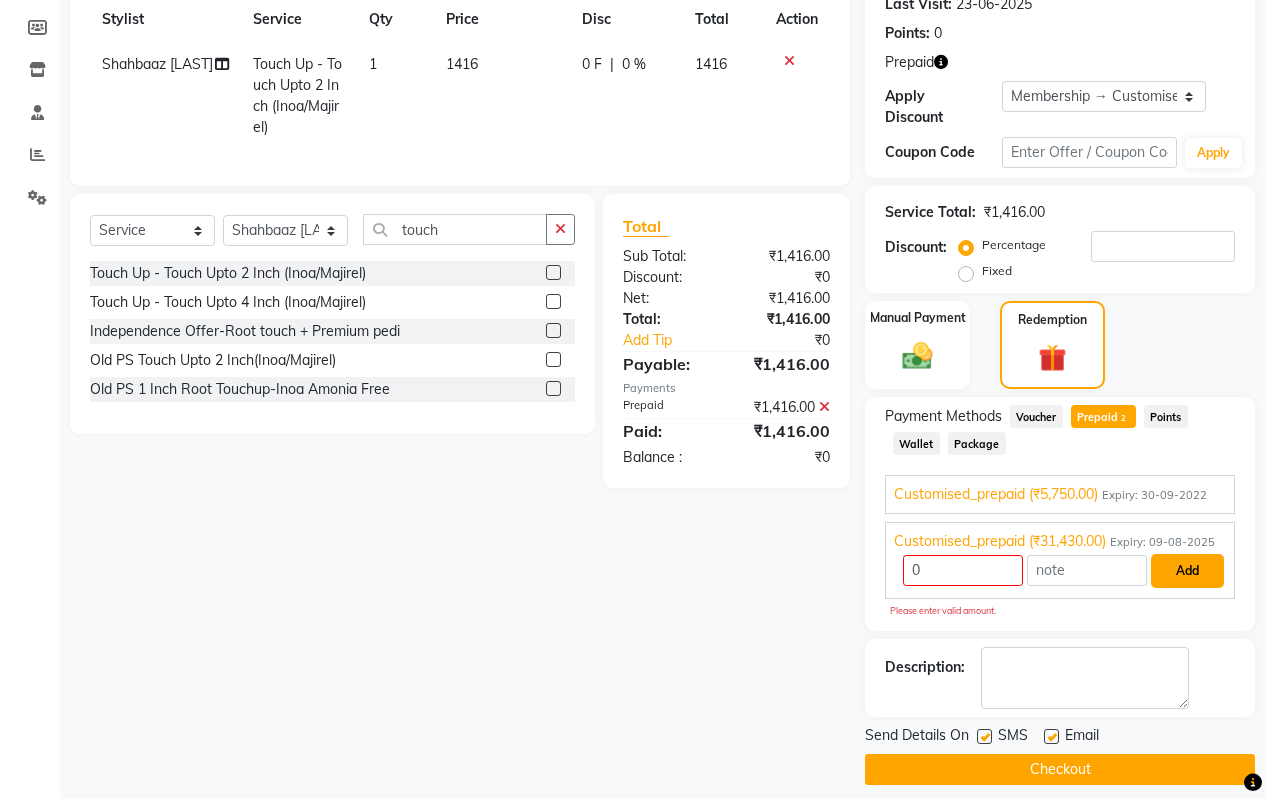 click on "Add" at bounding box center (1187, 571) 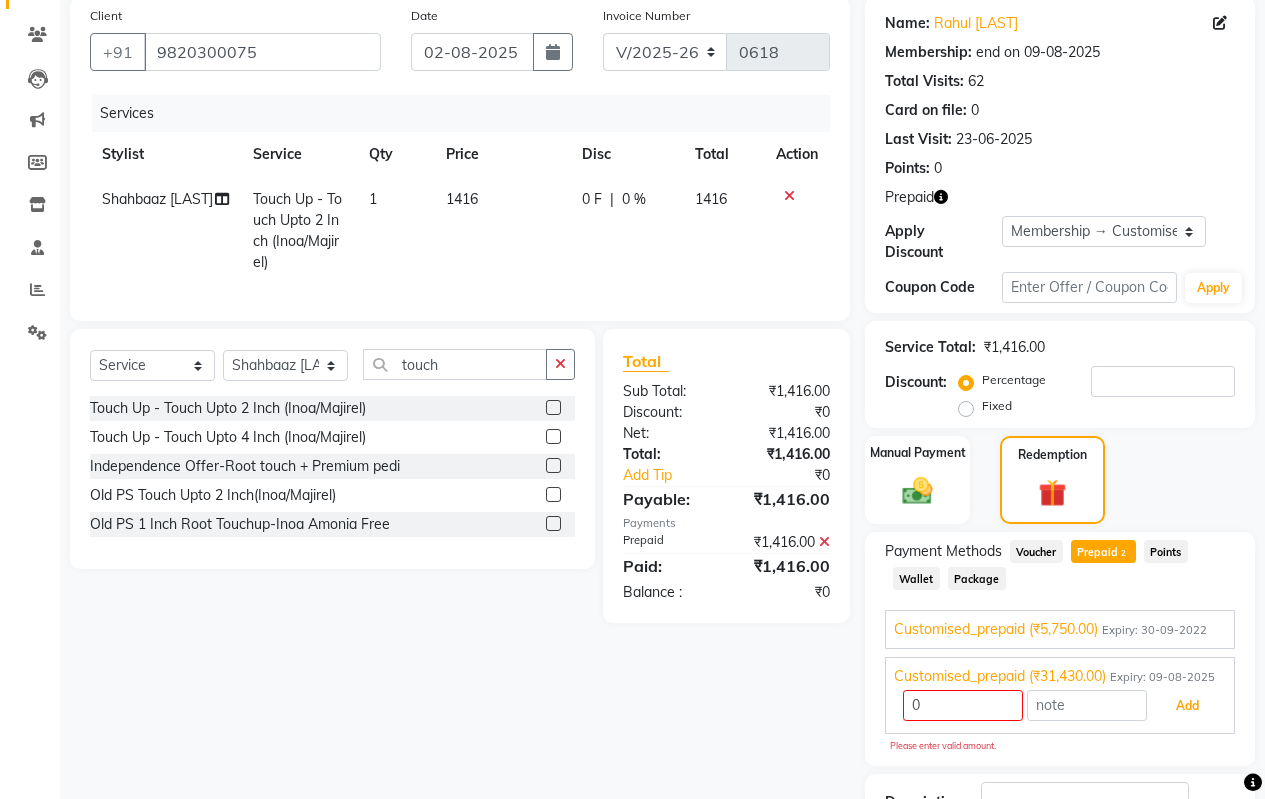 scroll, scrollTop: 188, scrollLeft: 0, axis: vertical 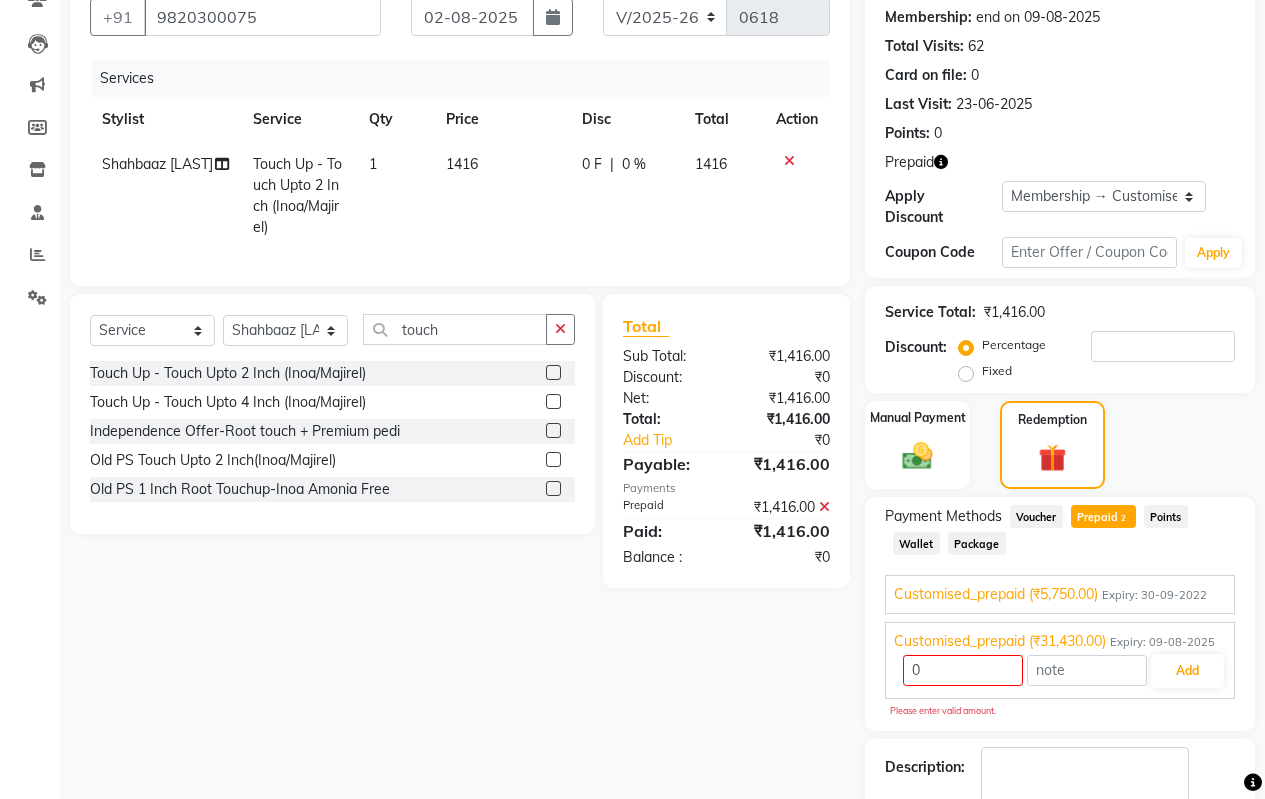 click on "Customised_prepaid (₹5,750.00)" at bounding box center [996, 594] 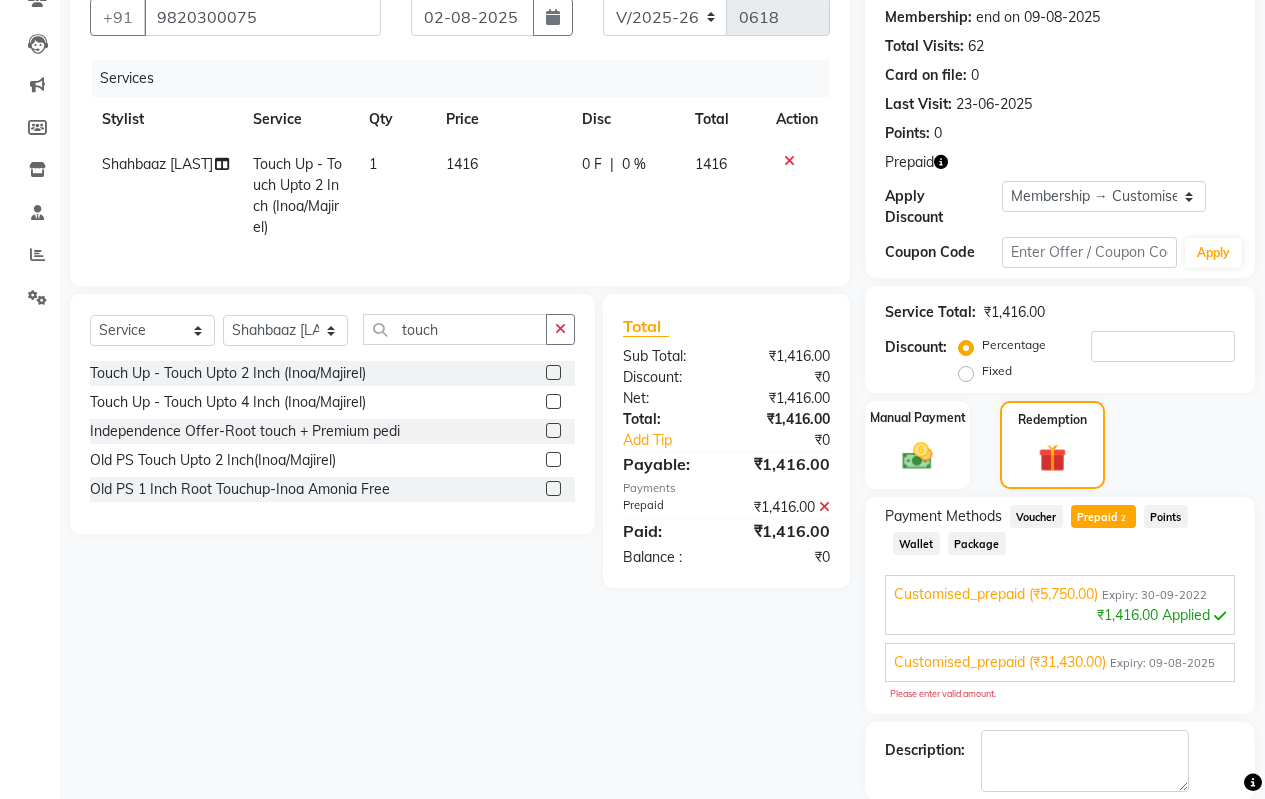 click on "₹1,416.00 Applied" at bounding box center (1060, 615) 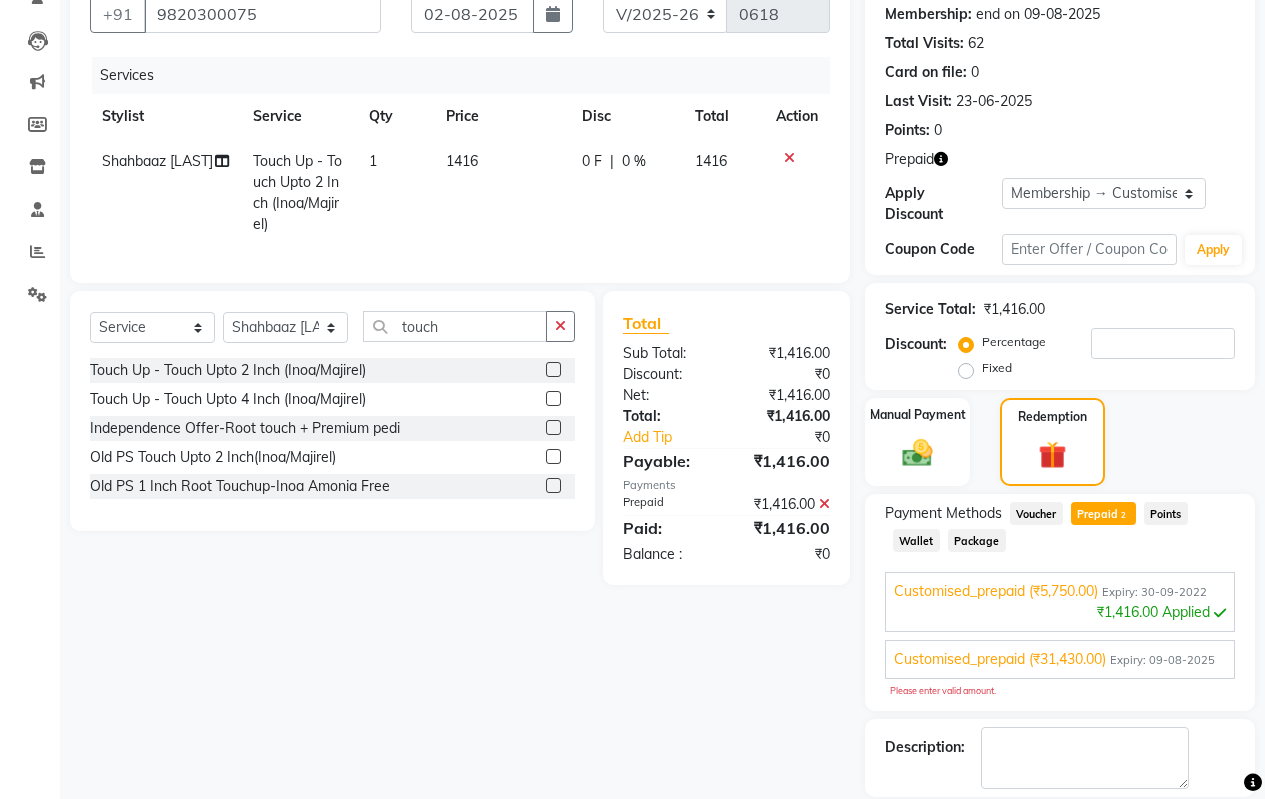 scroll, scrollTop: 200, scrollLeft: 0, axis: vertical 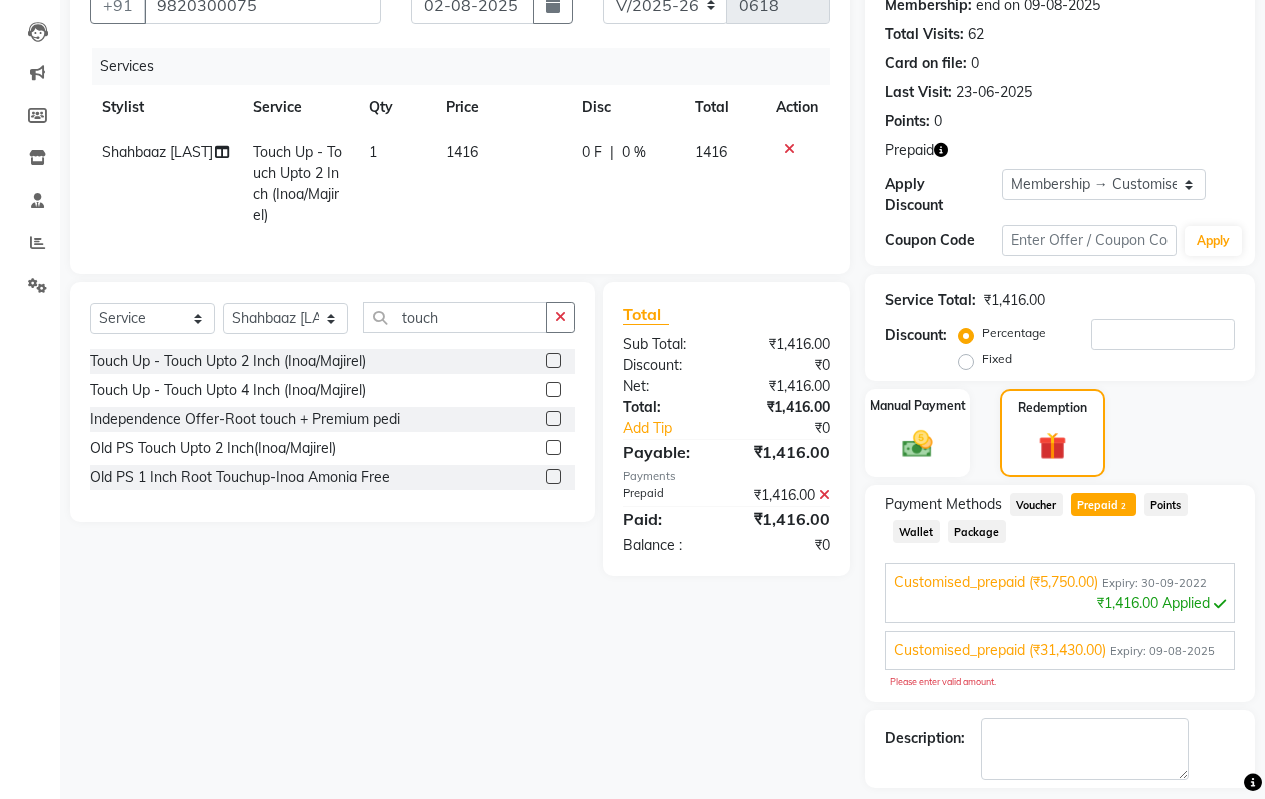 click on "Expiry: 09-08-2025" at bounding box center (1162, 651) 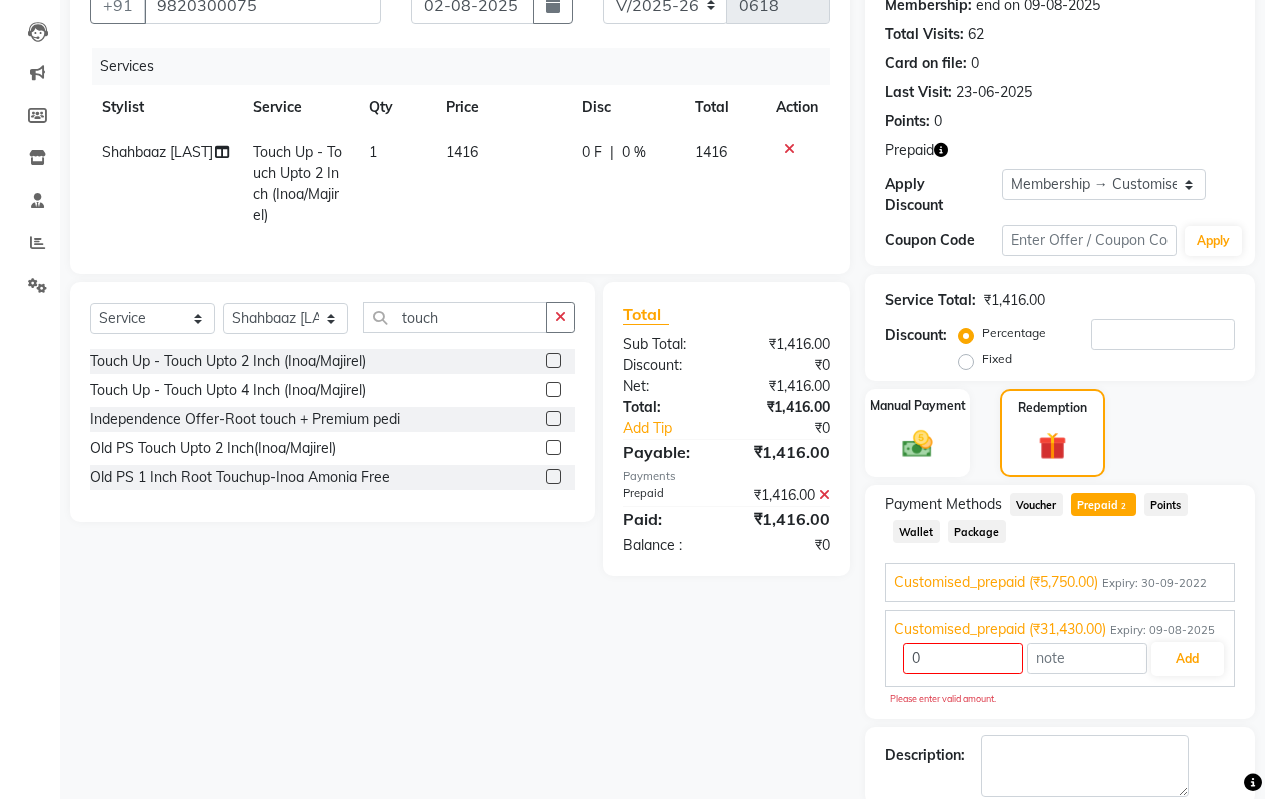 click on "Expiry: 30-09-2022" at bounding box center (1154, 583) 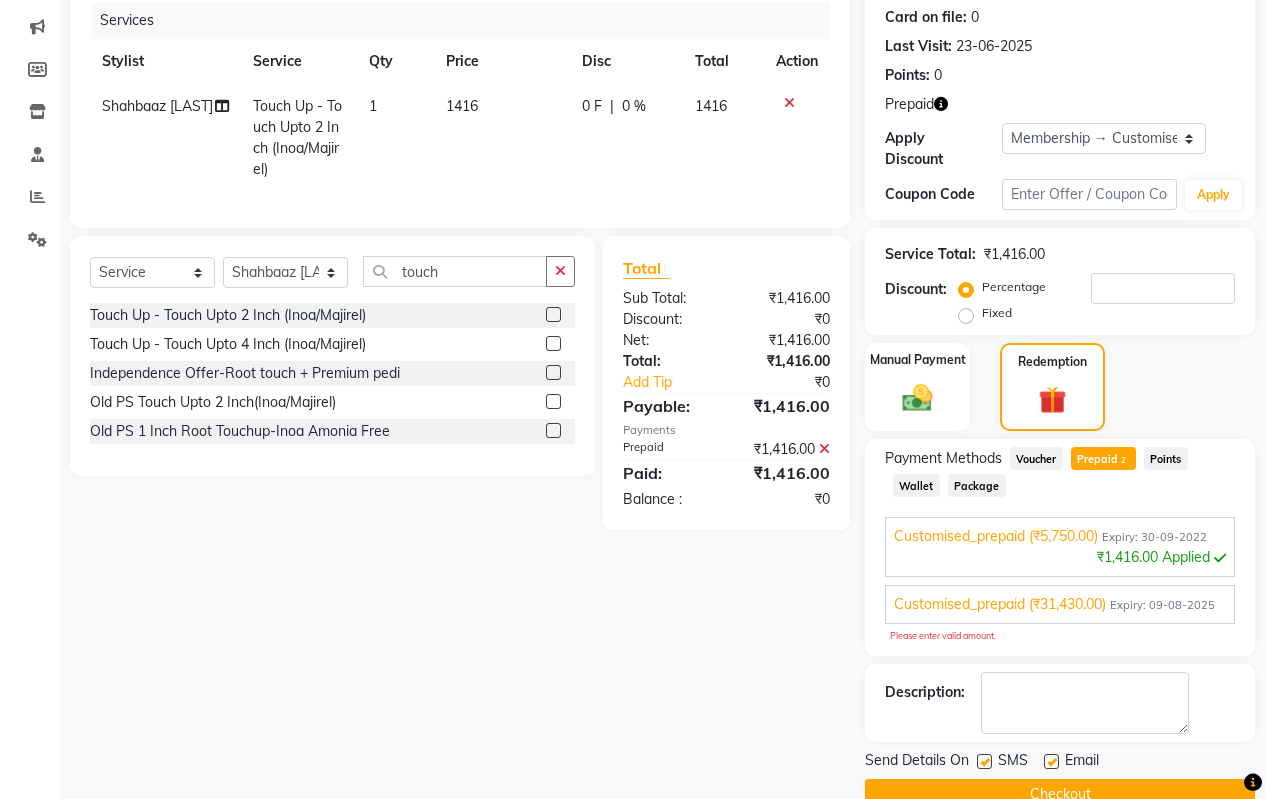 scroll, scrollTop: 271, scrollLeft: 0, axis: vertical 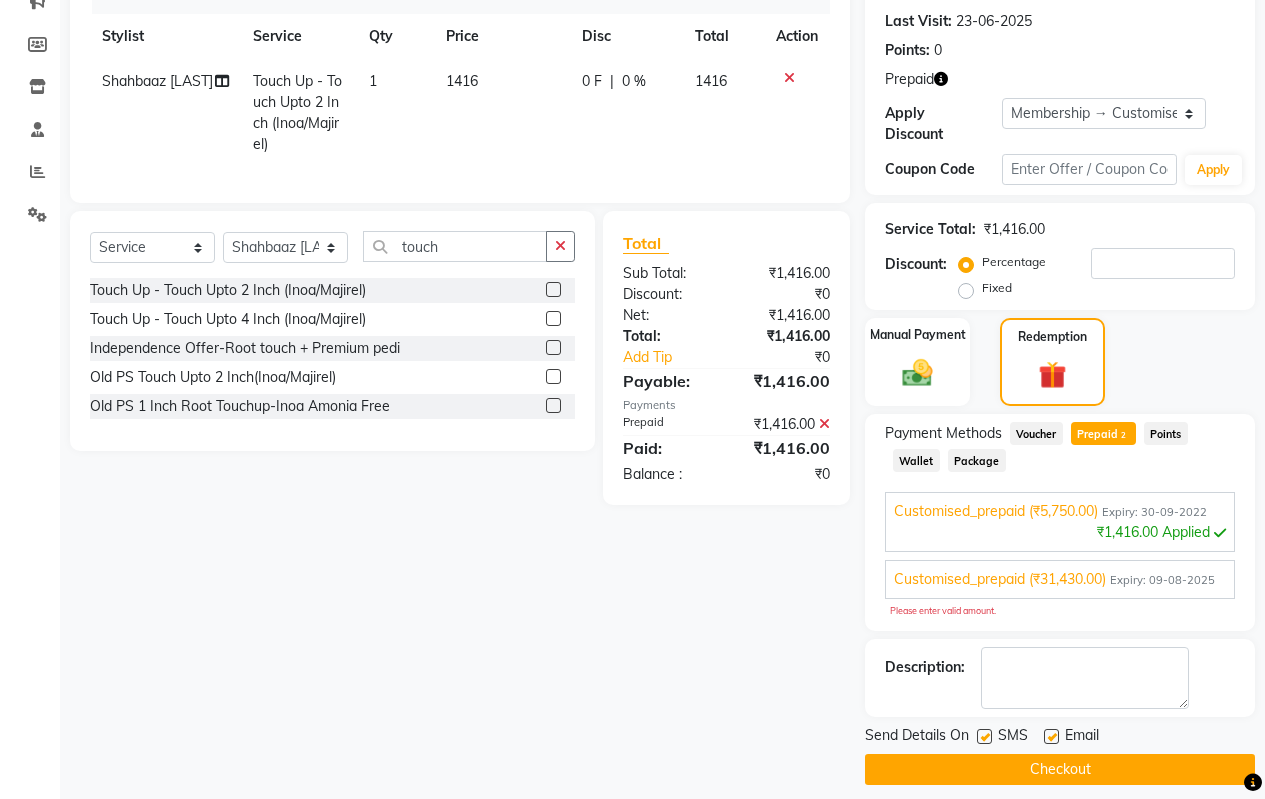 click on "Checkout" 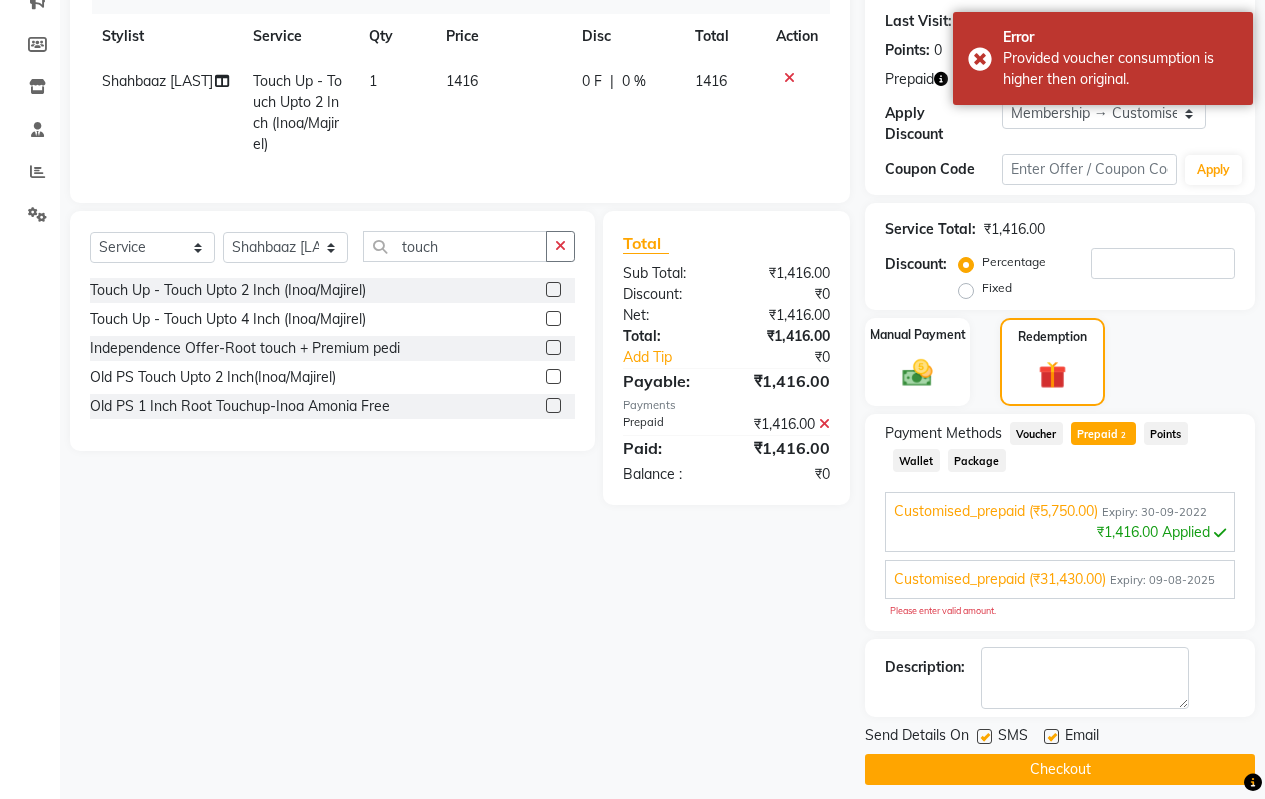 click on "Expiry: 09-08-2025" at bounding box center [1162, 580] 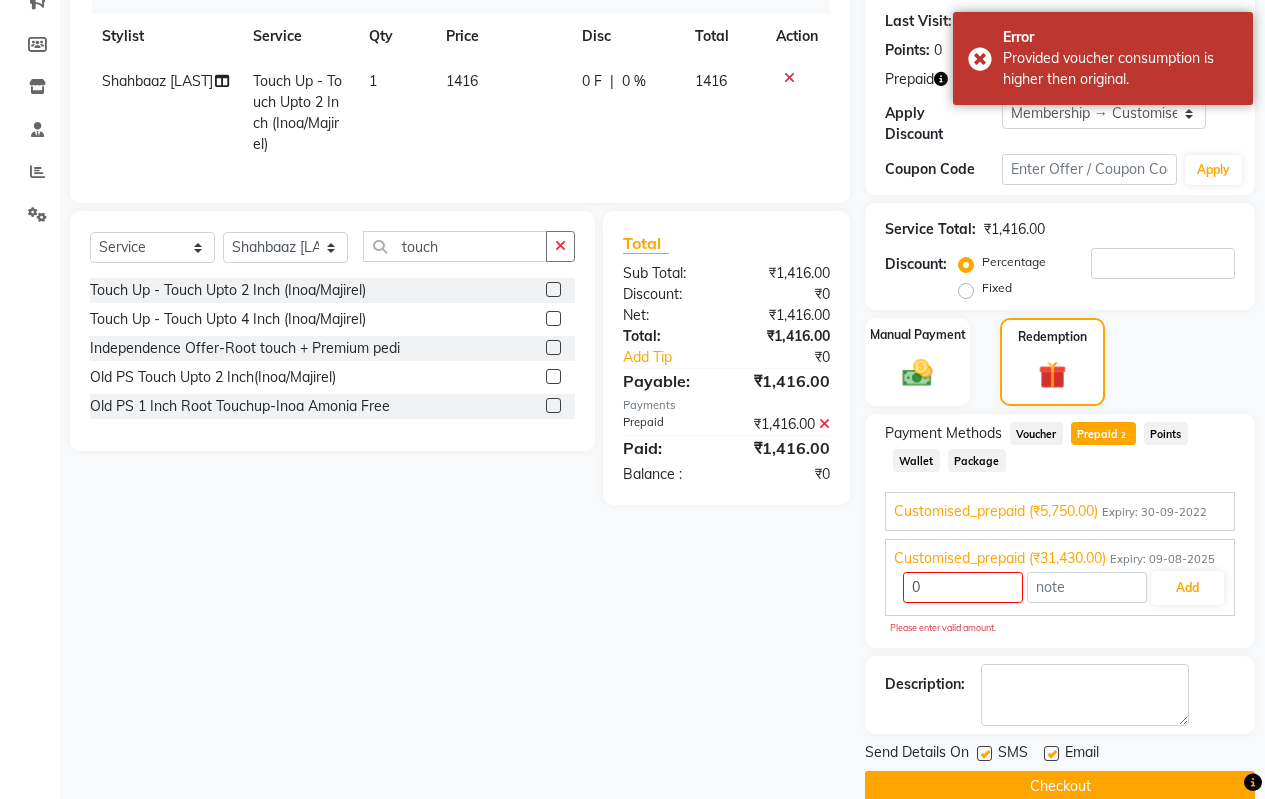 click 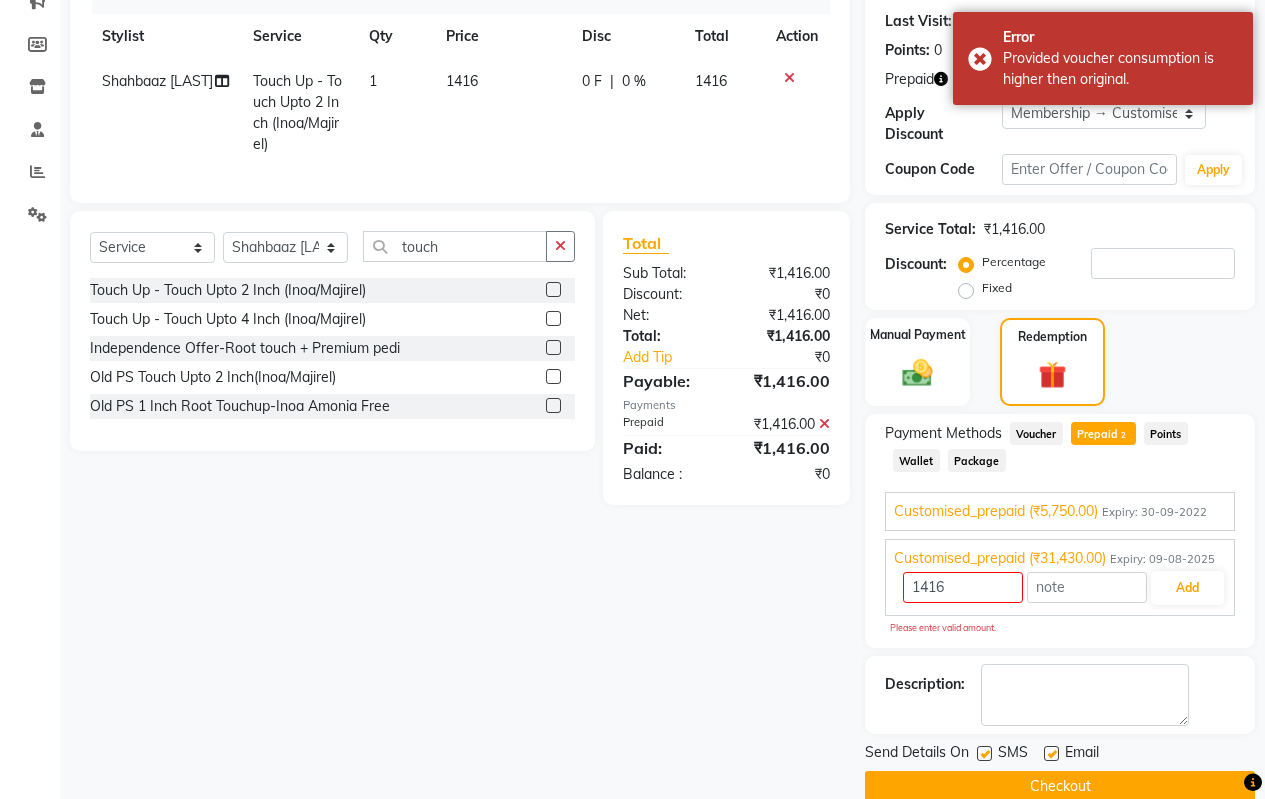 scroll, scrollTop: 175, scrollLeft: 0, axis: vertical 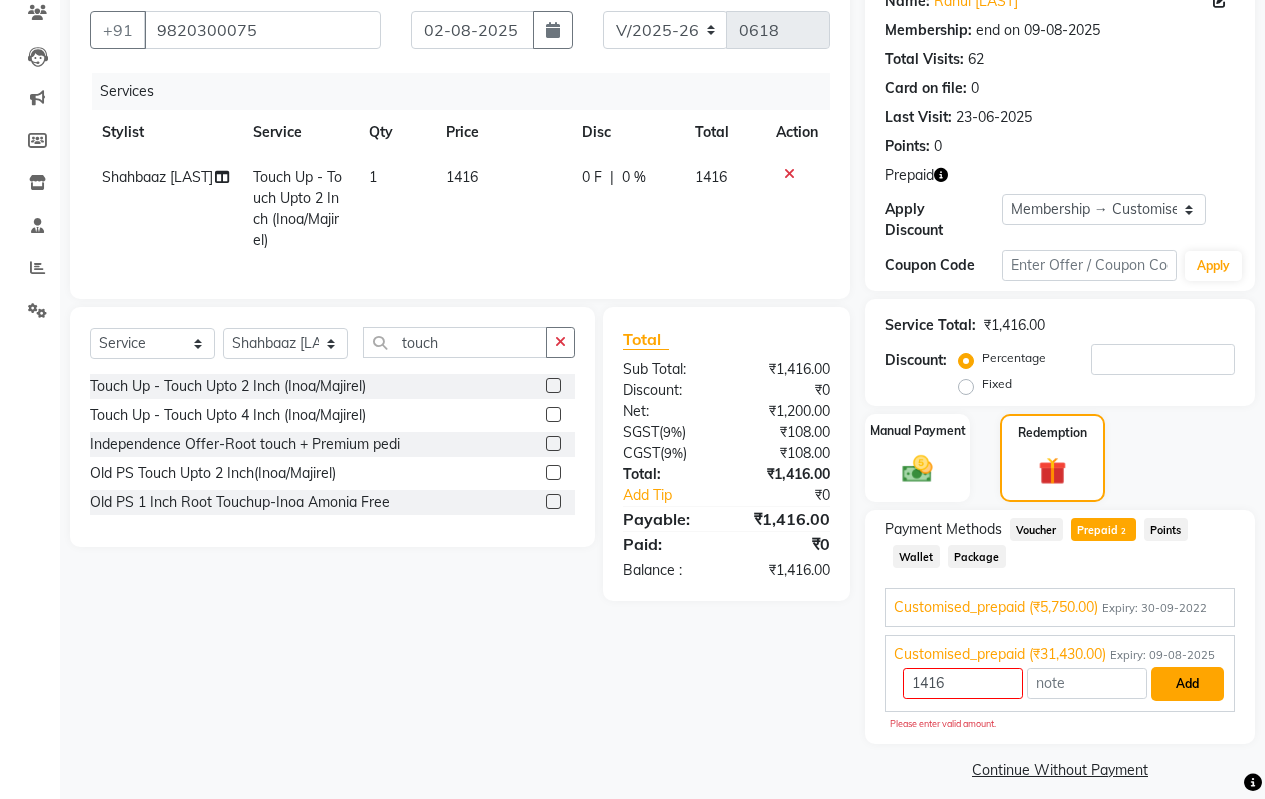 click on "Add" at bounding box center [1187, 684] 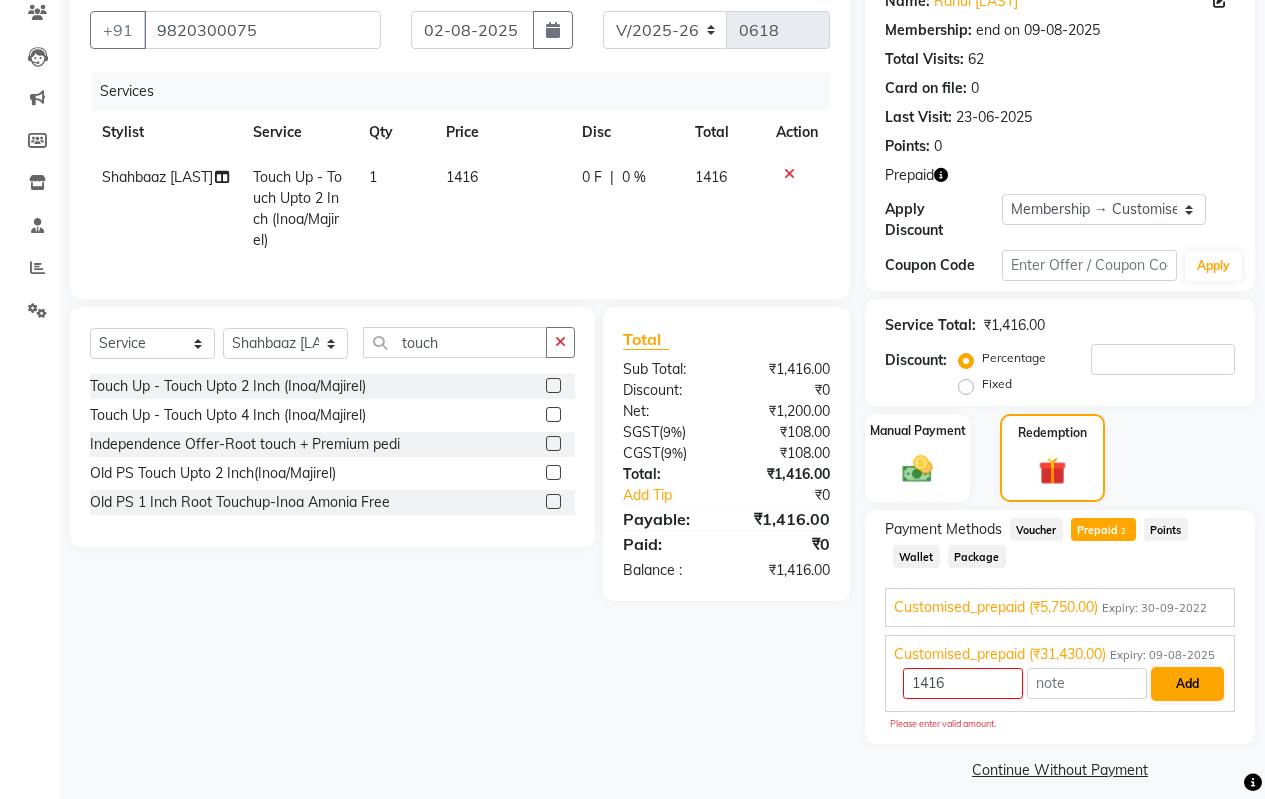 scroll, scrollTop: 174, scrollLeft: 0, axis: vertical 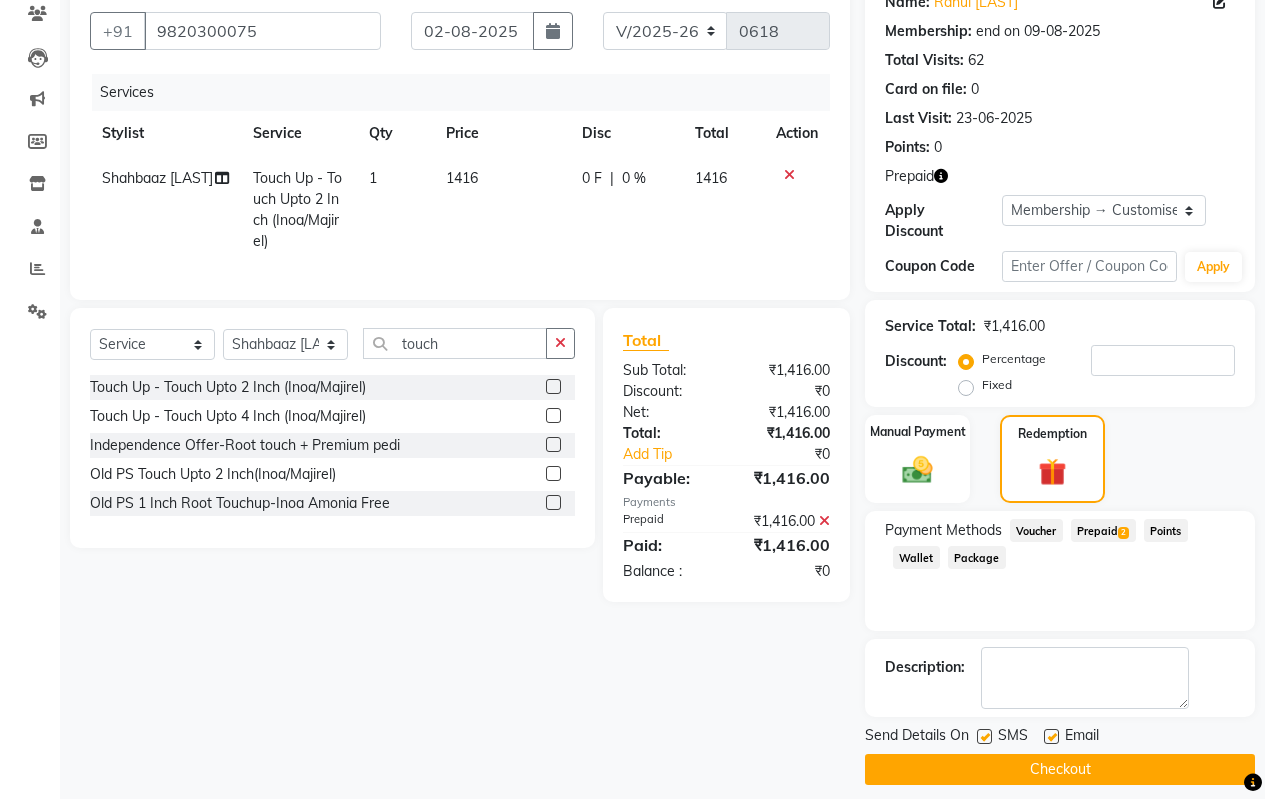 click on "Send Details On SMS Email" 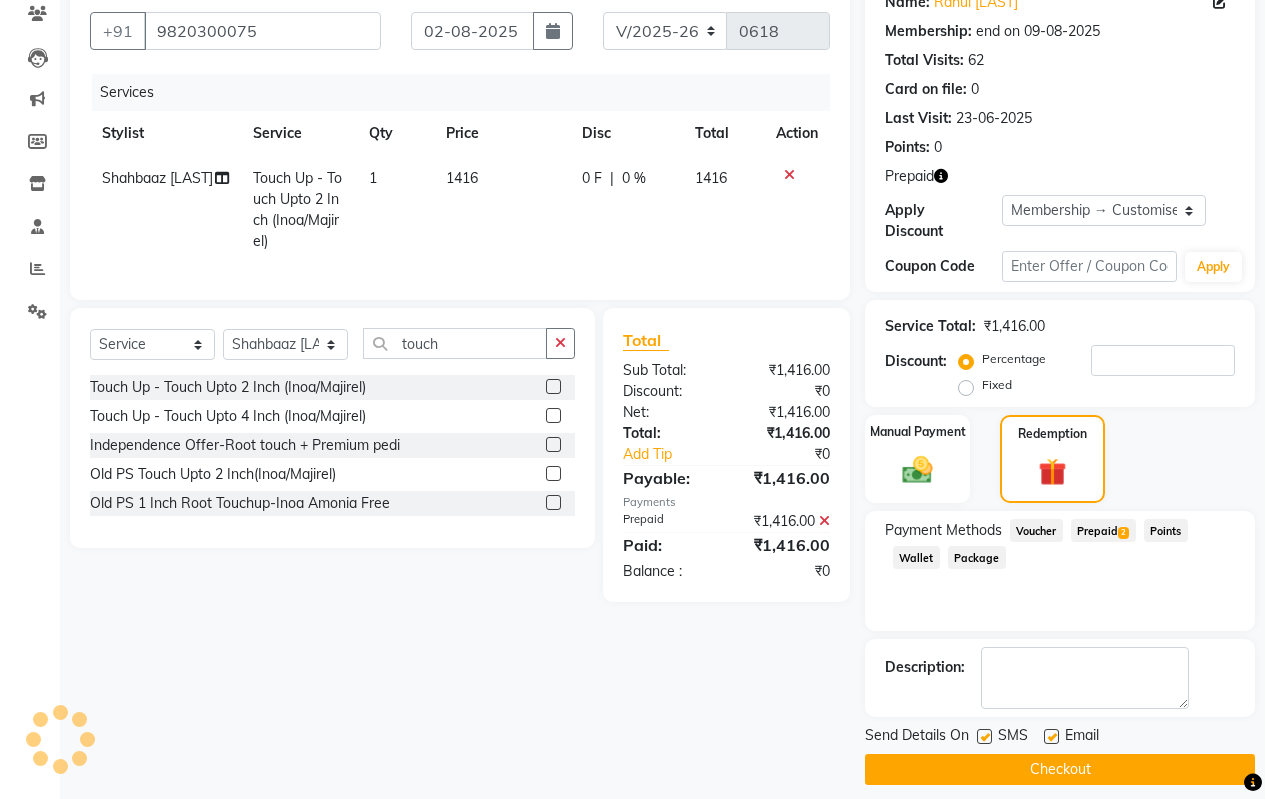 click on "Send Details On SMS Email" 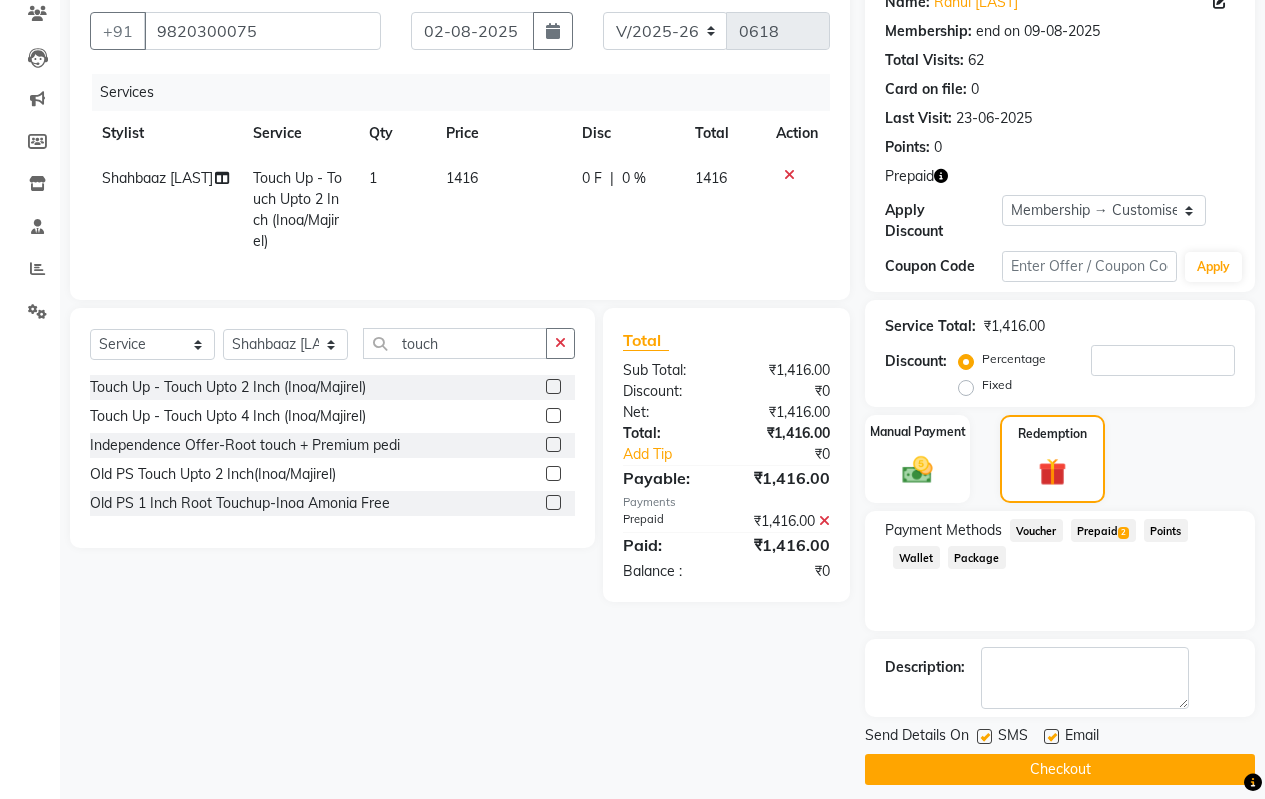 click on "Checkout" 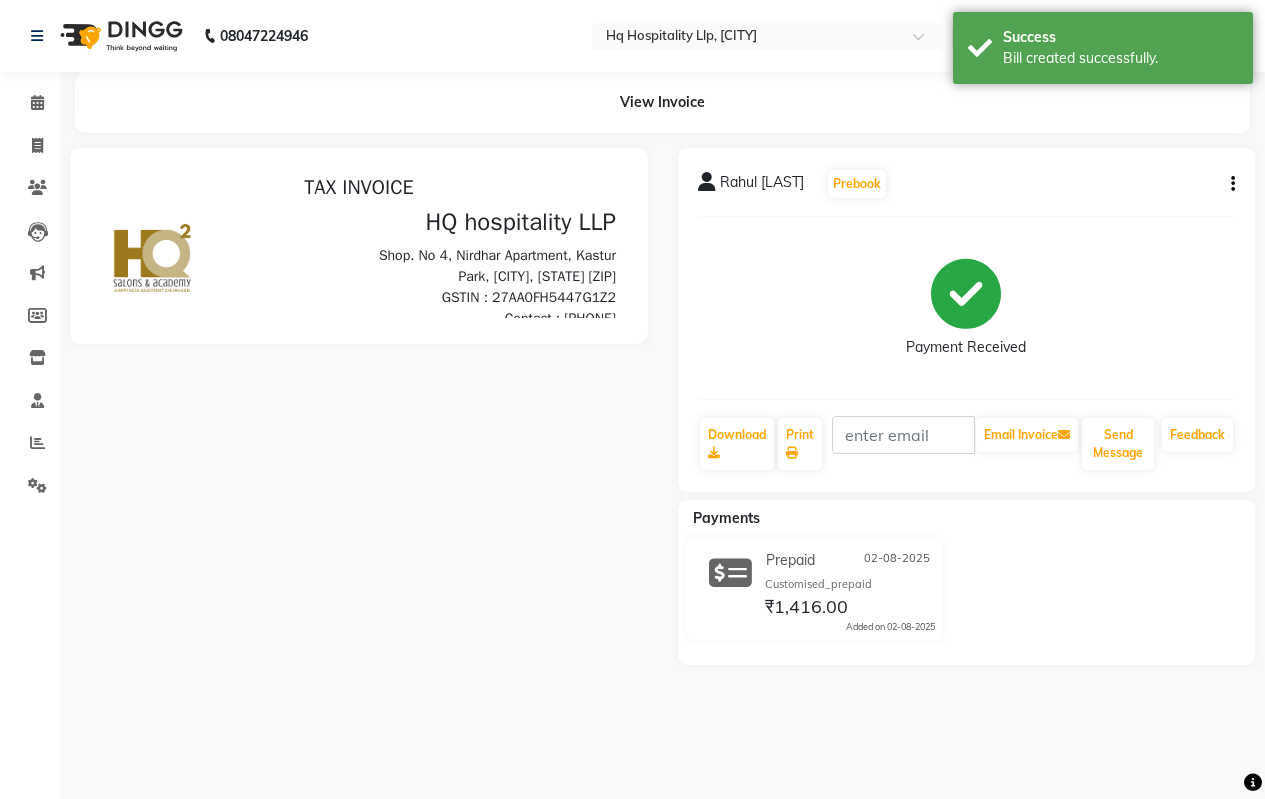 scroll, scrollTop: 0, scrollLeft: 0, axis: both 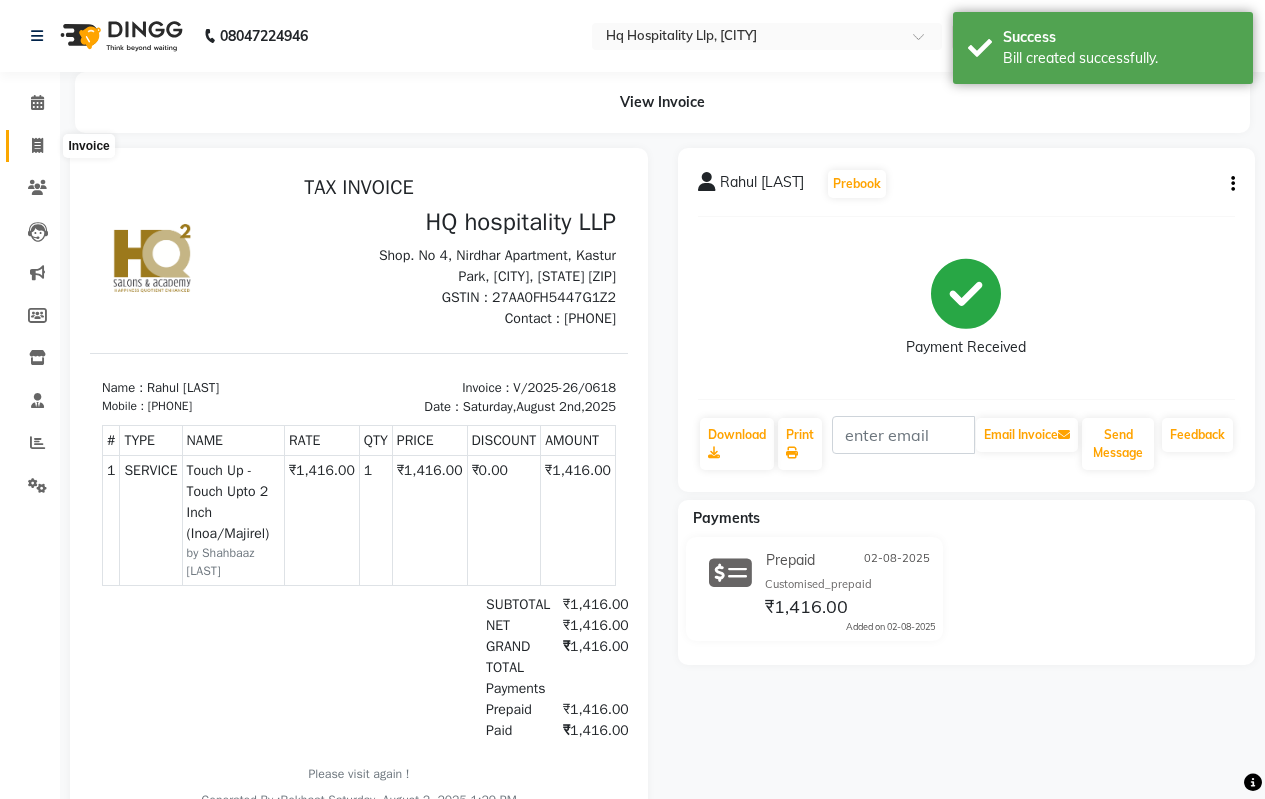 click 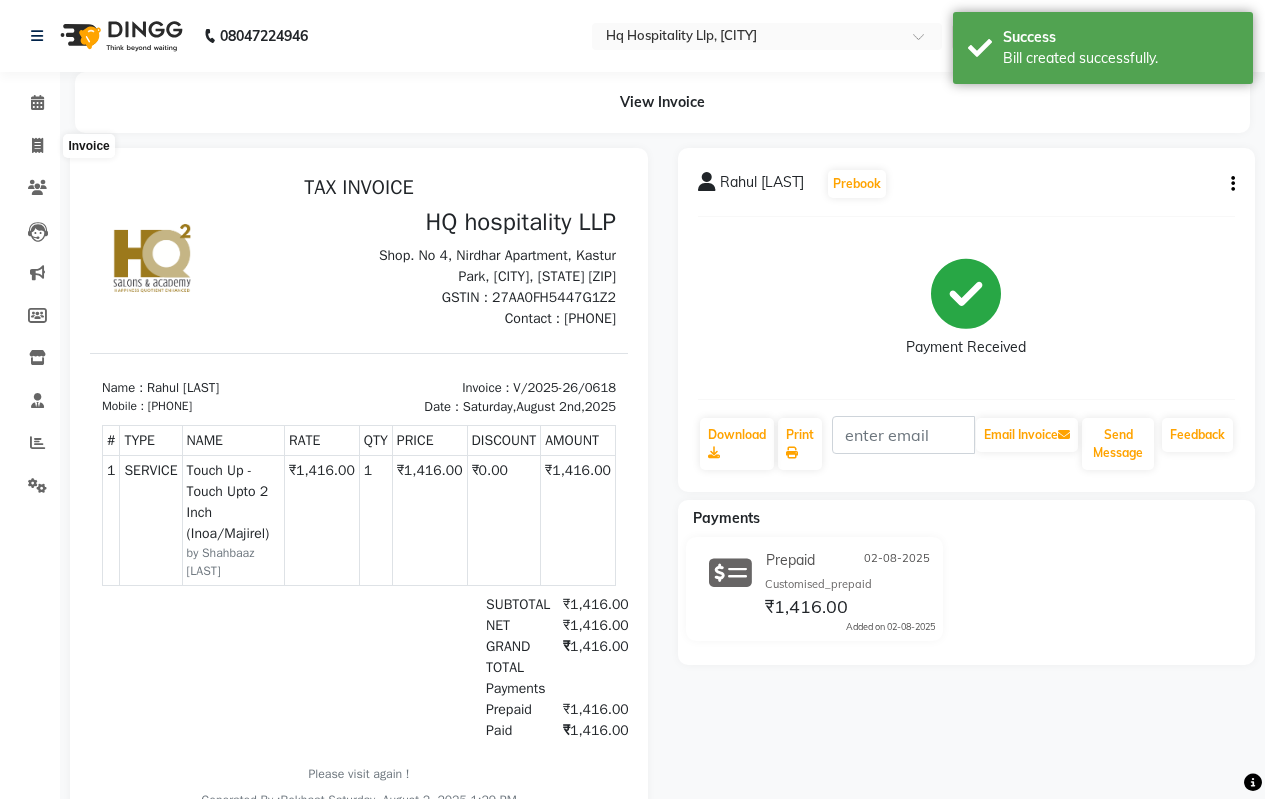 select on "7197" 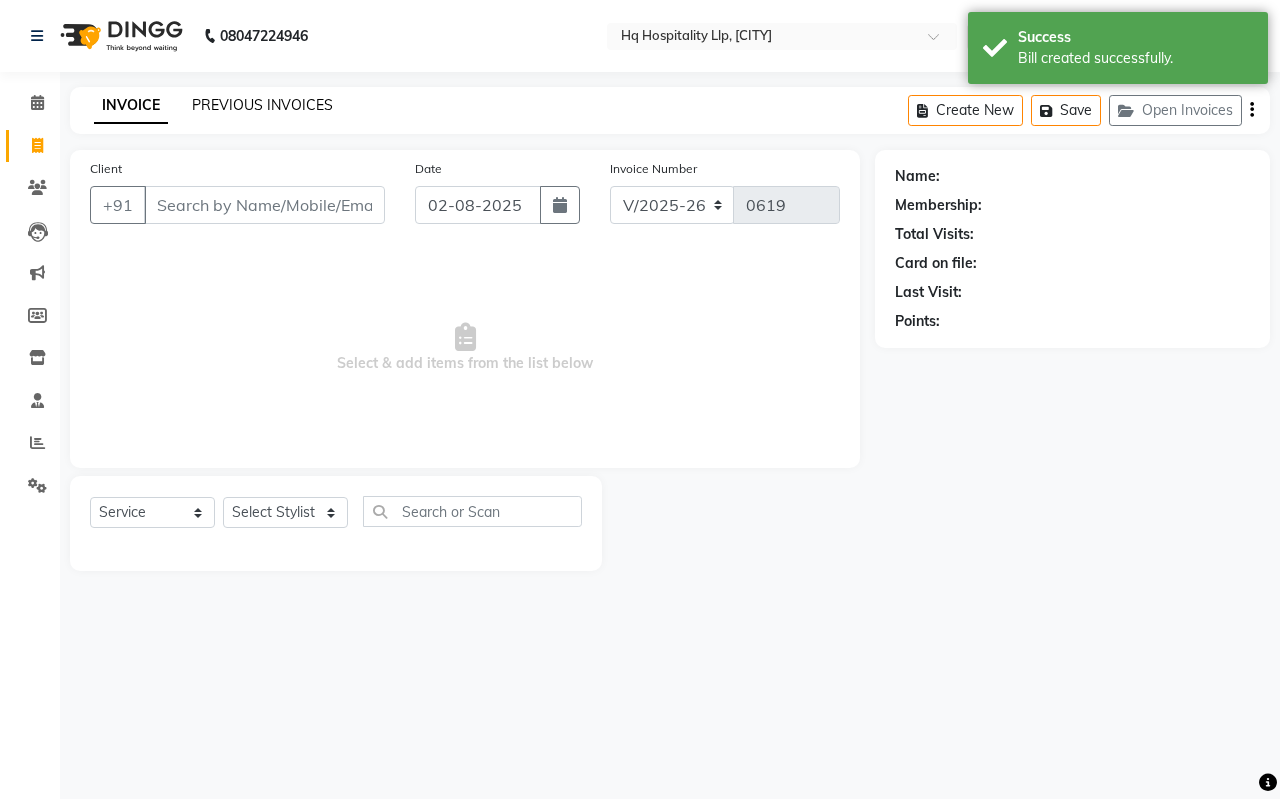 click on "PREVIOUS INVOICES" 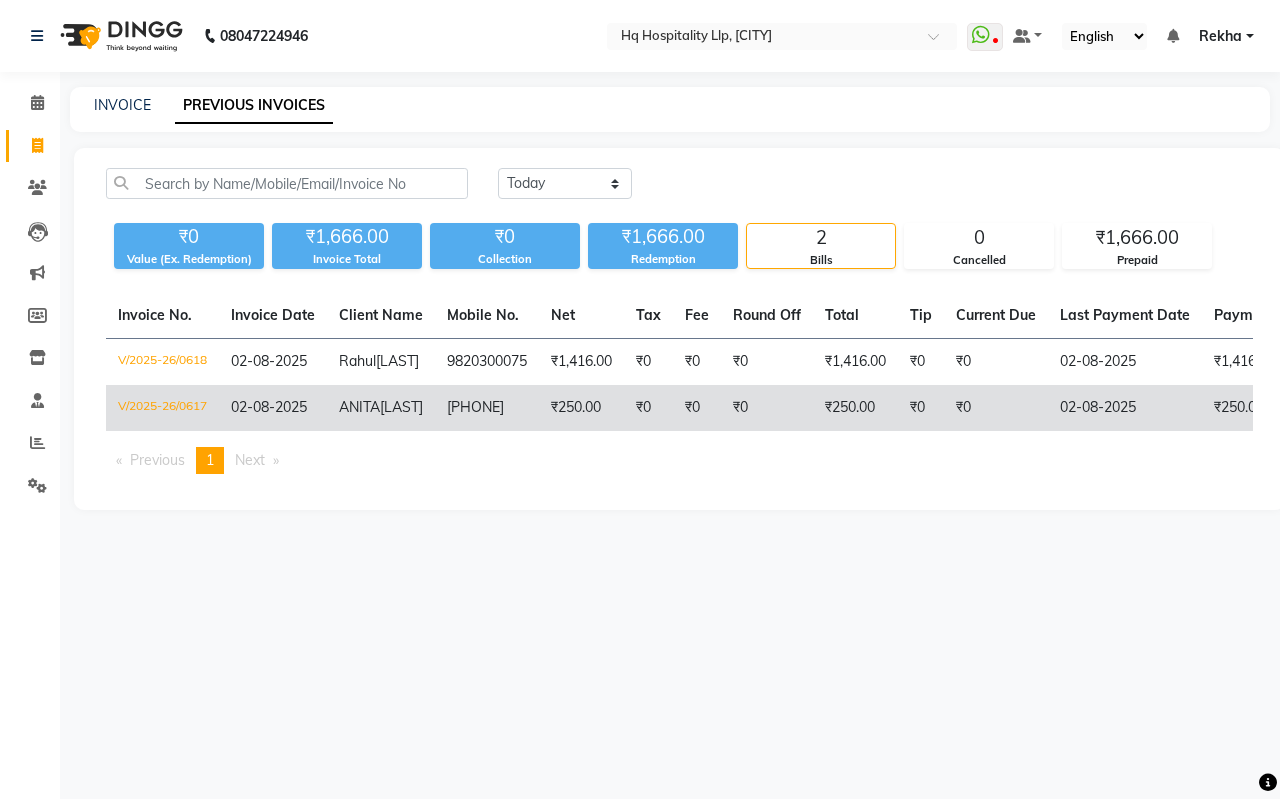 drag, startPoint x: 512, startPoint y: 448, endPoint x: 571, endPoint y: 437, distance: 60.016663 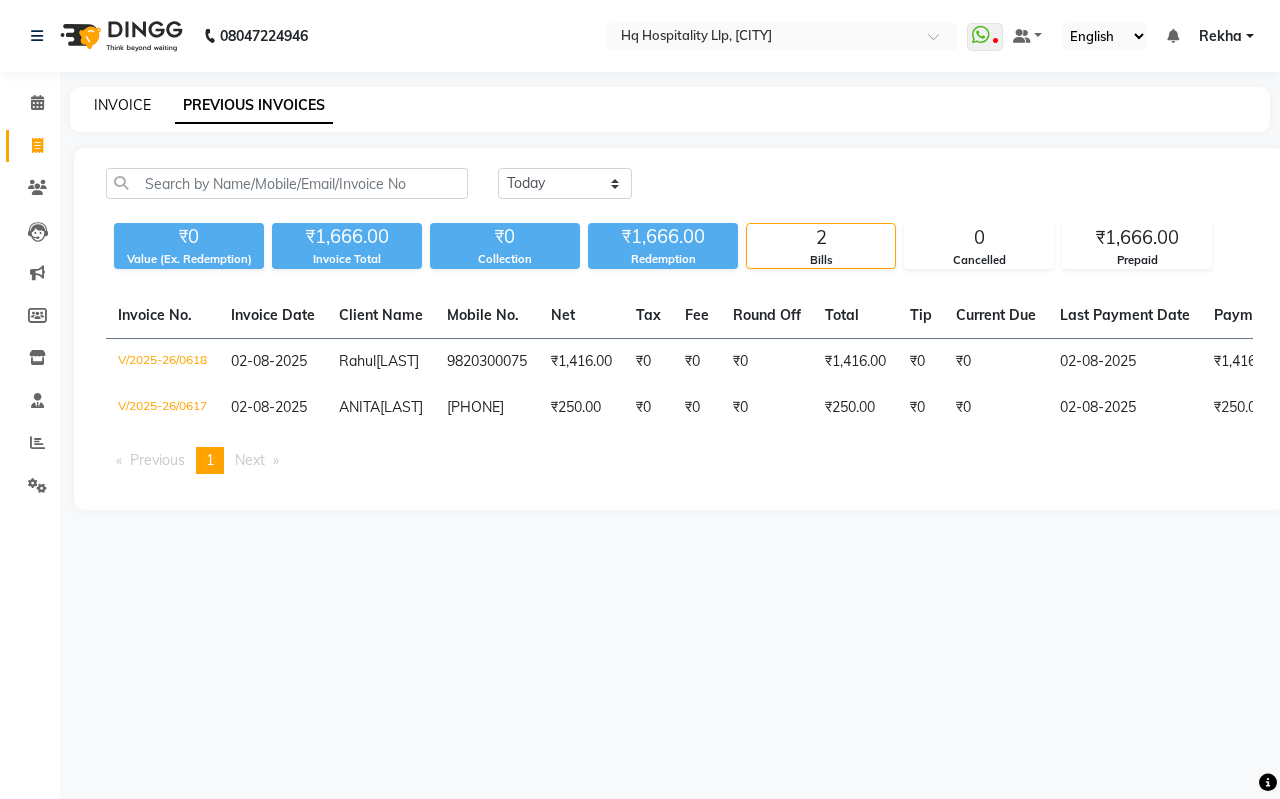 click on "INVOICE" 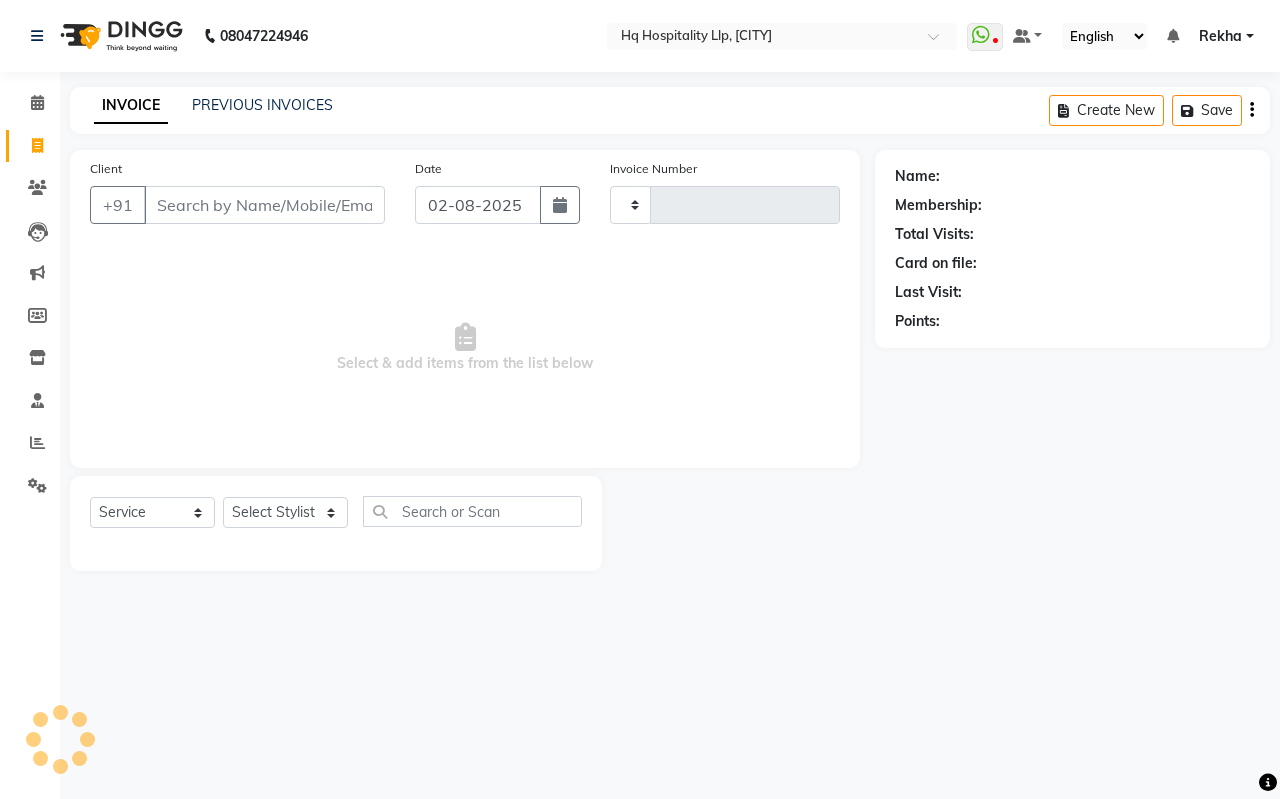 type on "0619" 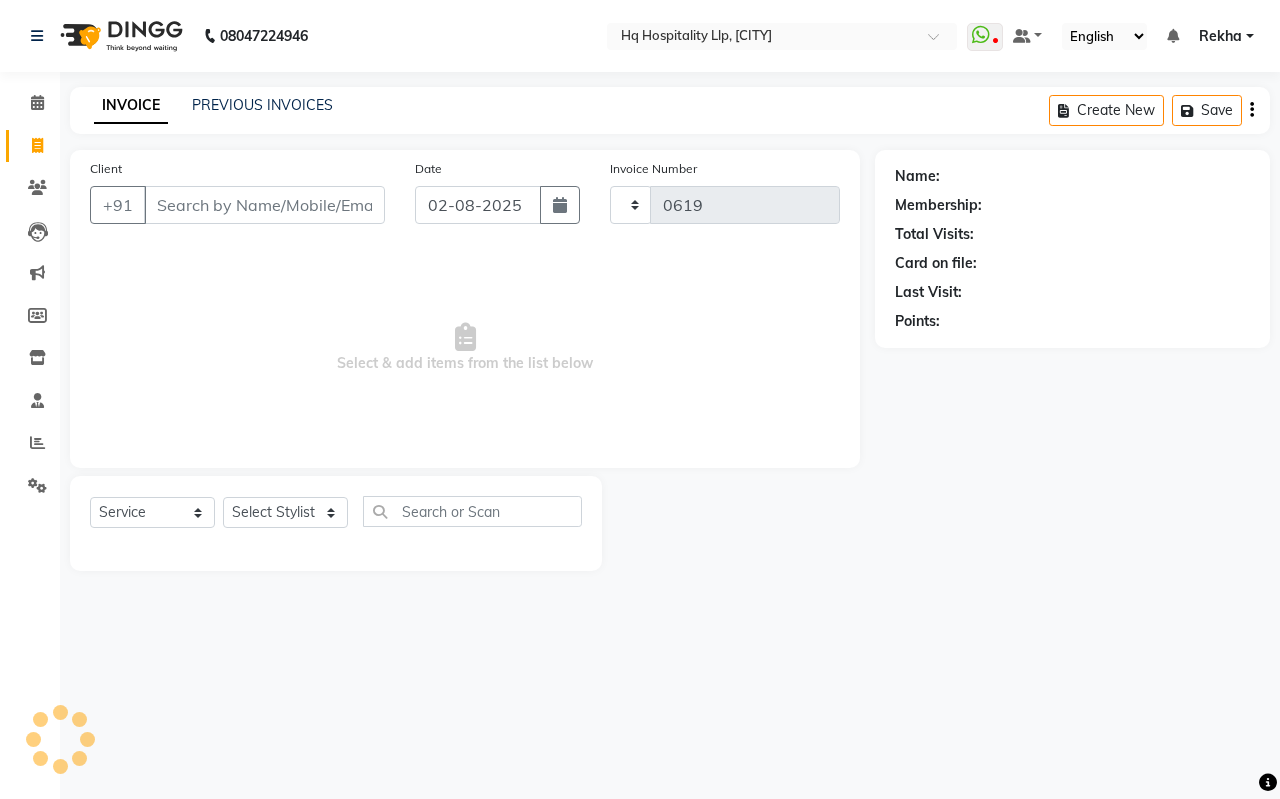 select on "7197" 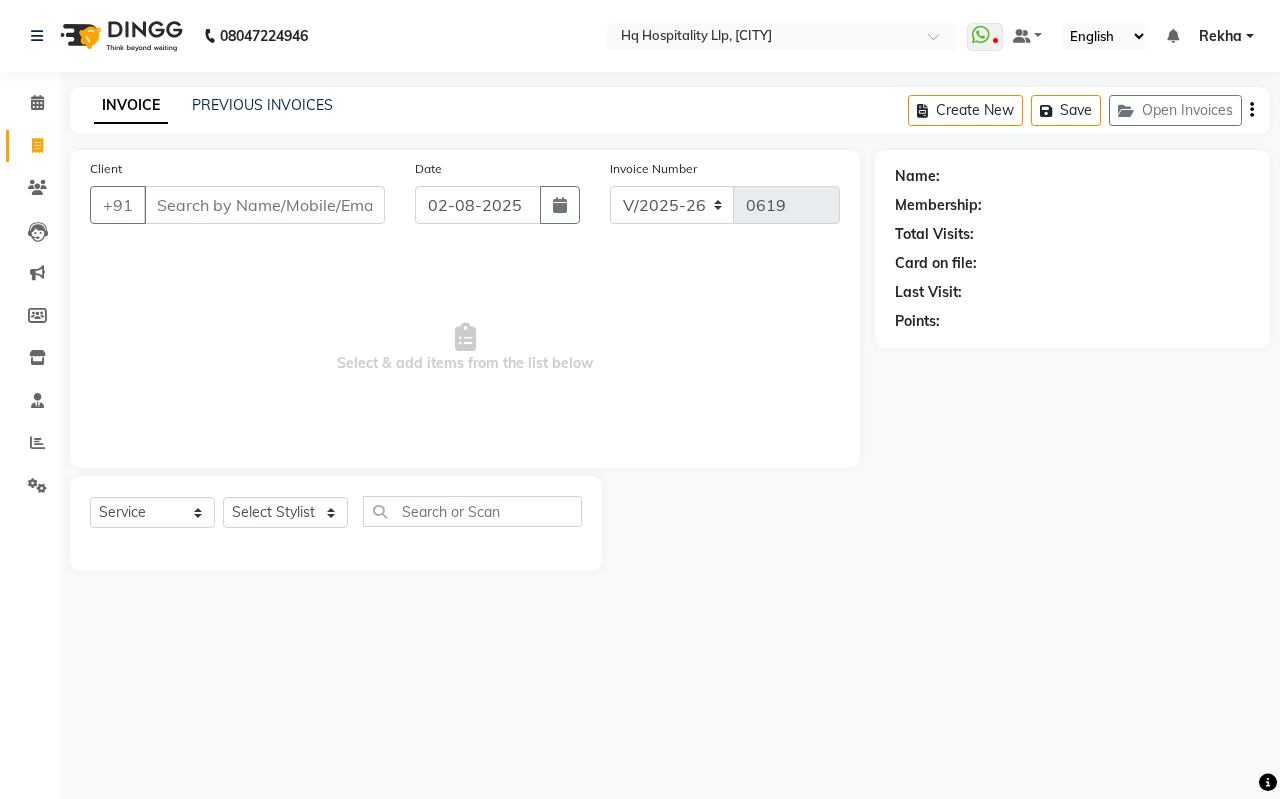click on "Client" at bounding box center (264, 205) 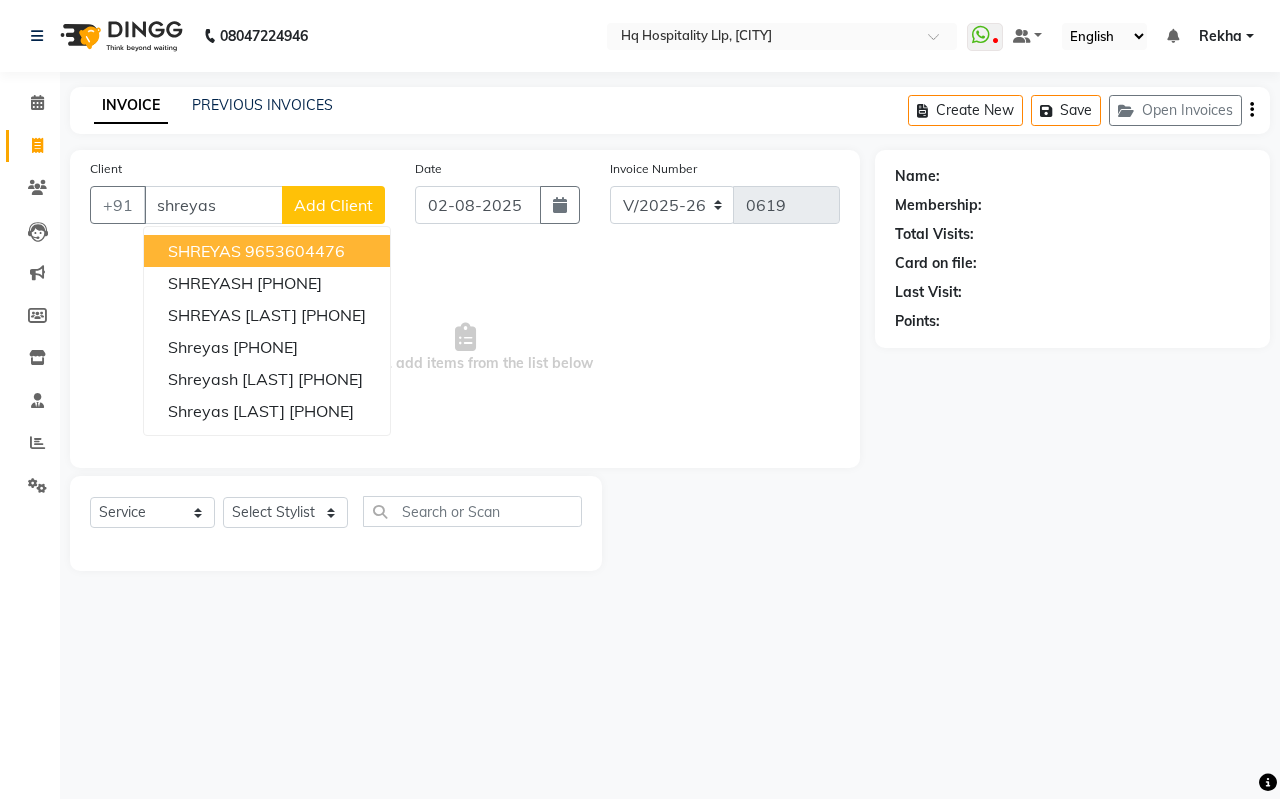 click on "9653604476" at bounding box center [295, 251] 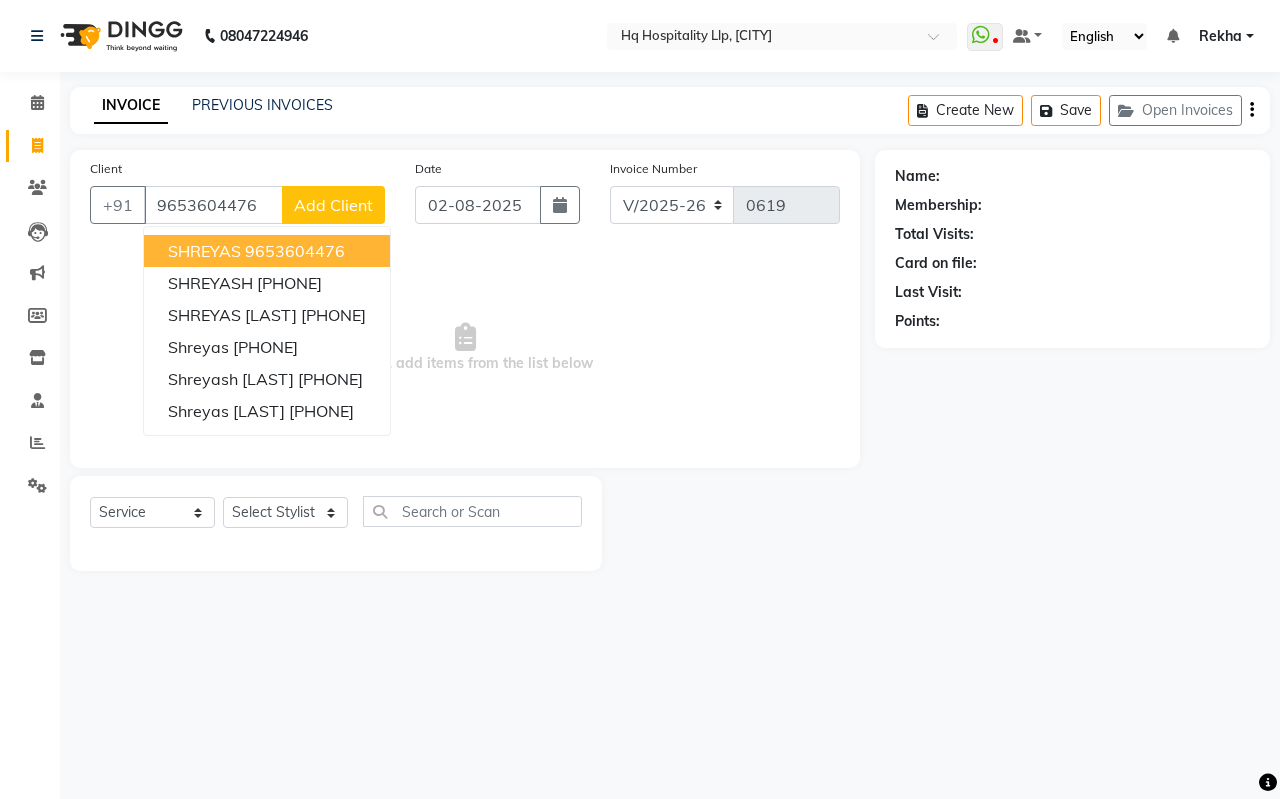 type on "9653604476" 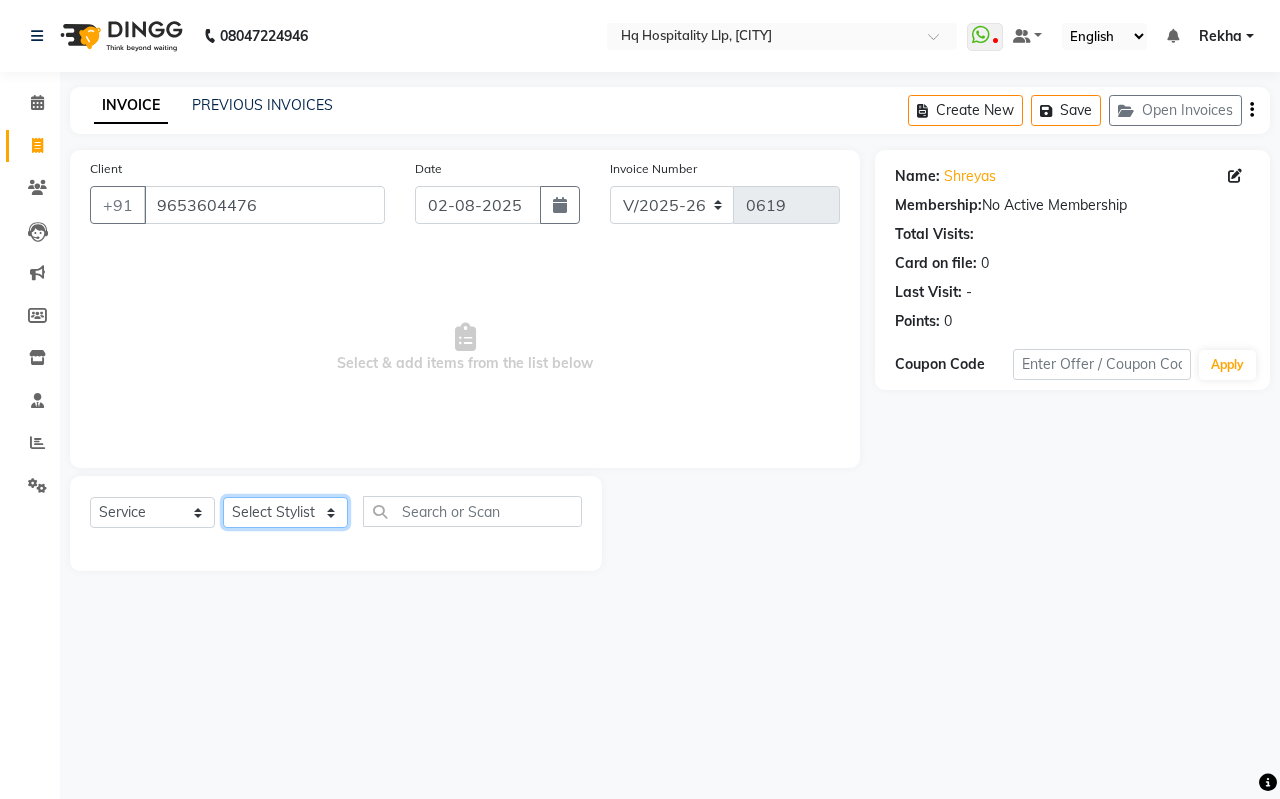click on "Select Stylist ANAS Manager Nazakat NOOR Old Staff Preeti [LAST] Sandhya Shahbaaz [LAST] Supriya Sushma [LAST] sweety Yusuf" 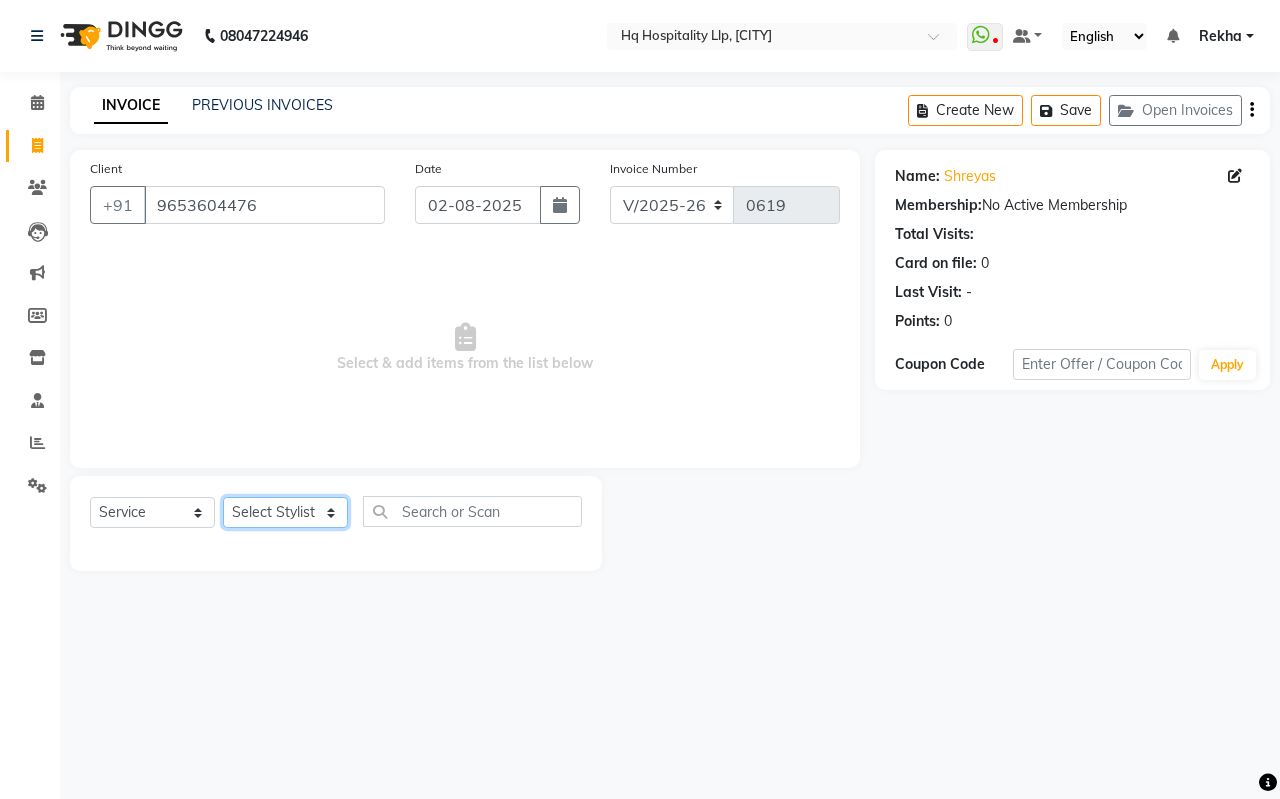 select on "61253" 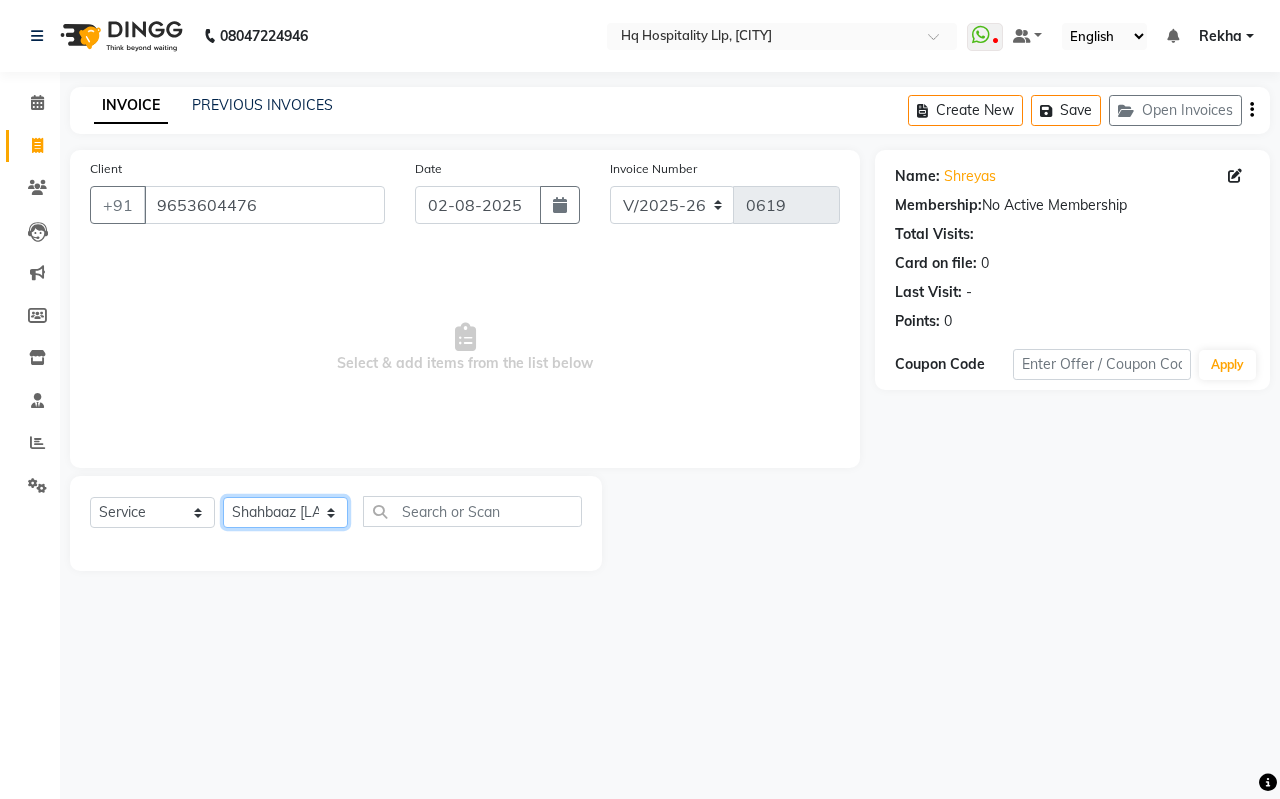 click on "Select Stylist ANAS Manager Nazakat NOOR Old Staff Preeti [LAST] Sandhya Shahbaaz [LAST] Supriya Sushma [LAST] sweety Yusuf" 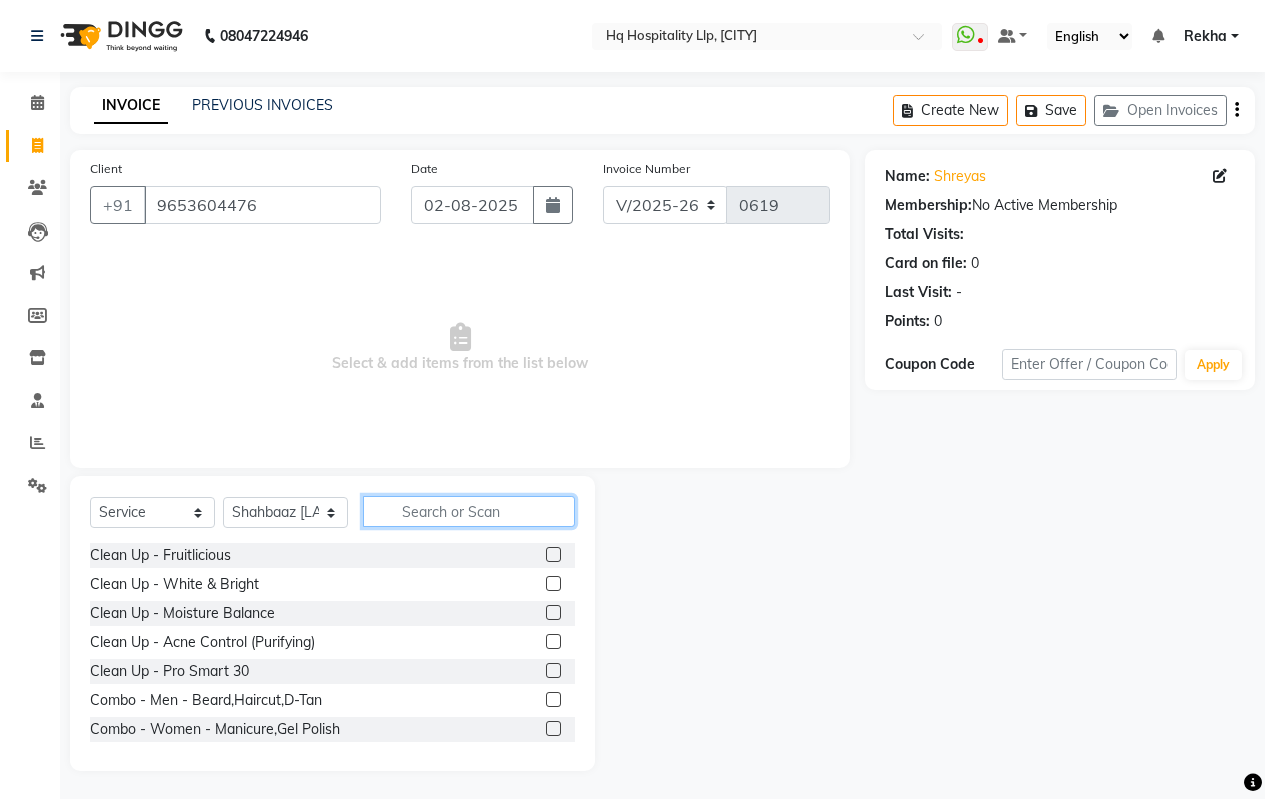 click 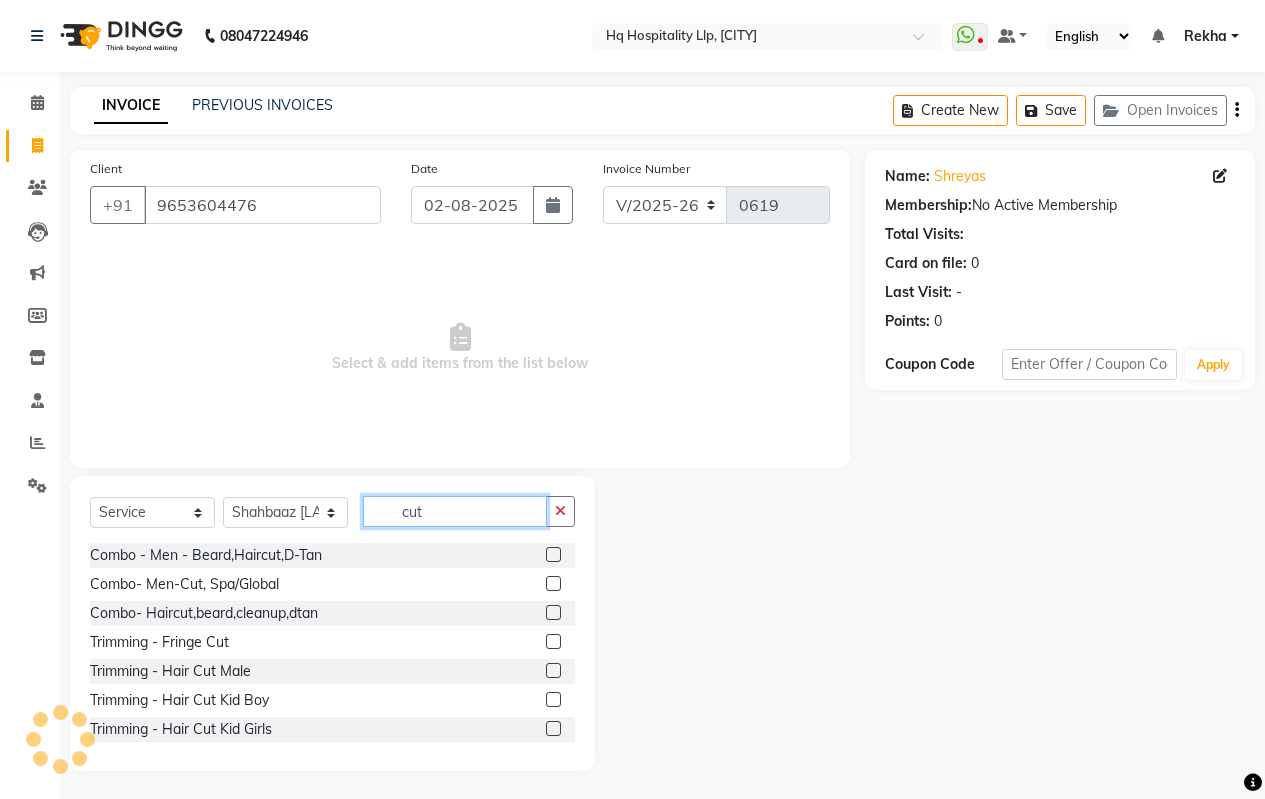 type on "cut" 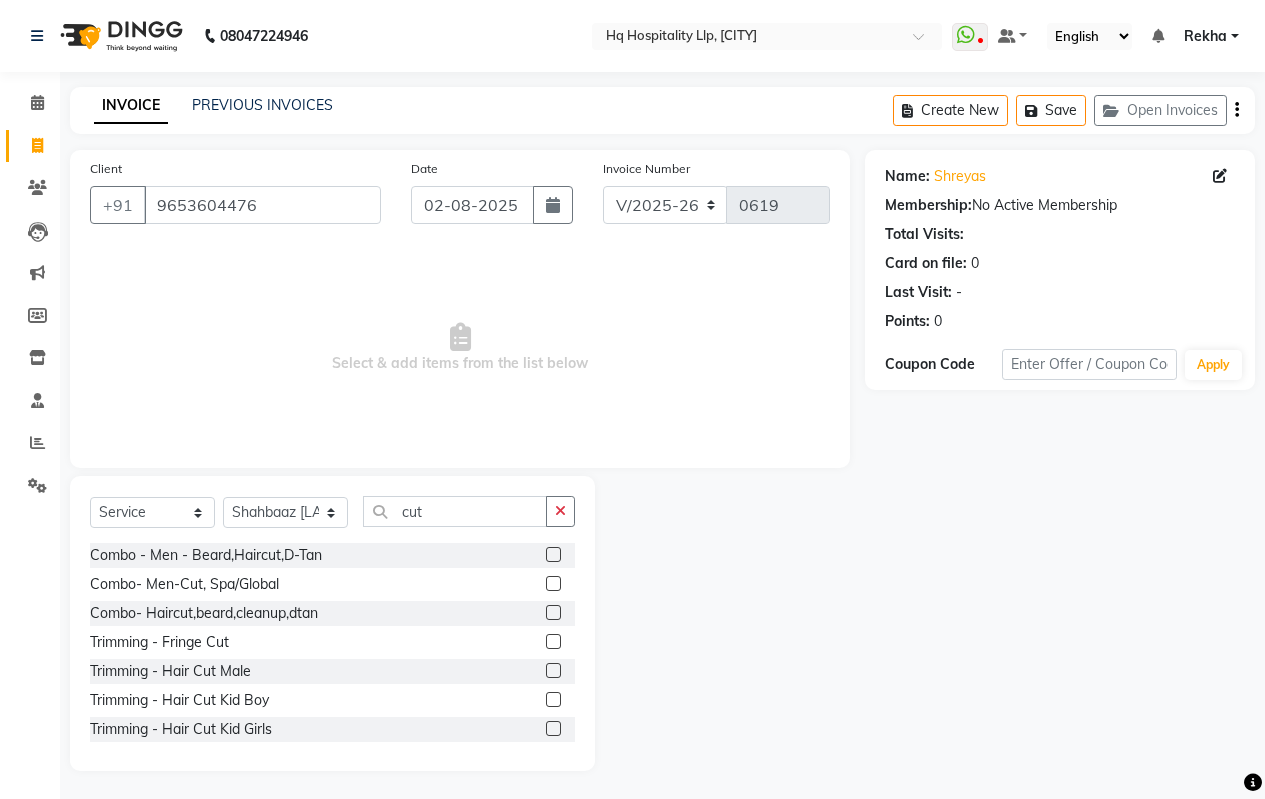 click 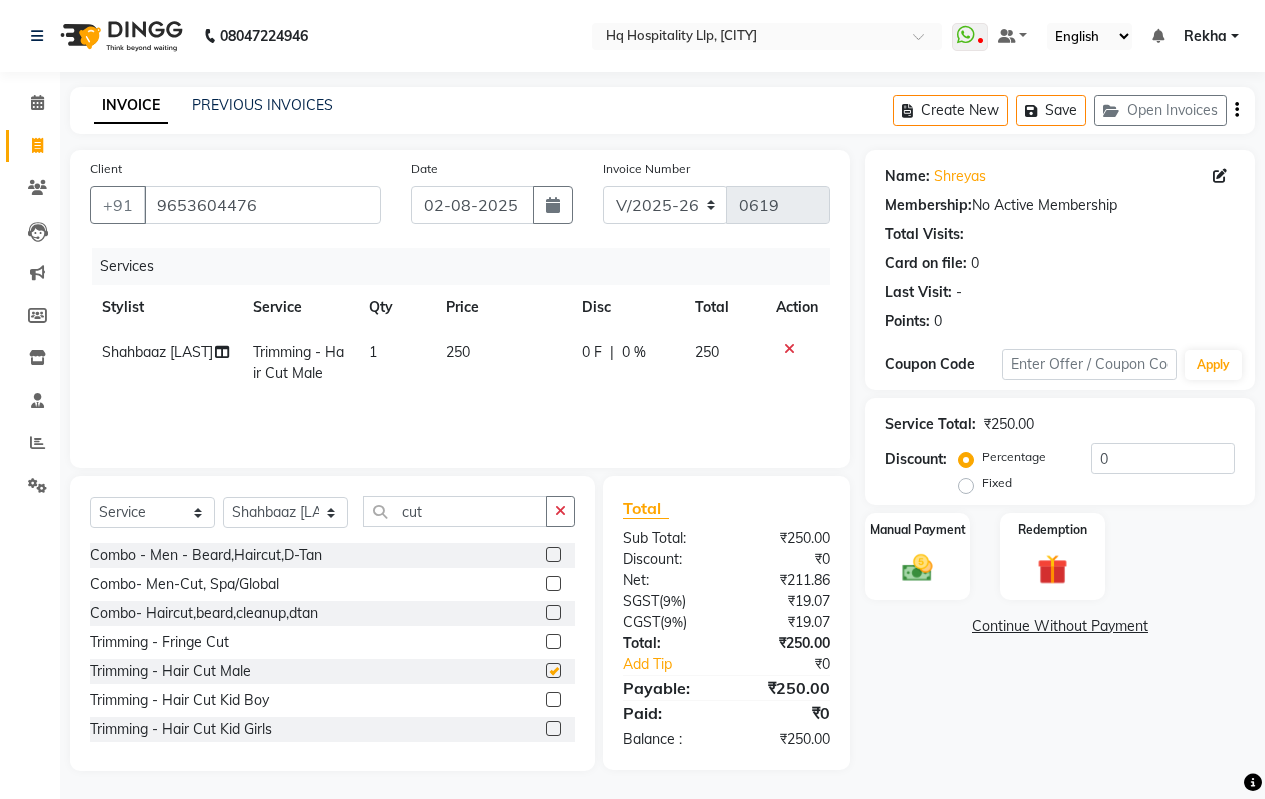 checkbox on "false" 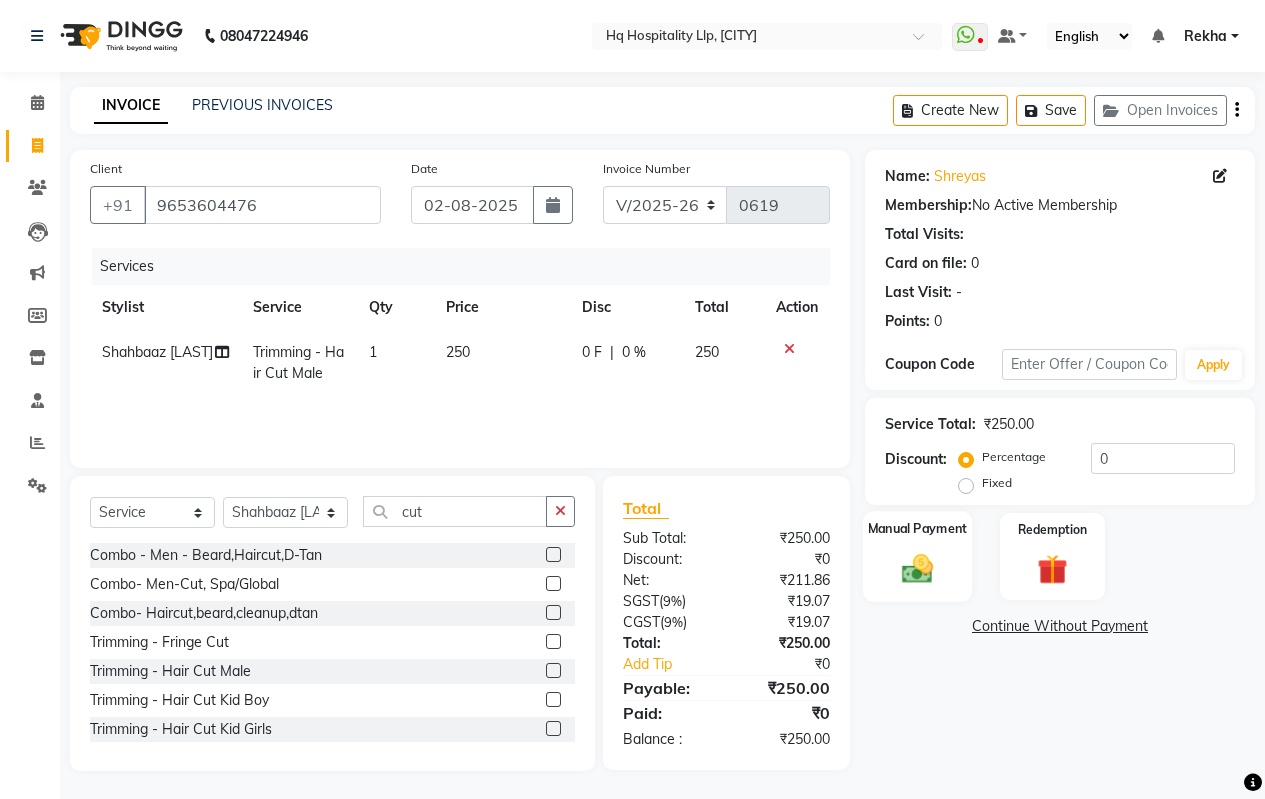 click 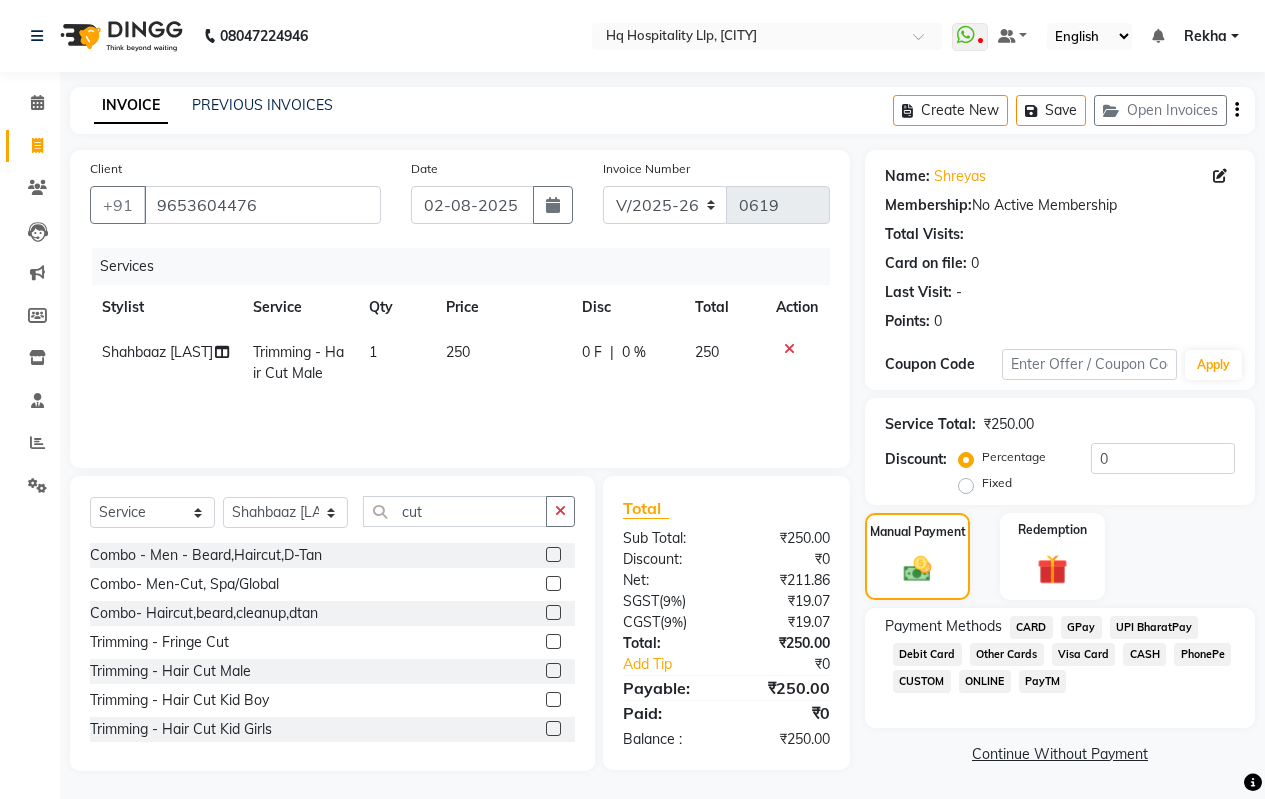 click on "CASH" 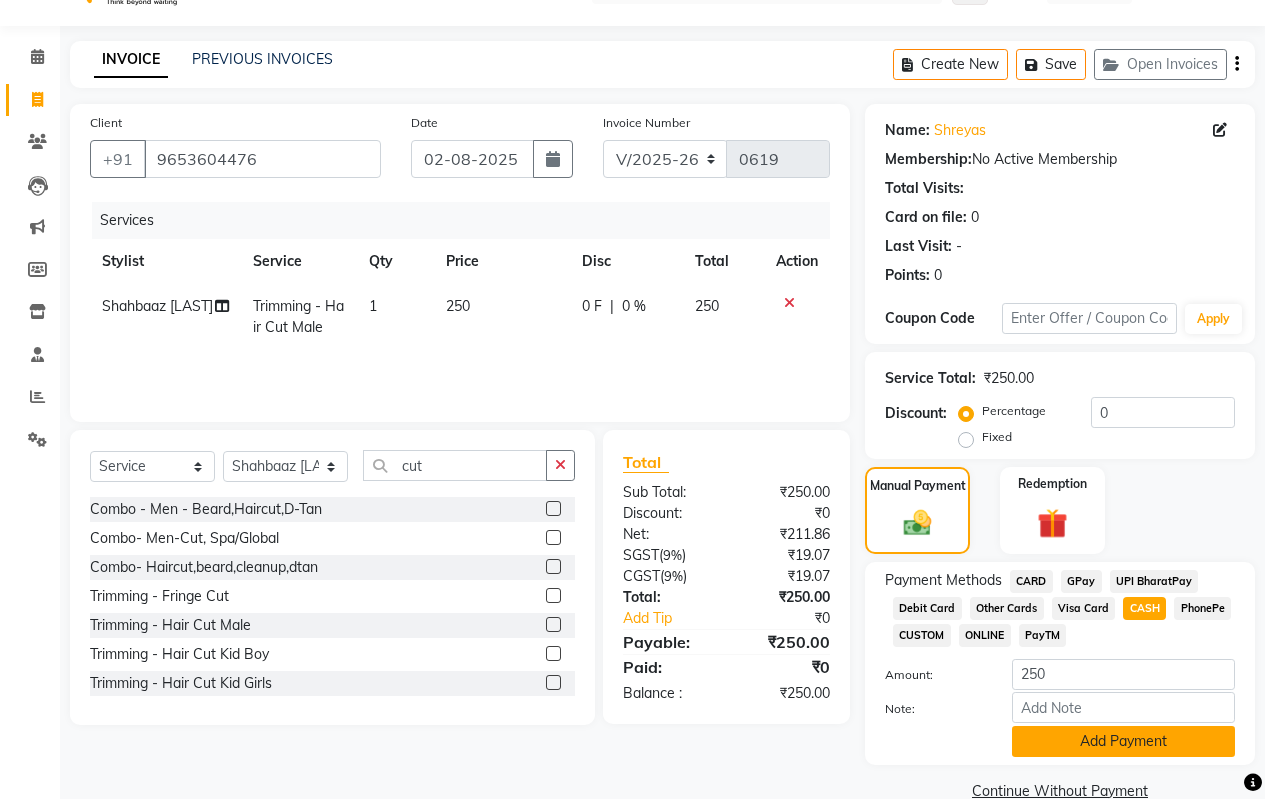 scroll, scrollTop: 83, scrollLeft: 0, axis: vertical 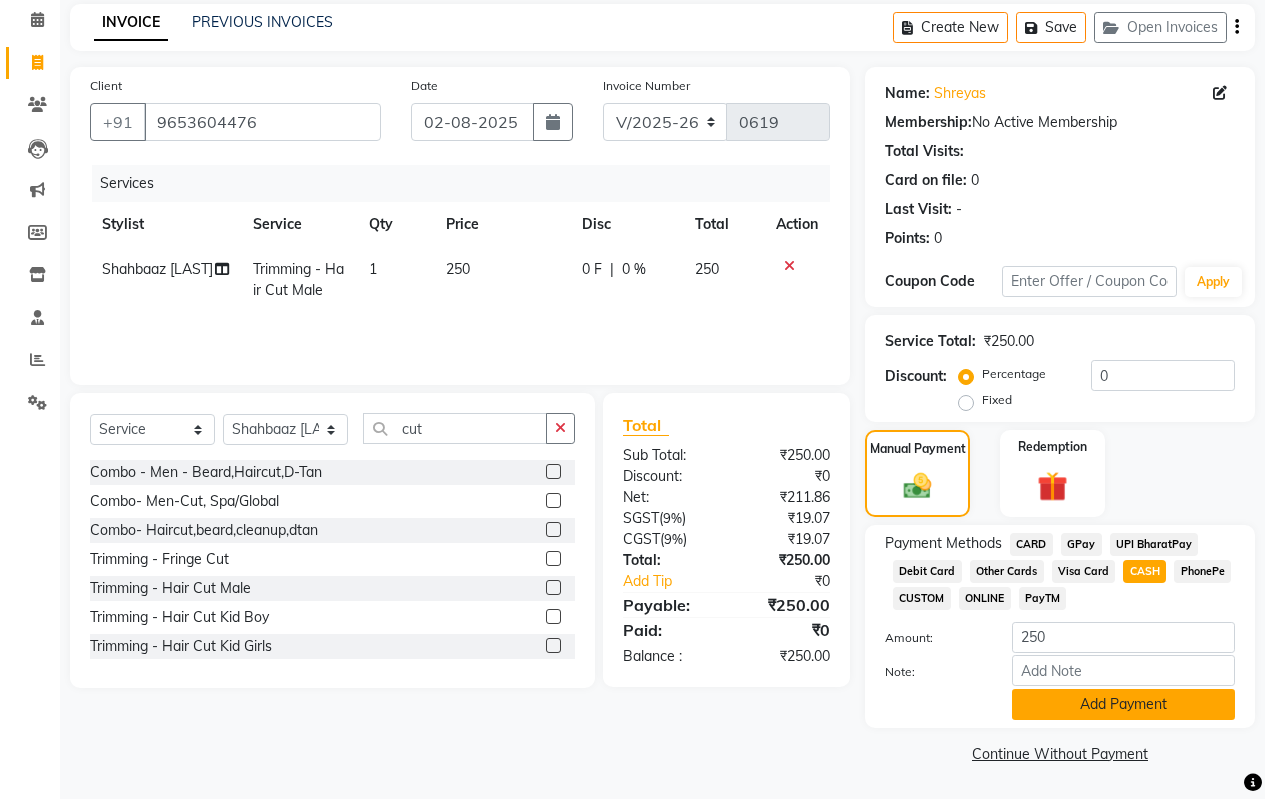 click on "Add Payment" 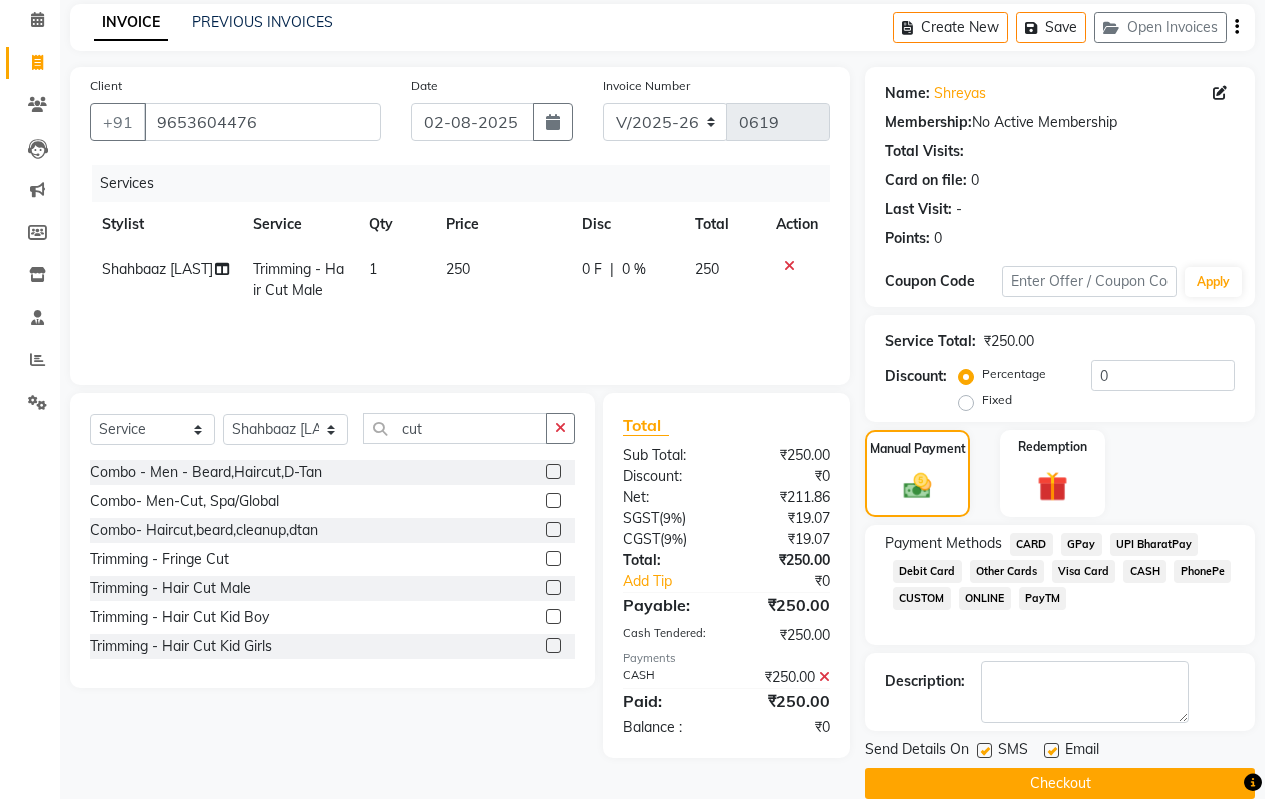 scroll, scrollTop: 113, scrollLeft: 0, axis: vertical 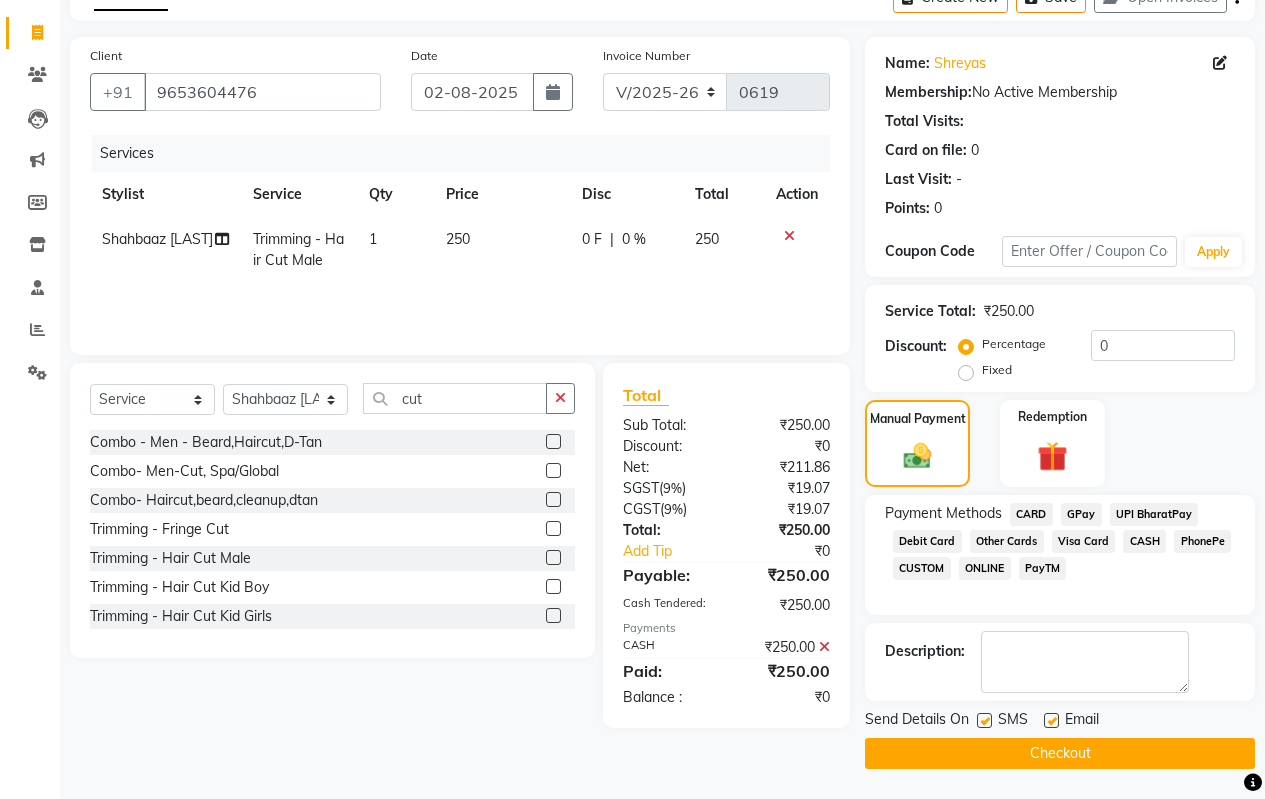 click 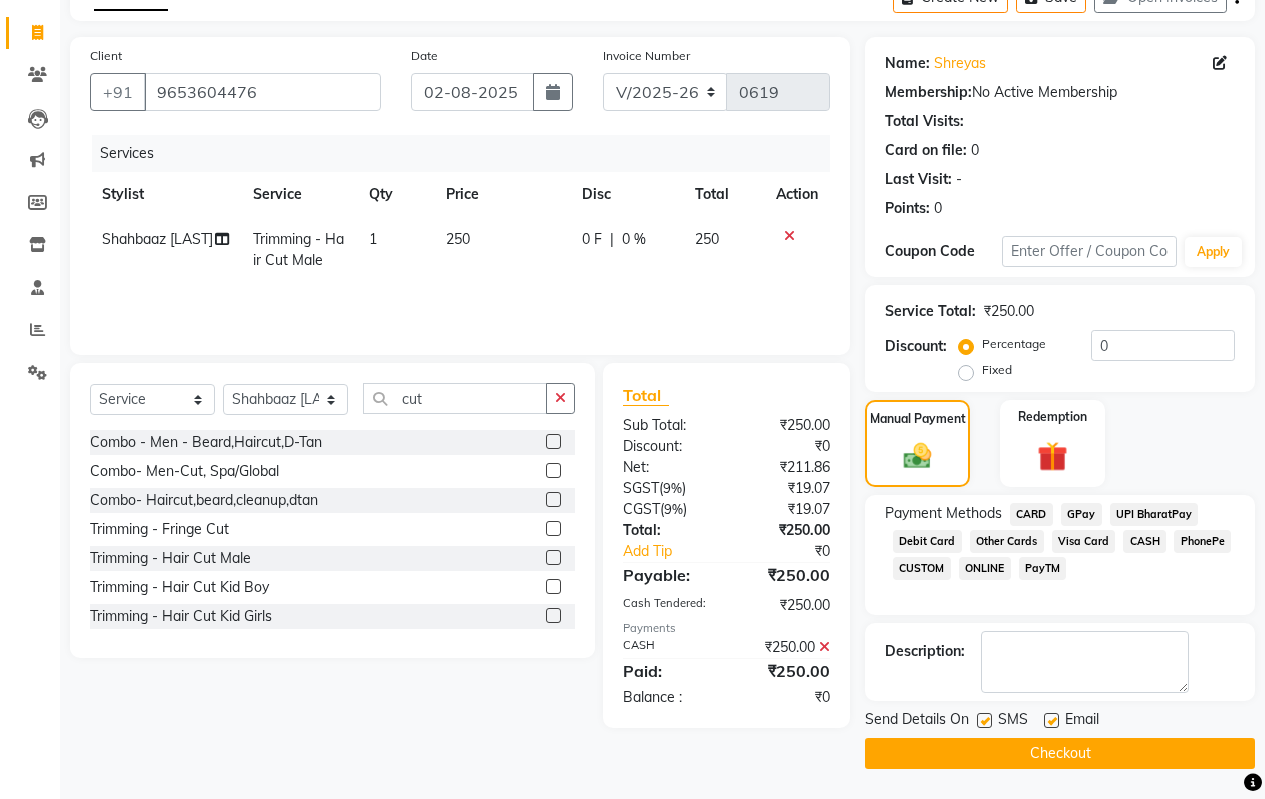 click at bounding box center (983, 721) 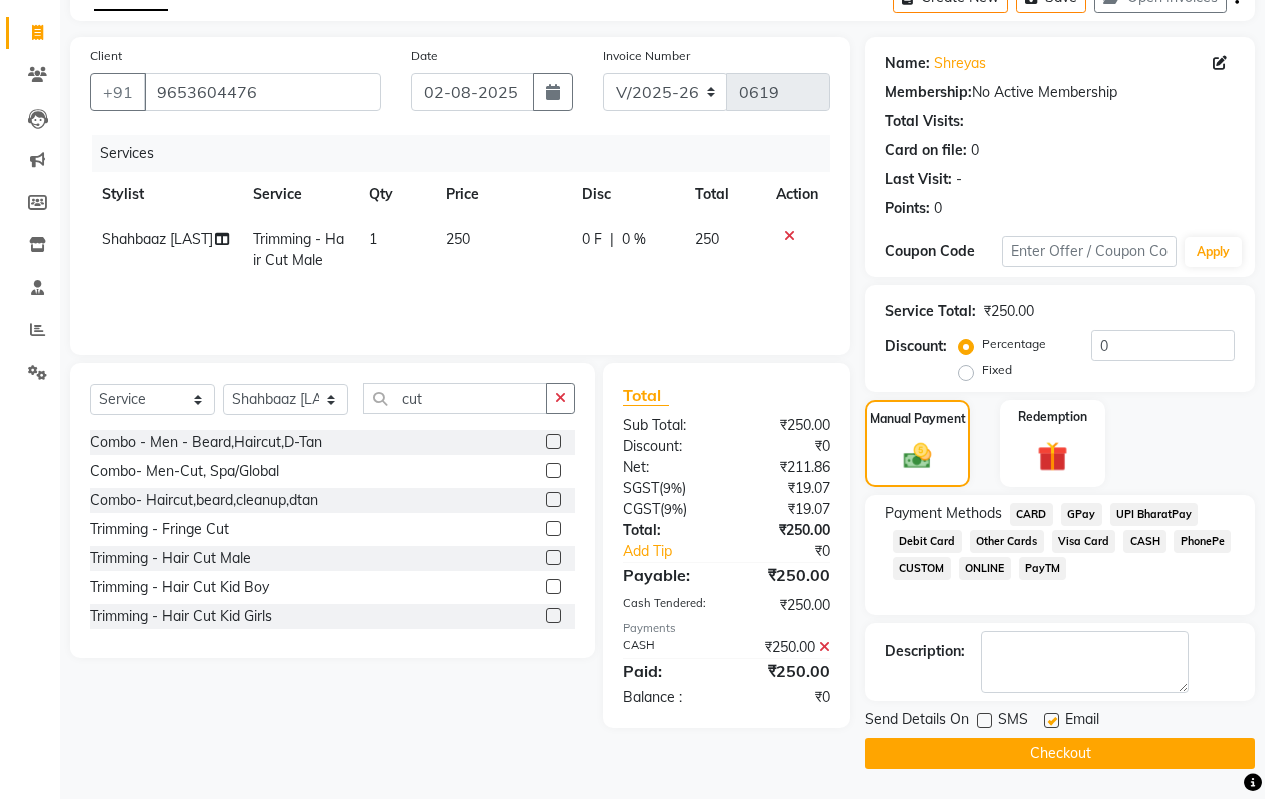click 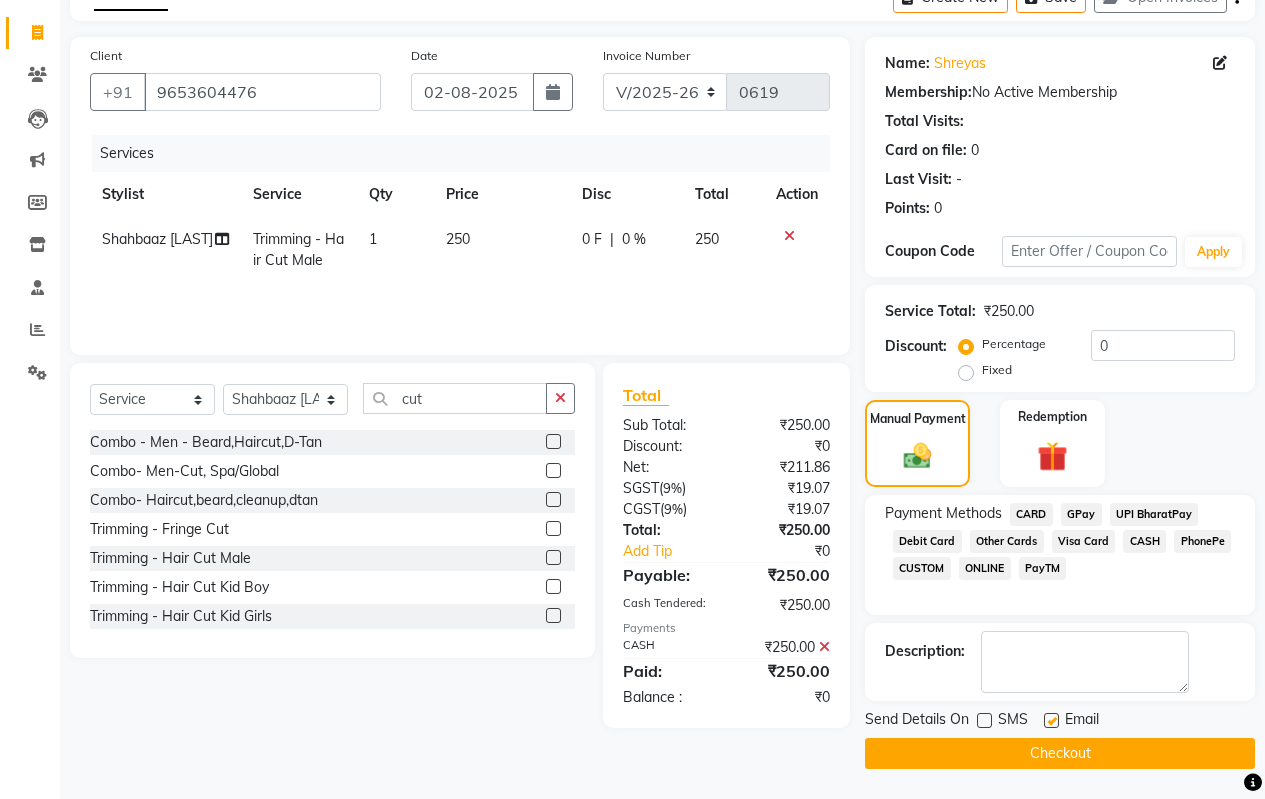 click at bounding box center (1050, 721) 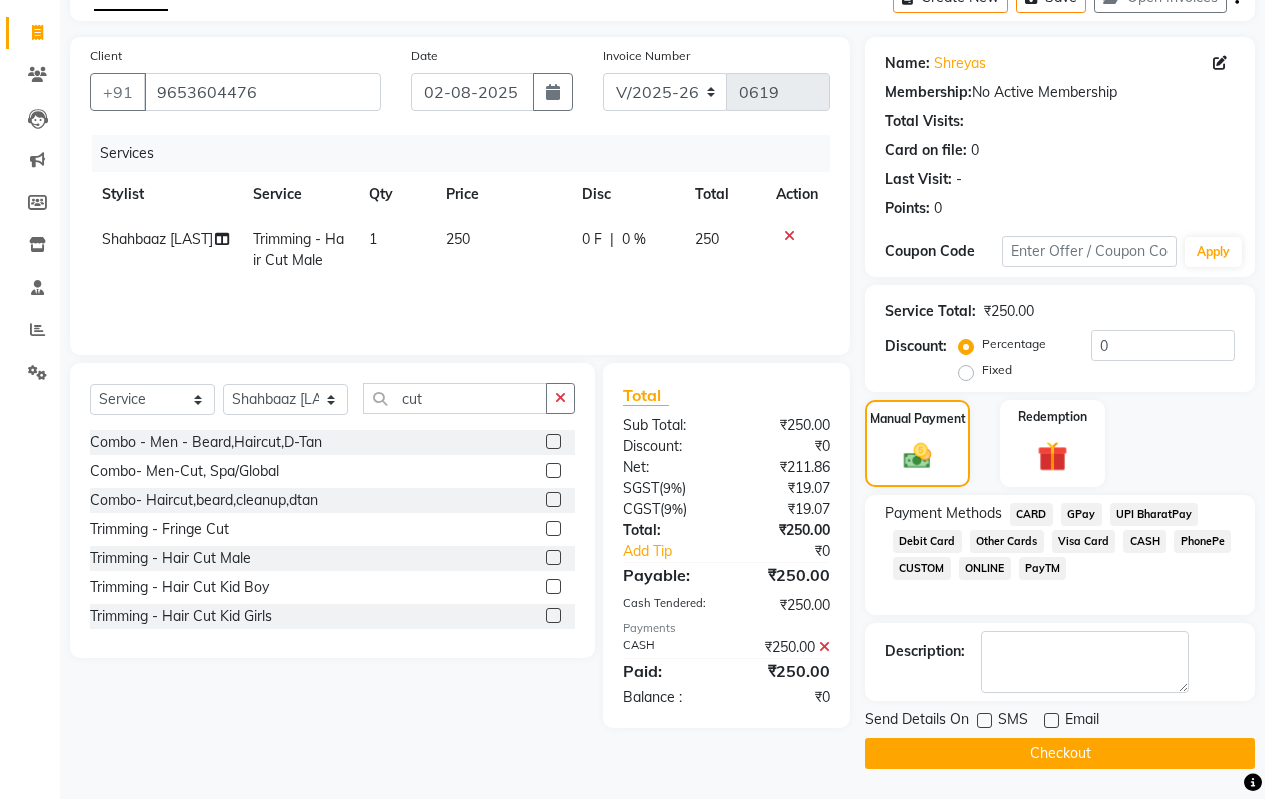 click on "Checkout" 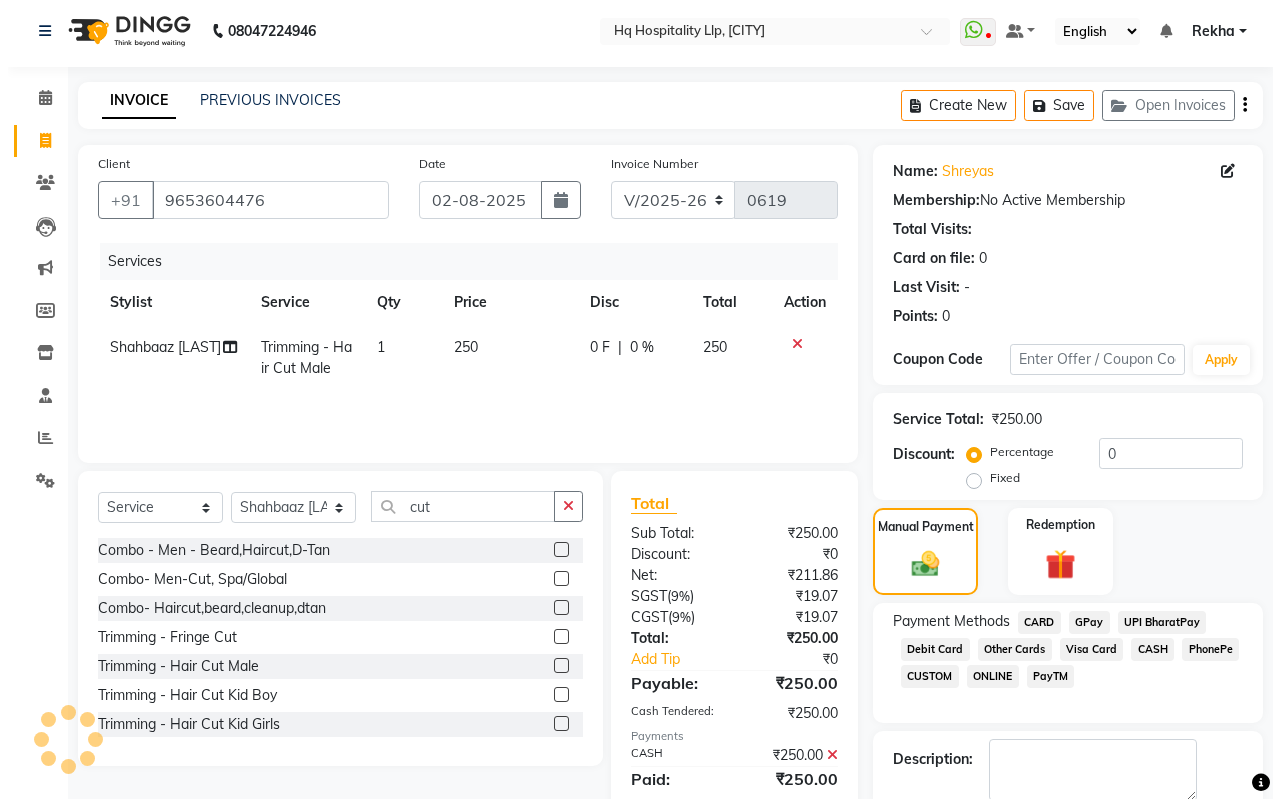 scroll, scrollTop: 0, scrollLeft: 0, axis: both 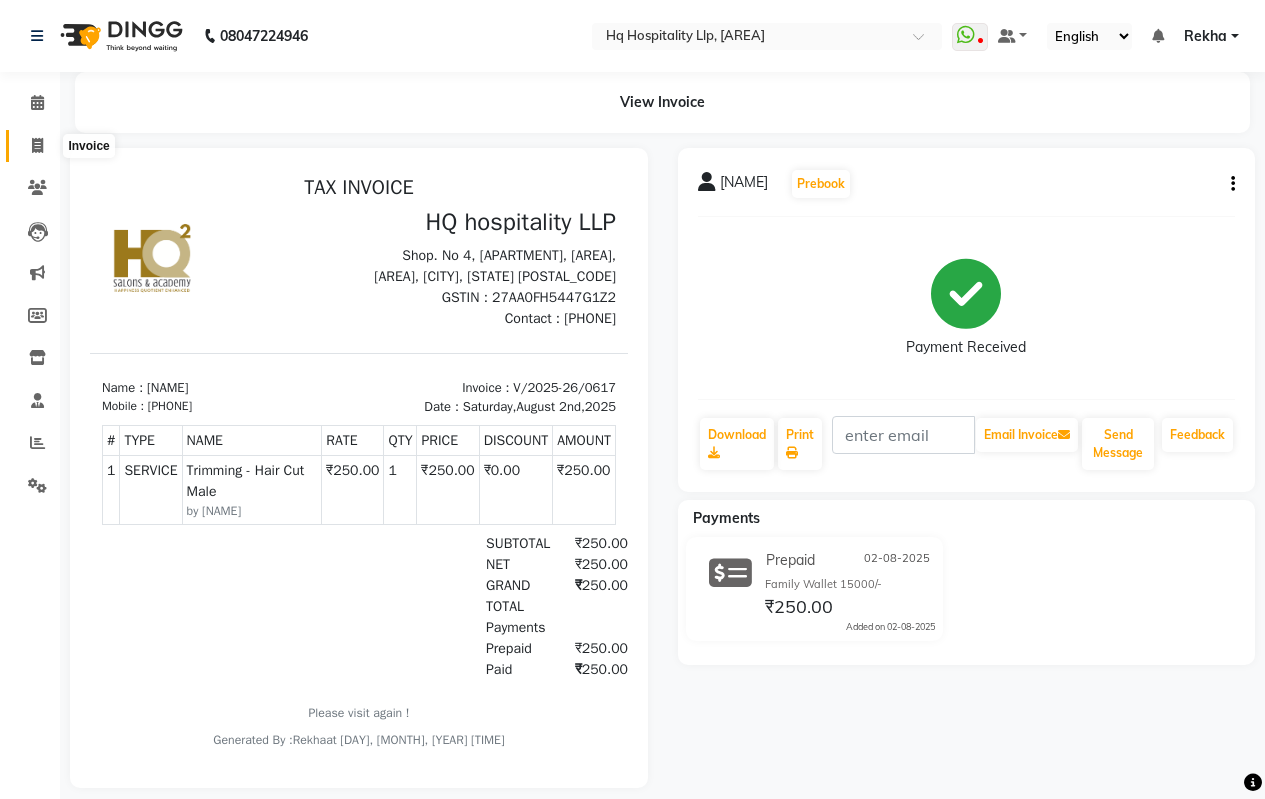 click 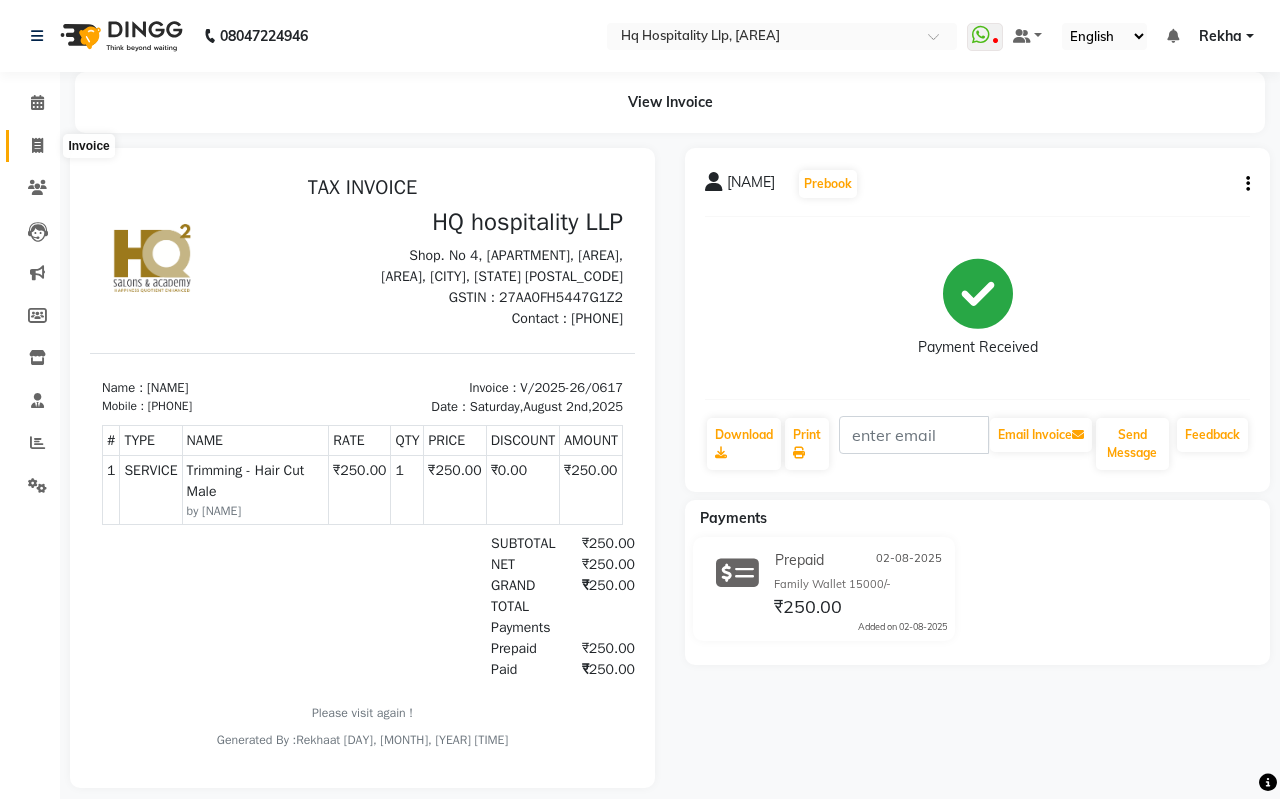 select on "service" 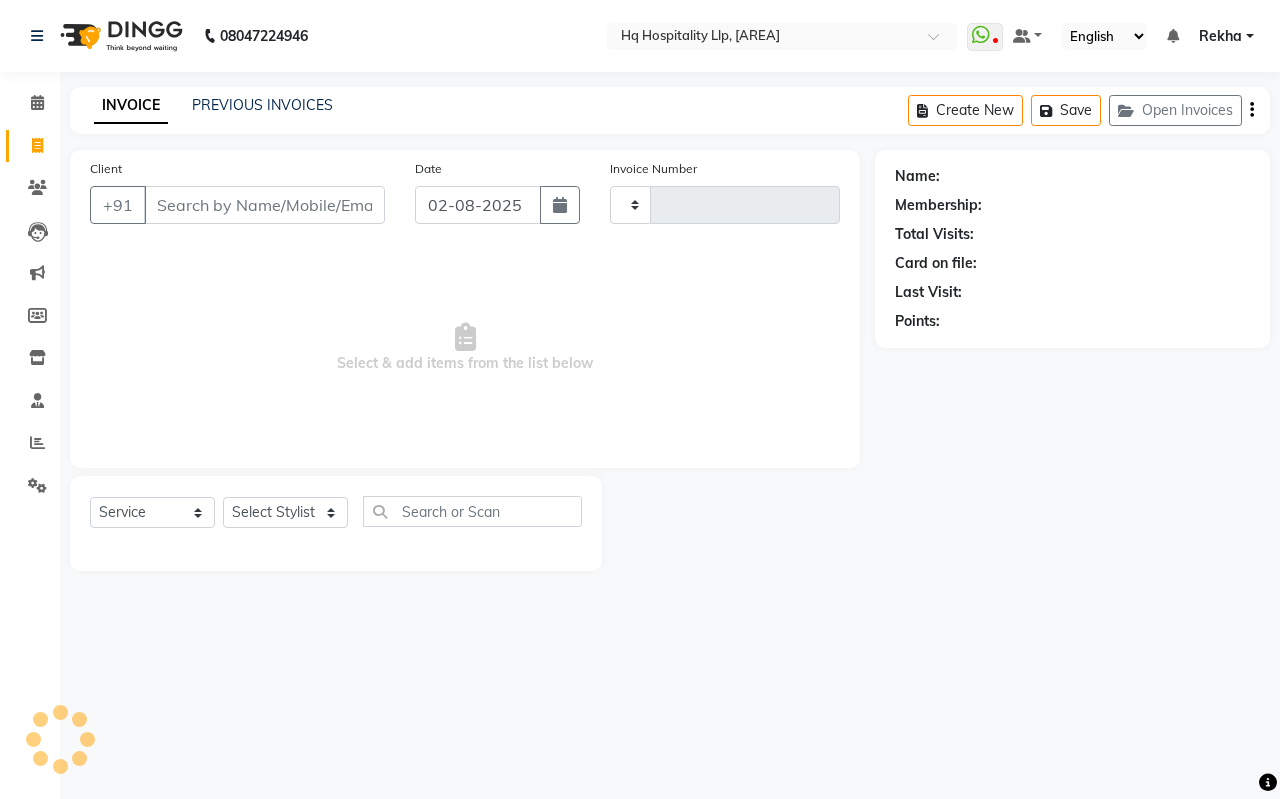 click on "PREVIOUS INVOICES" 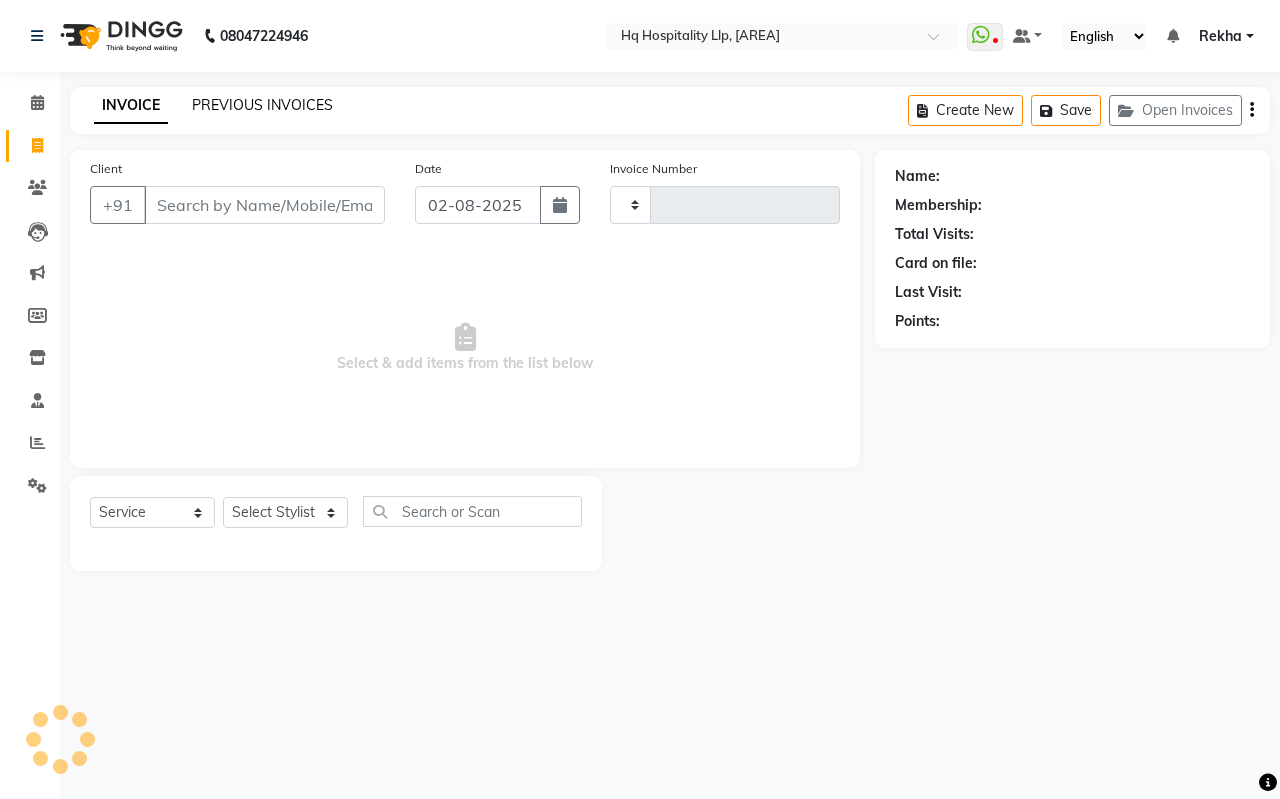 click on "PREVIOUS INVOICES" 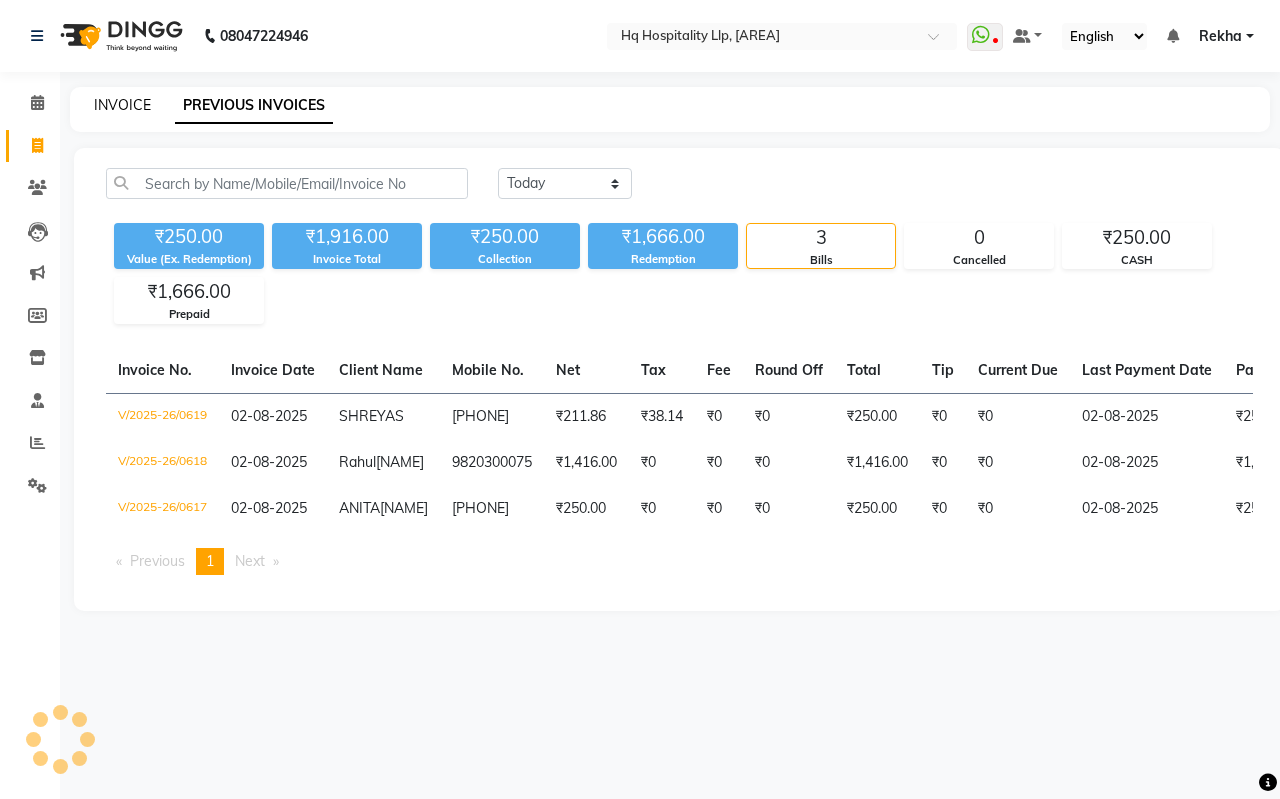 click on "INVOICE" 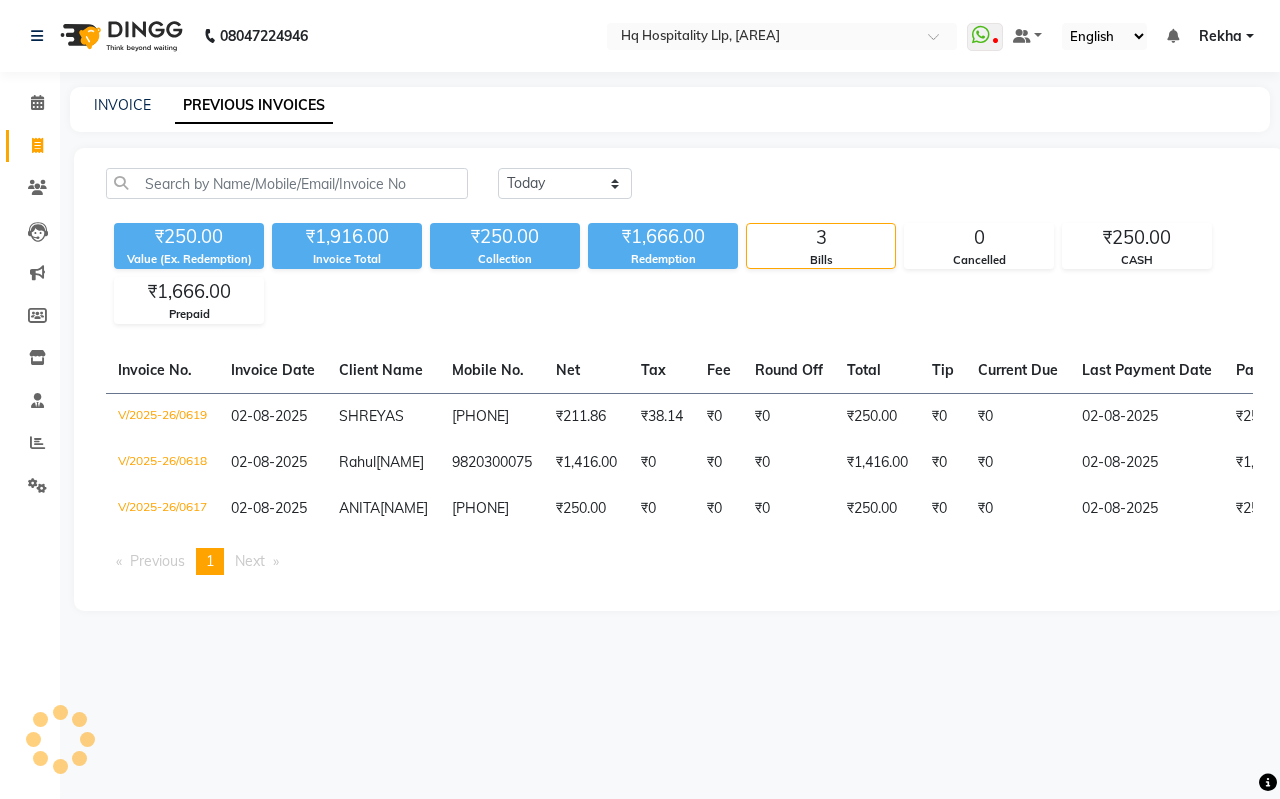 select on "service" 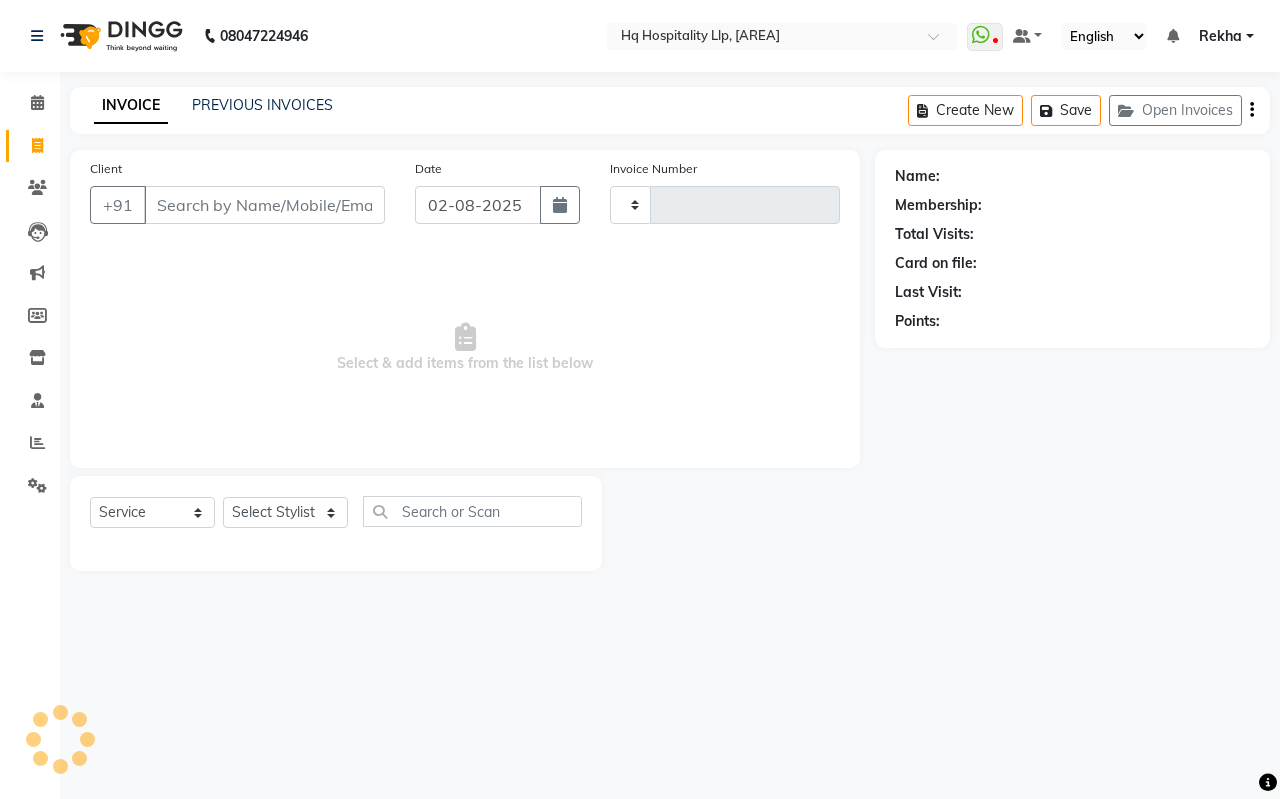 type on "0620" 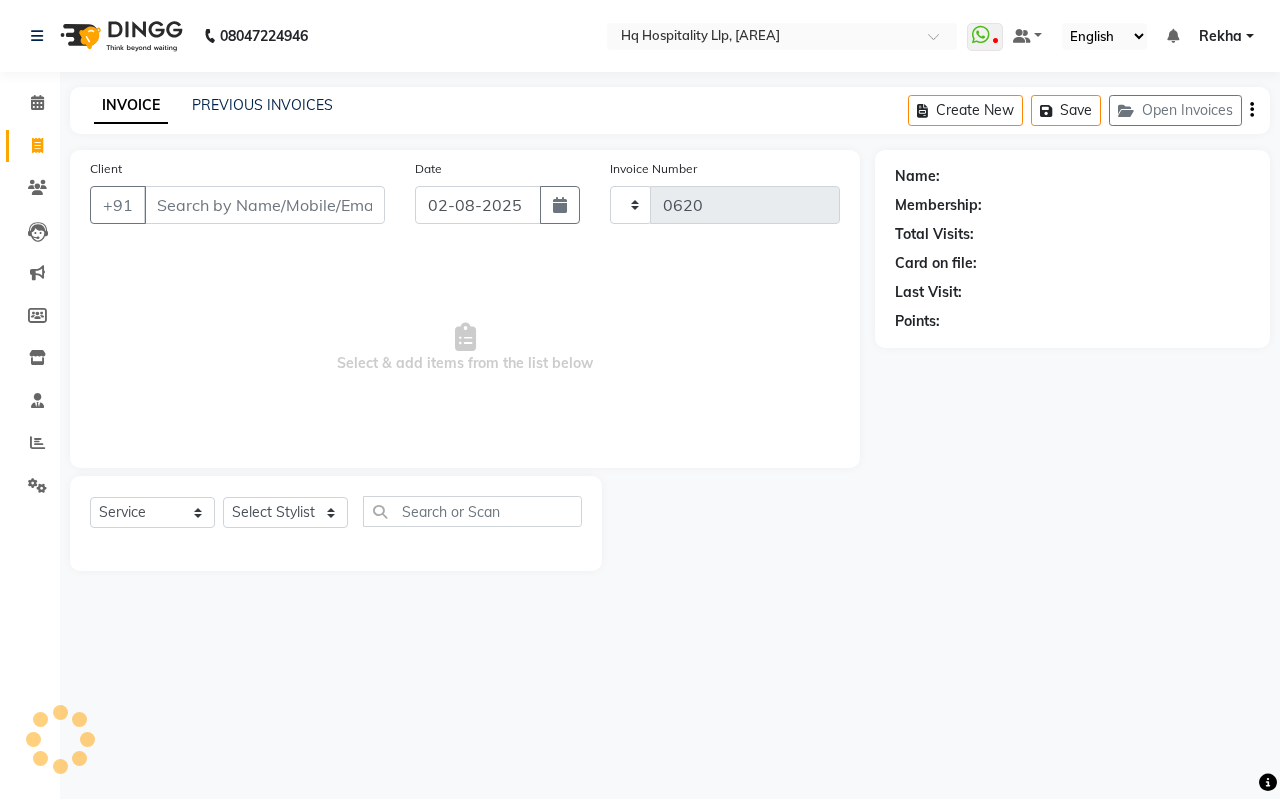 select on "7197" 